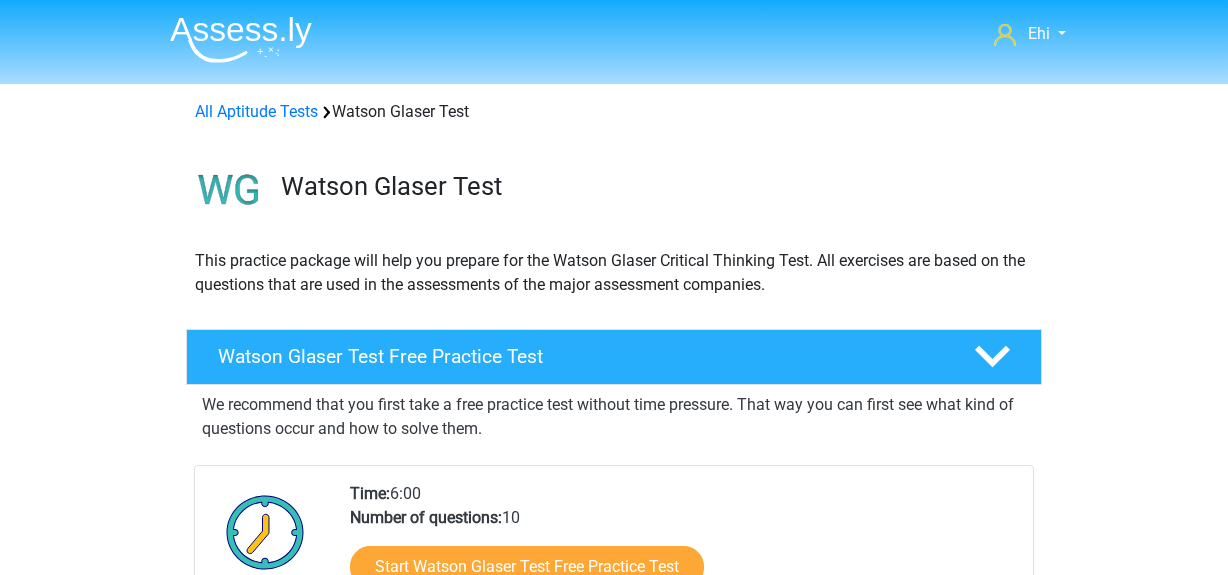 scroll, scrollTop: 306, scrollLeft: 0, axis: vertical 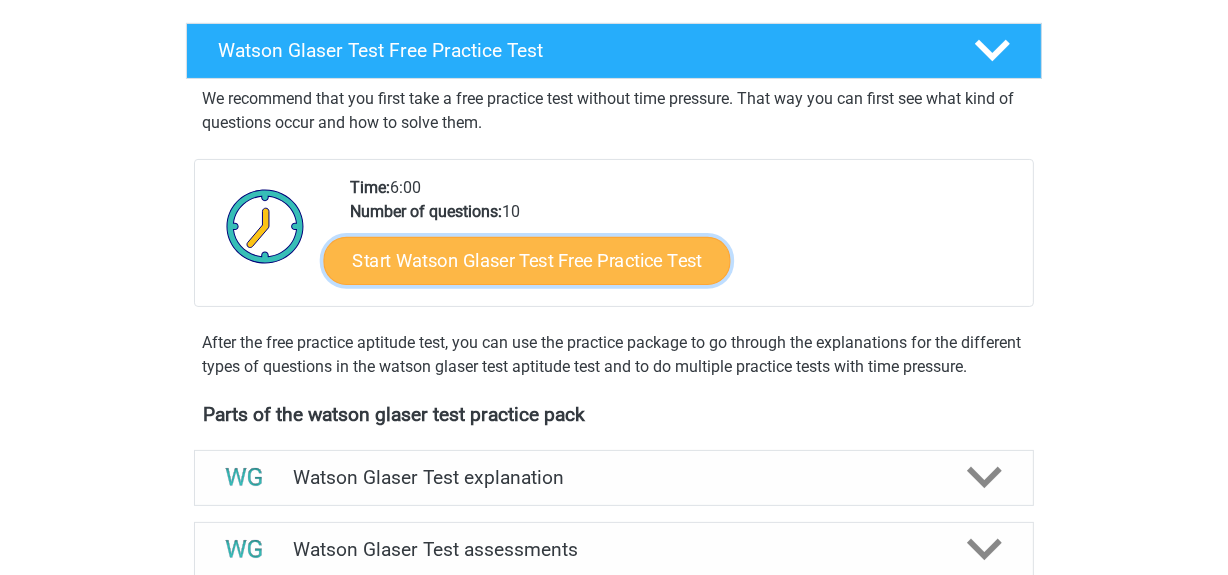 click on "Start Watson Glaser Test
Free Practice Test" at bounding box center [527, 261] 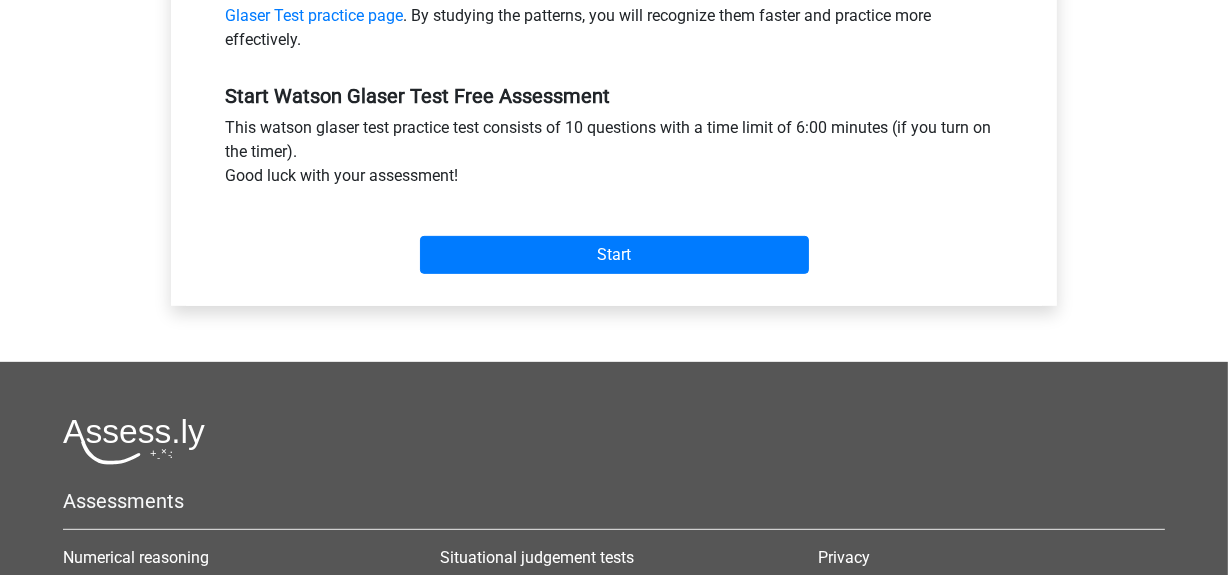 scroll, scrollTop: 676, scrollLeft: 0, axis: vertical 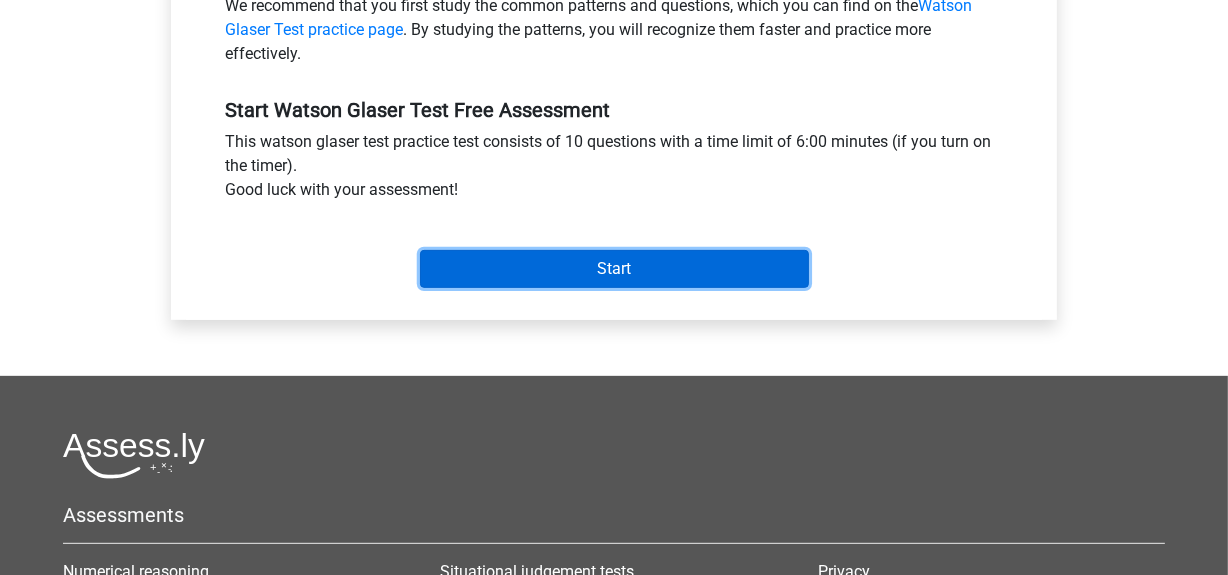 click on "Start" at bounding box center [614, 269] 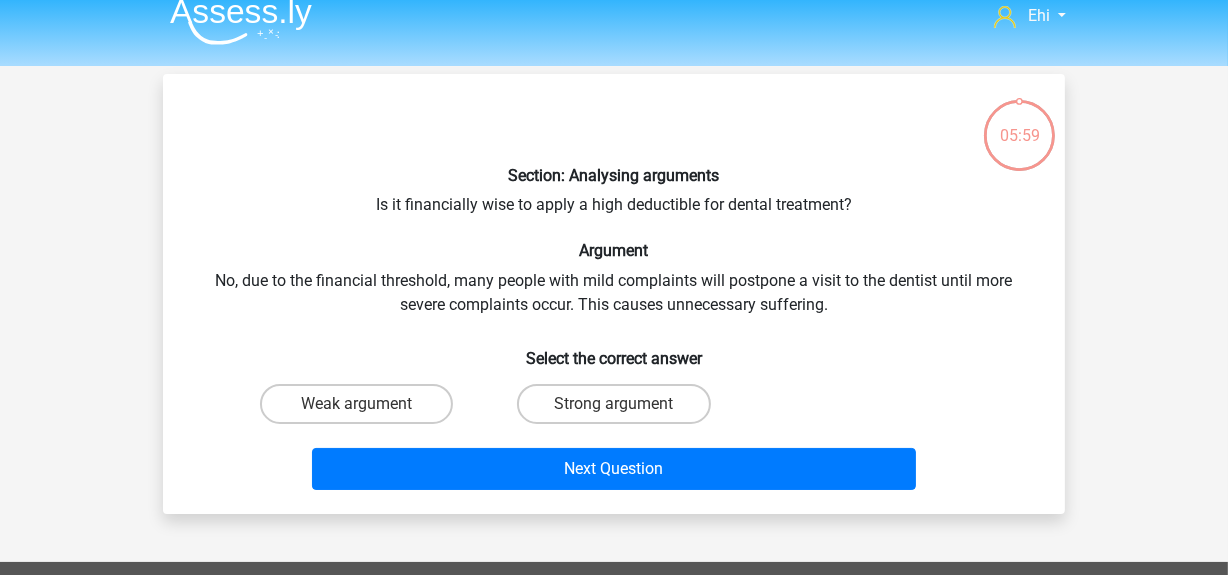 scroll, scrollTop: 20, scrollLeft: 0, axis: vertical 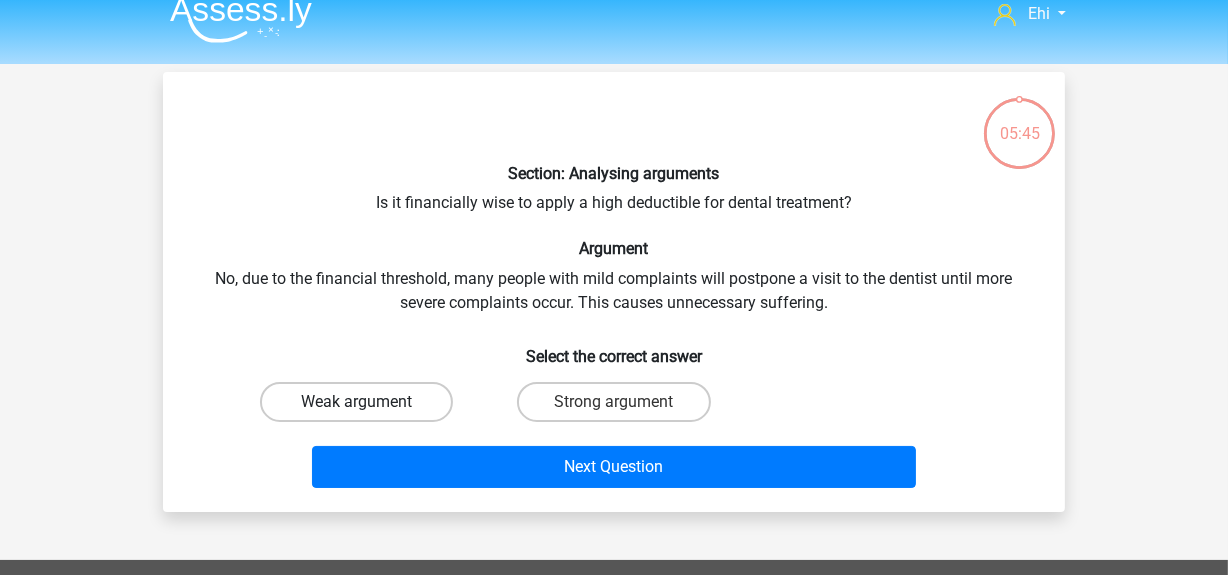 click on "Weak argument" at bounding box center [356, 402] 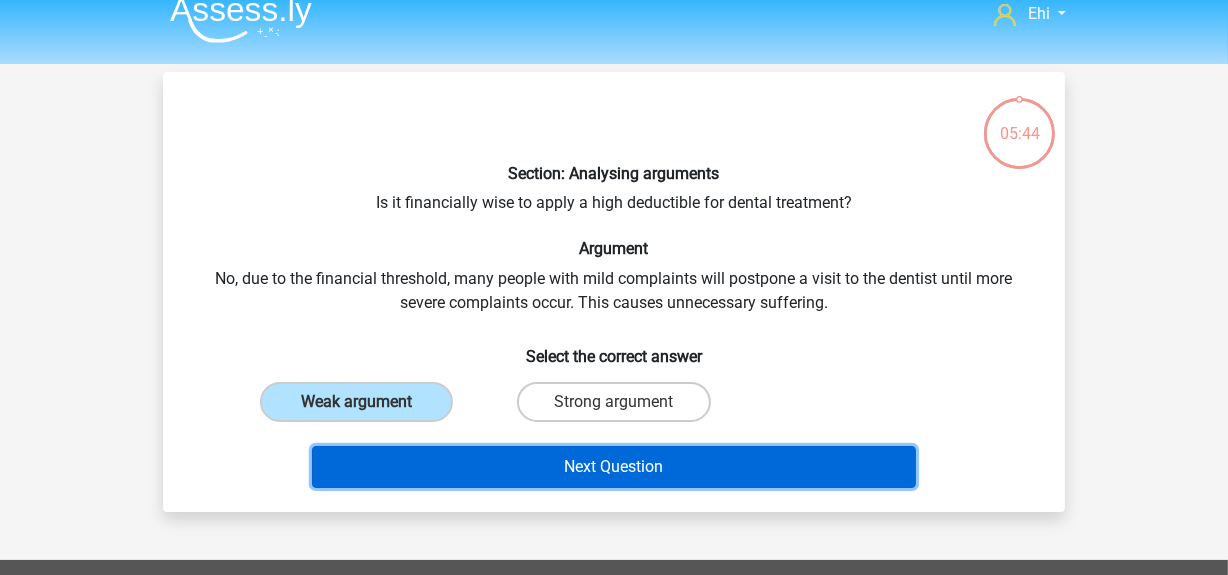 click on "Next Question" at bounding box center (614, 467) 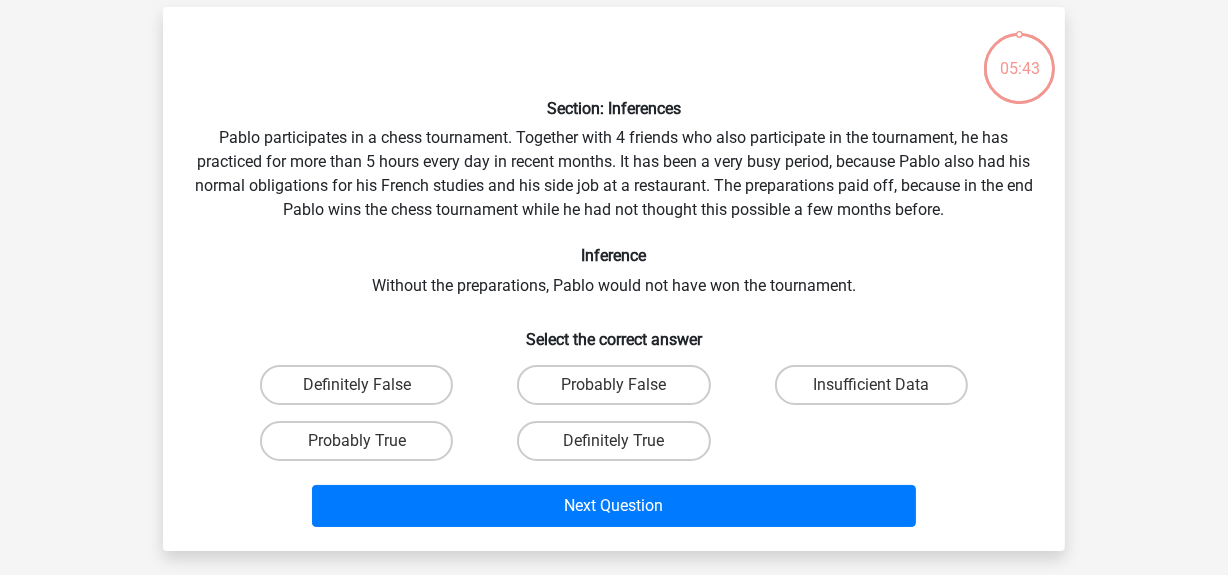 scroll, scrollTop: 91, scrollLeft: 0, axis: vertical 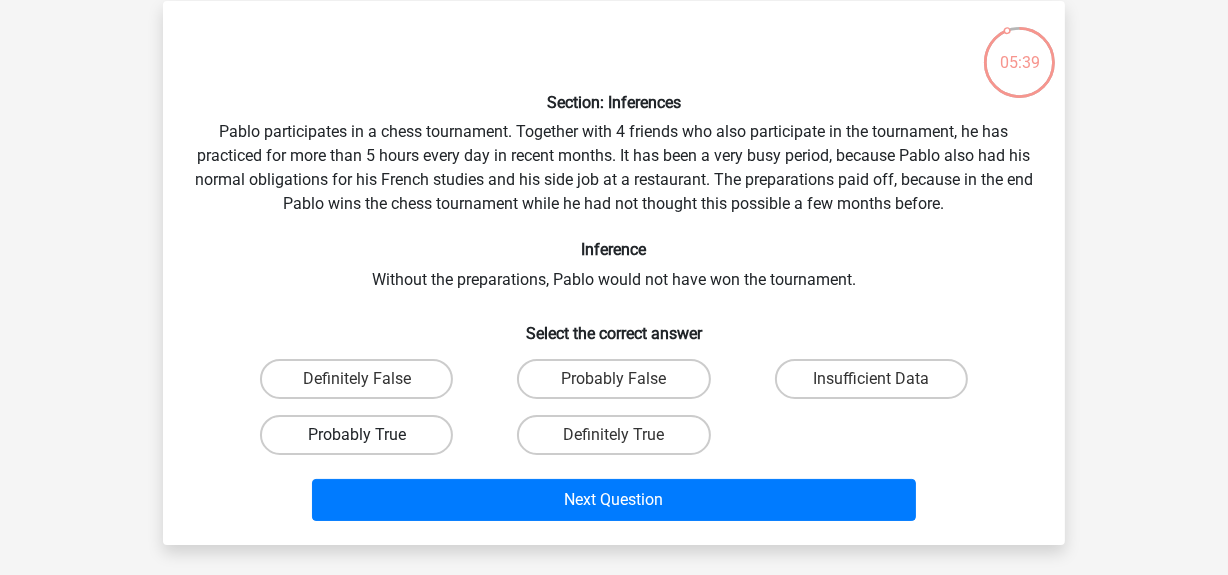 click on "Probably True" at bounding box center (356, 435) 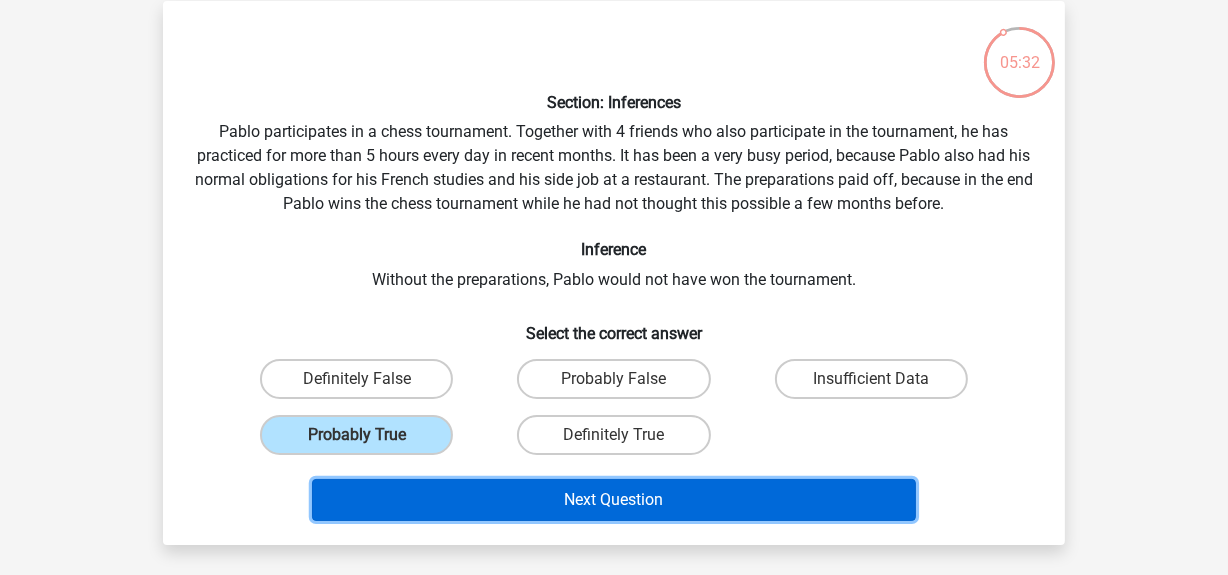 click on "Next Question" at bounding box center [614, 500] 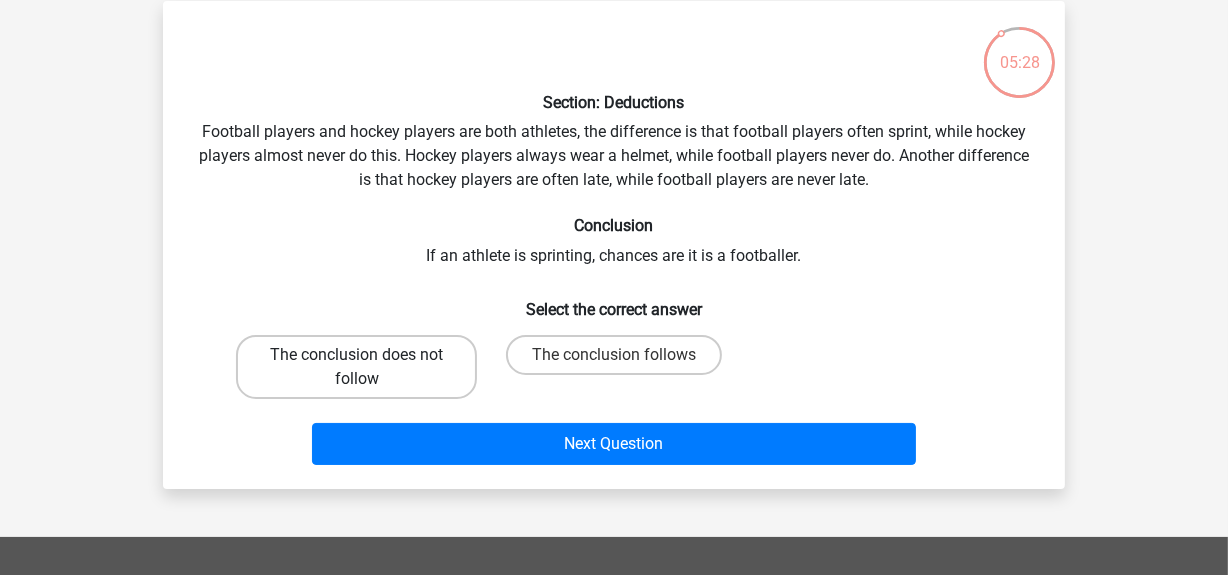 click on "The conclusion does not follow" at bounding box center [356, 367] 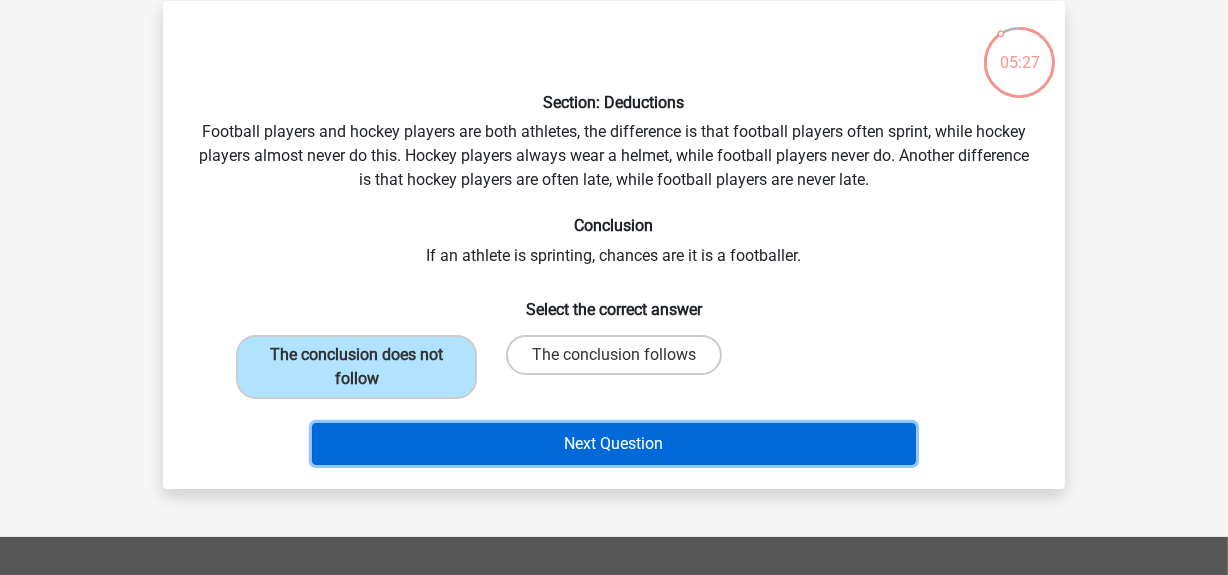 click on "Next Question" at bounding box center [614, 444] 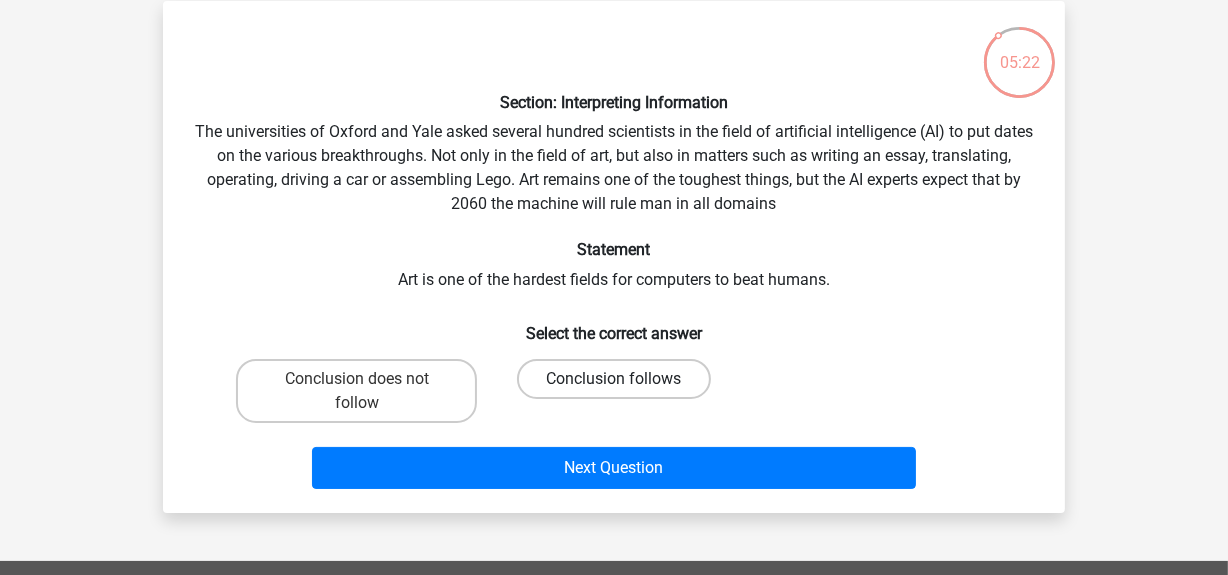 click on "Conclusion follows" at bounding box center (613, 379) 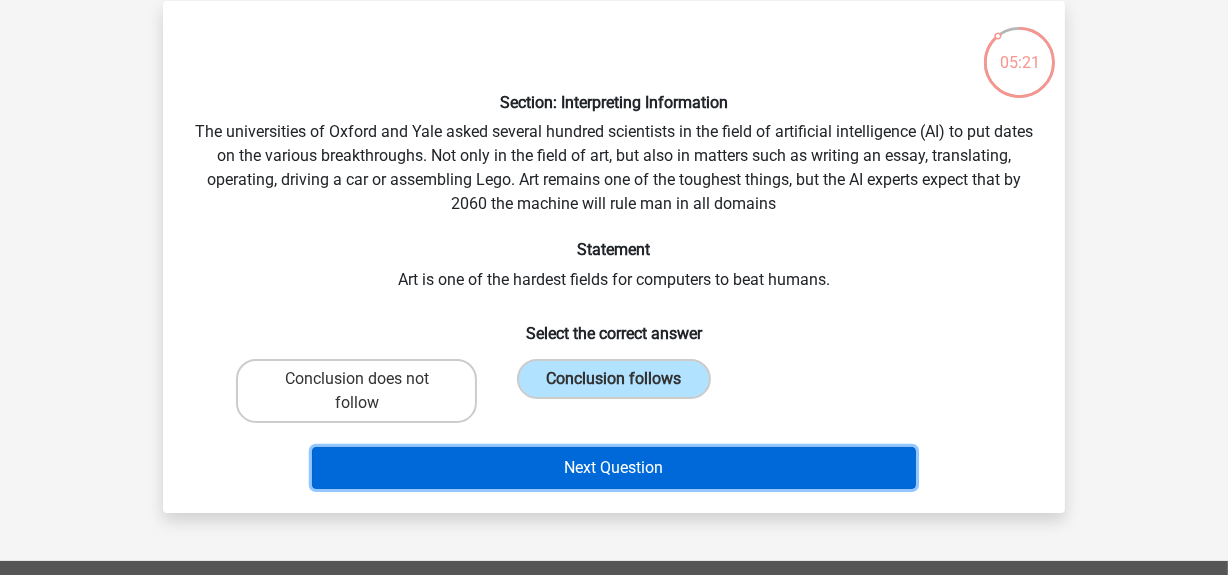 click on "Next Question" at bounding box center [614, 468] 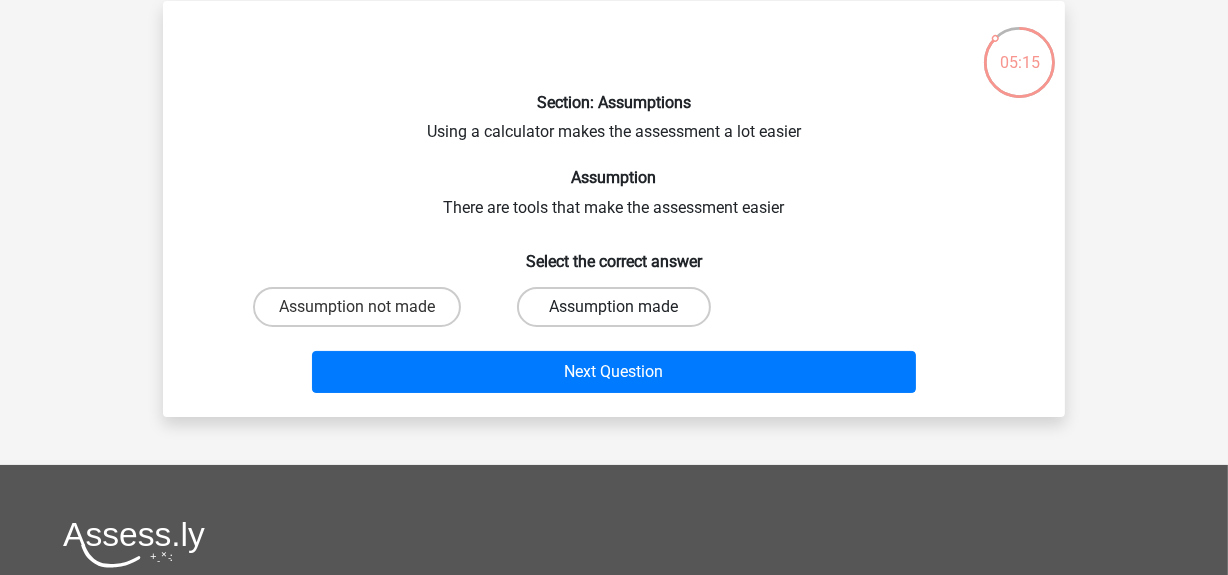 click on "Assumption made" at bounding box center (613, 307) 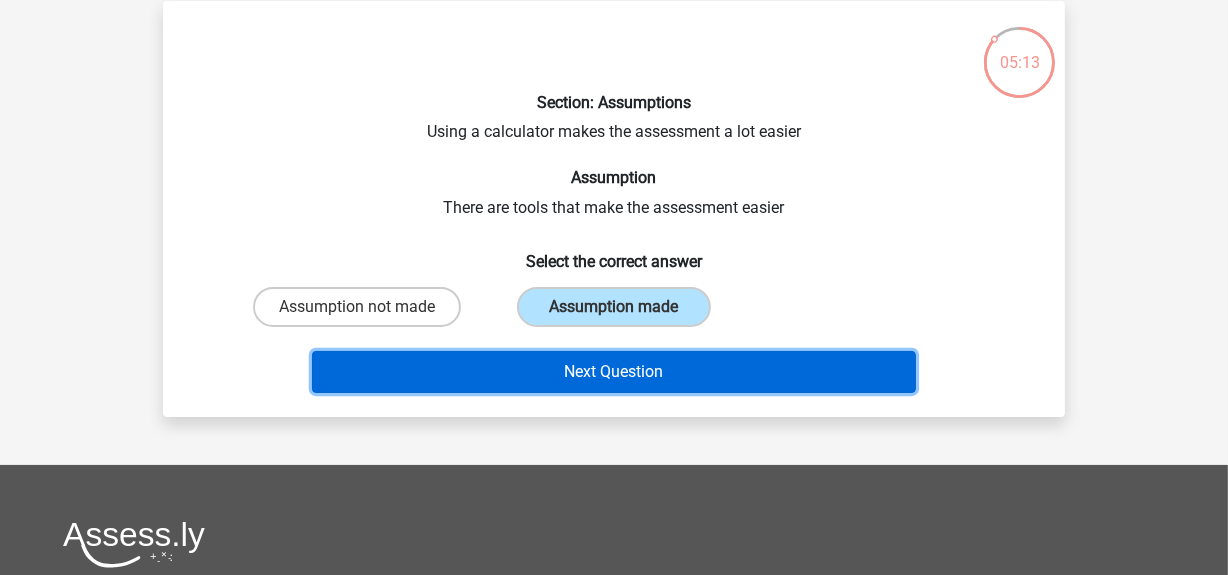 click on "Next Question" at bounding box center [614, 372] 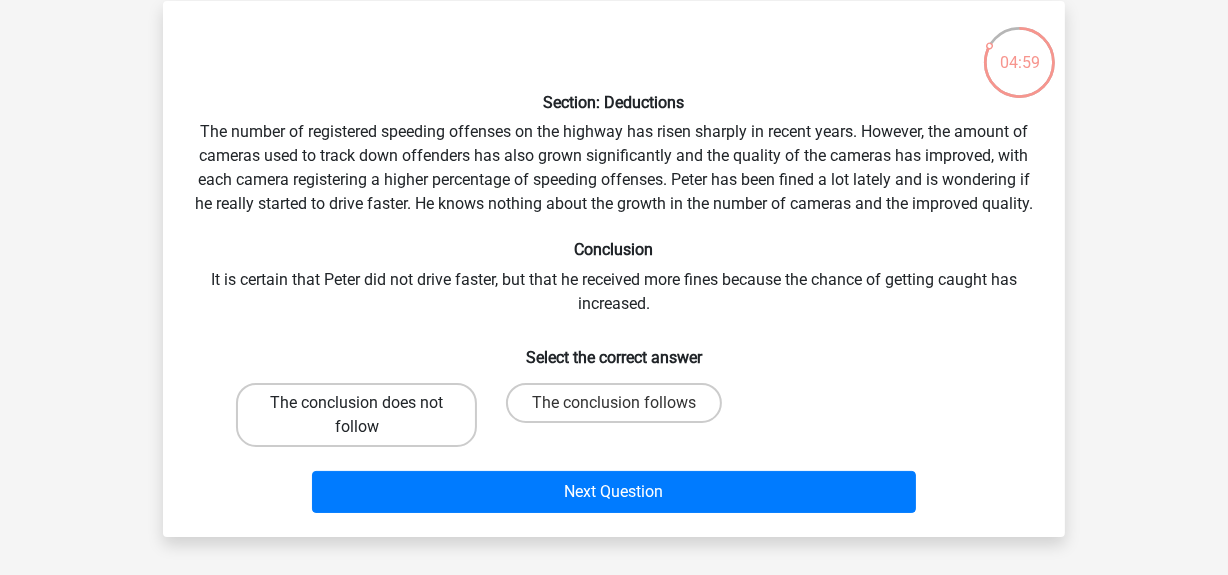 click on "The conclusion does not follow" at bounding box center (356, 415) 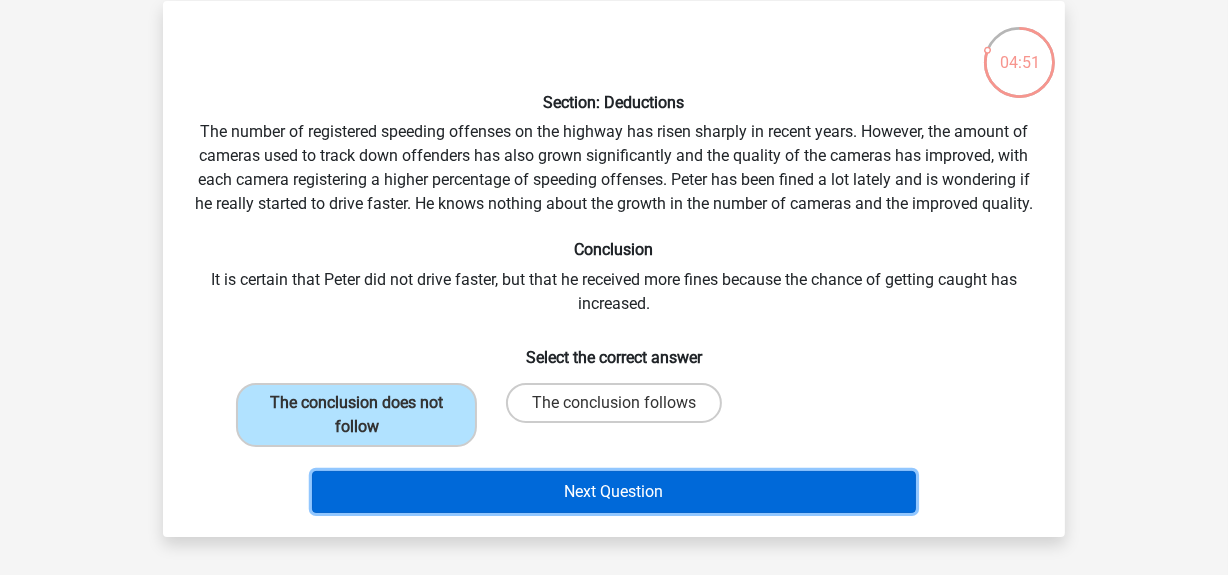click on "Next Question" at bounding box center [614, 492] 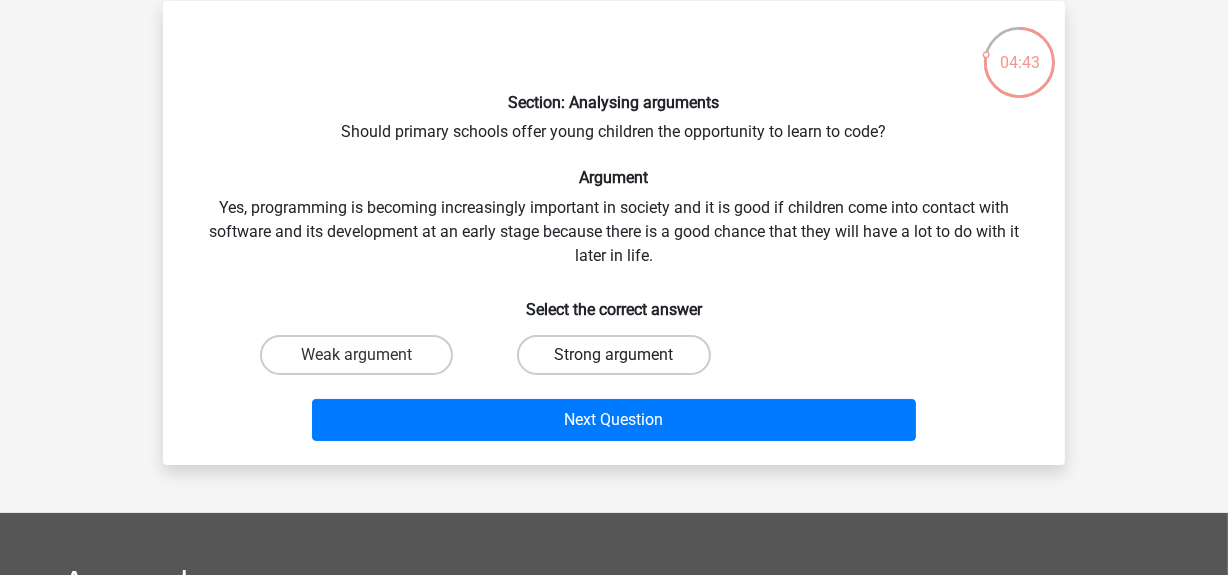 click on "Strong argument" at bounding box center [613, 355] 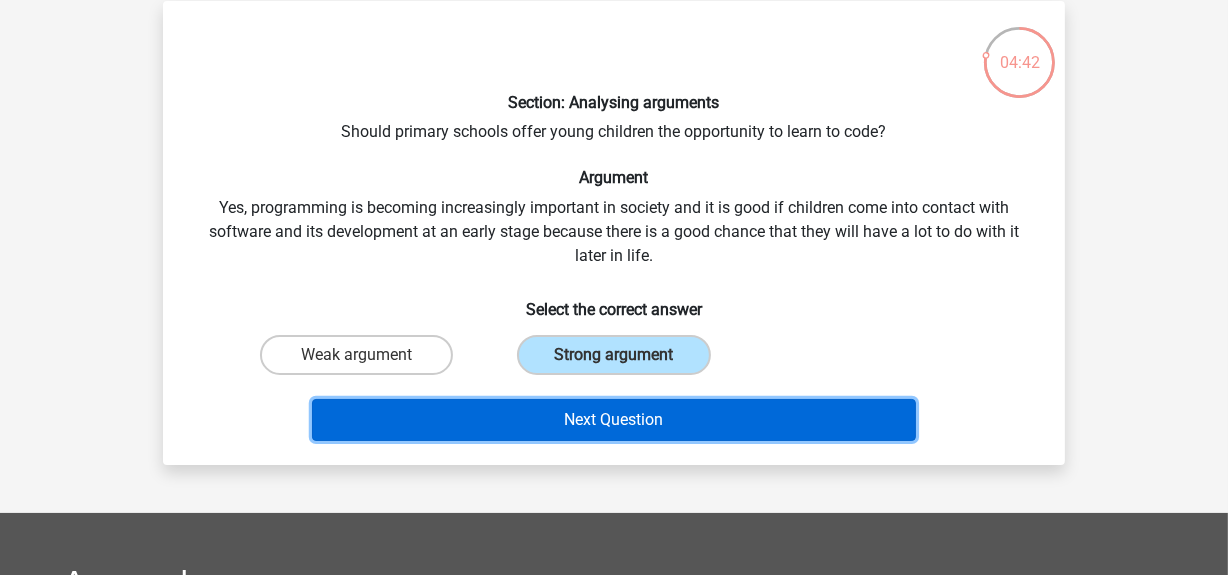 click on "Next Question" at bounding box center (614, 420) 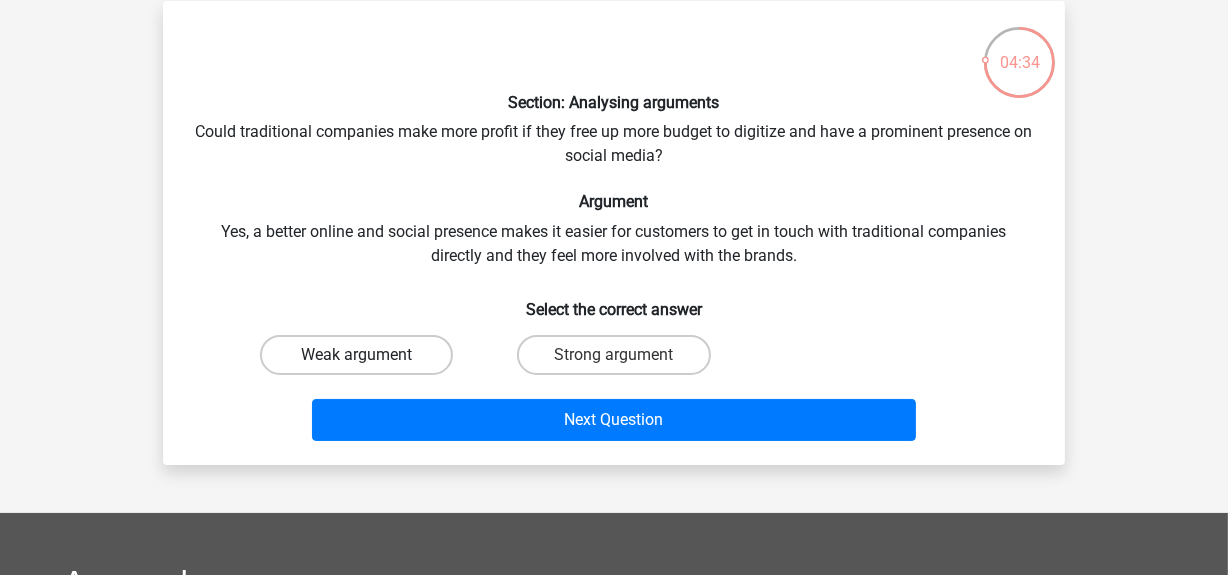 click on "Weak argument" at bounding box center (356, 355) 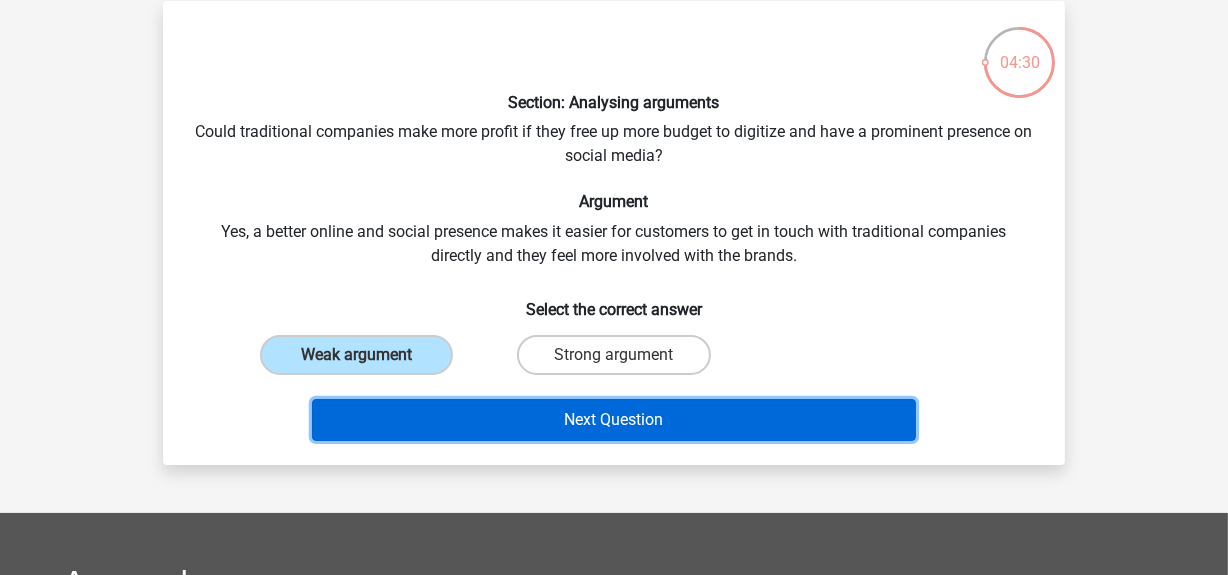 click on "Next Question" at bounding box center (614, 420) 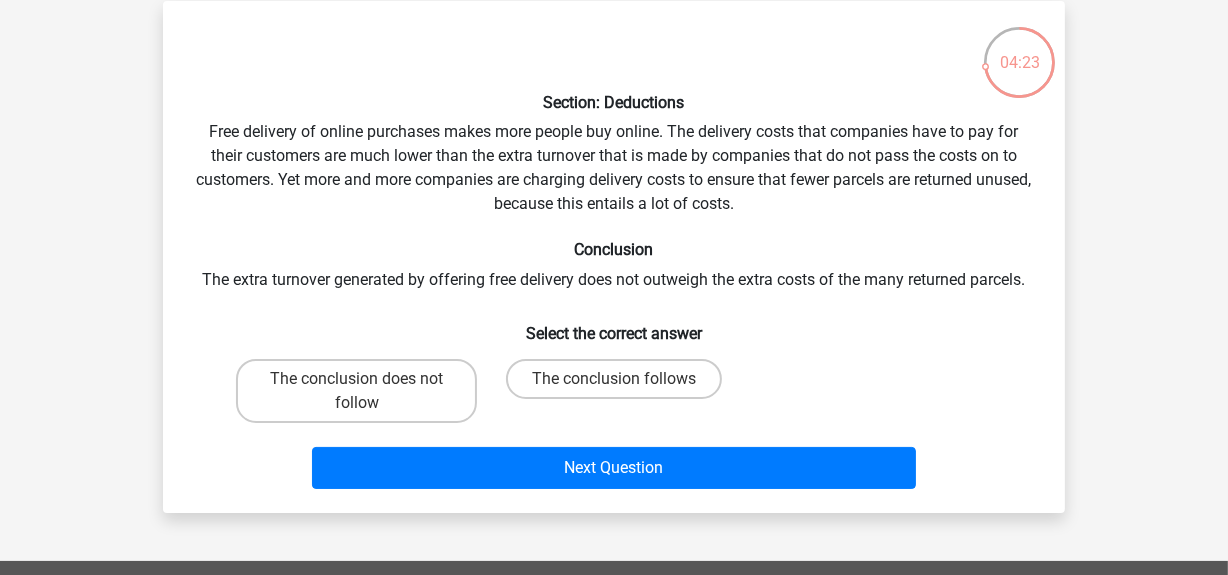 click on "The conclusion follows" at bounding box center [620, 385] 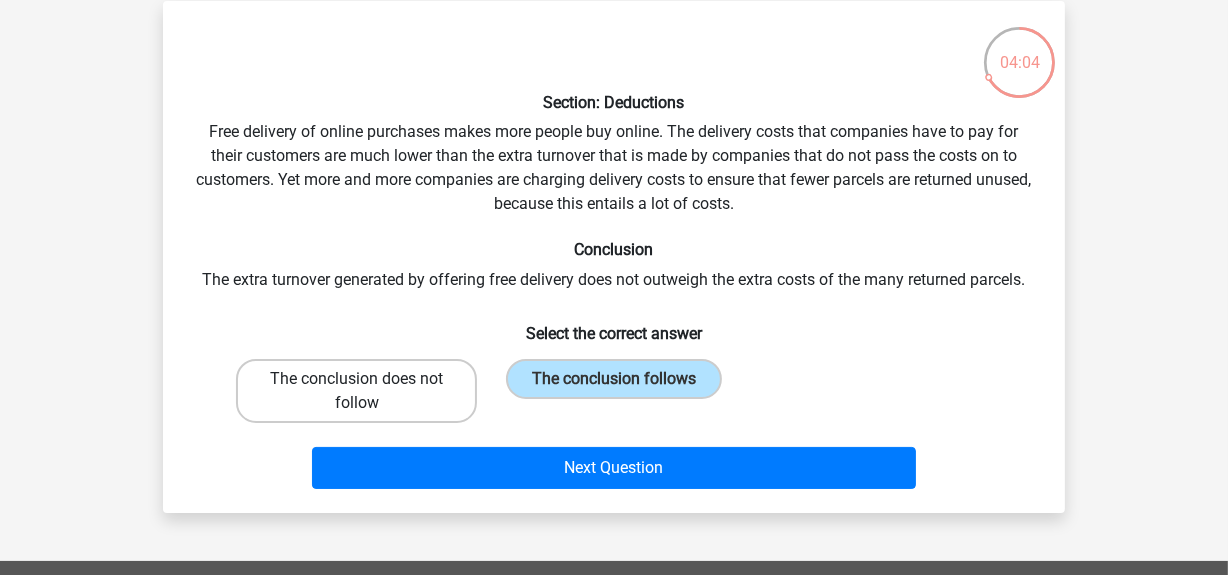 click on "The conclusion does not follow" at bounding box center (356, 391) 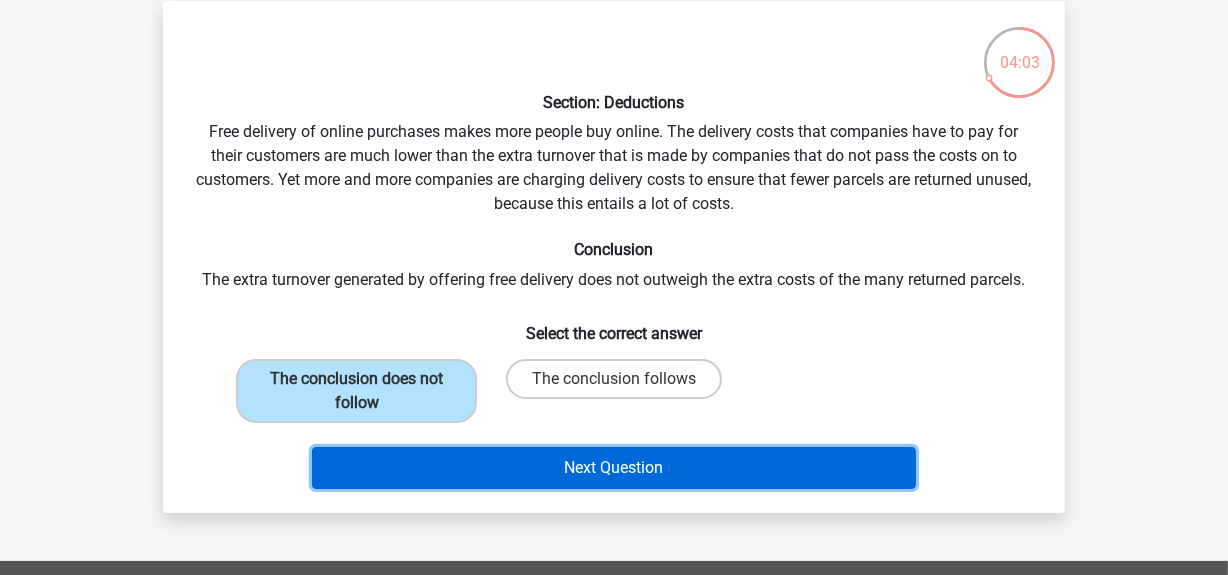 click on "Next Question" at bounding box center [614, 468] 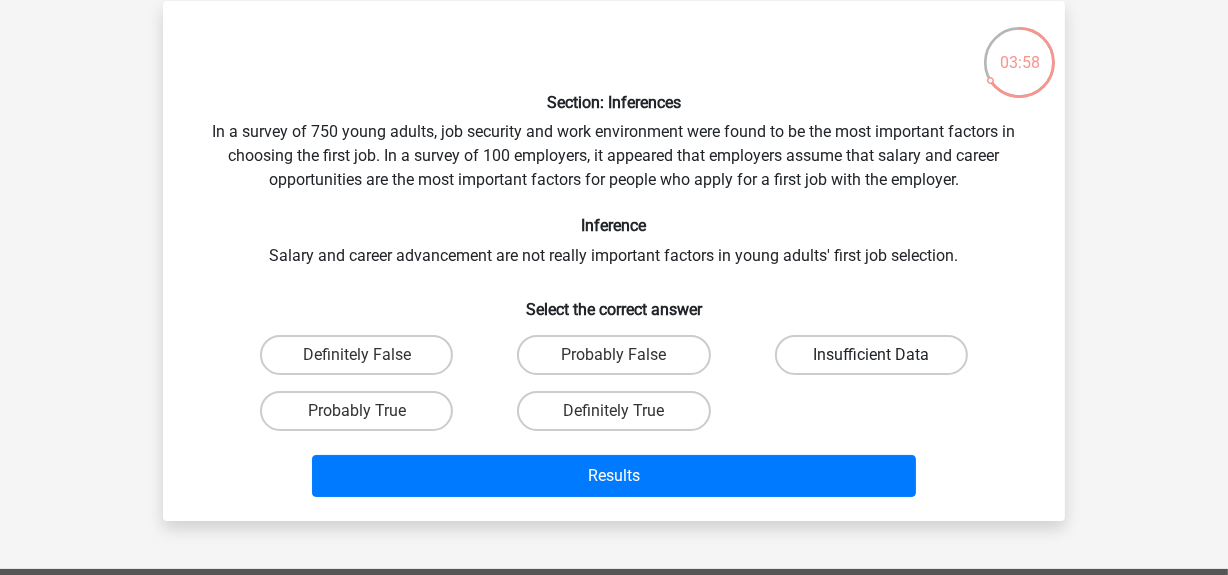 click on "Insufficient Data" at bounding box center (871, 355) 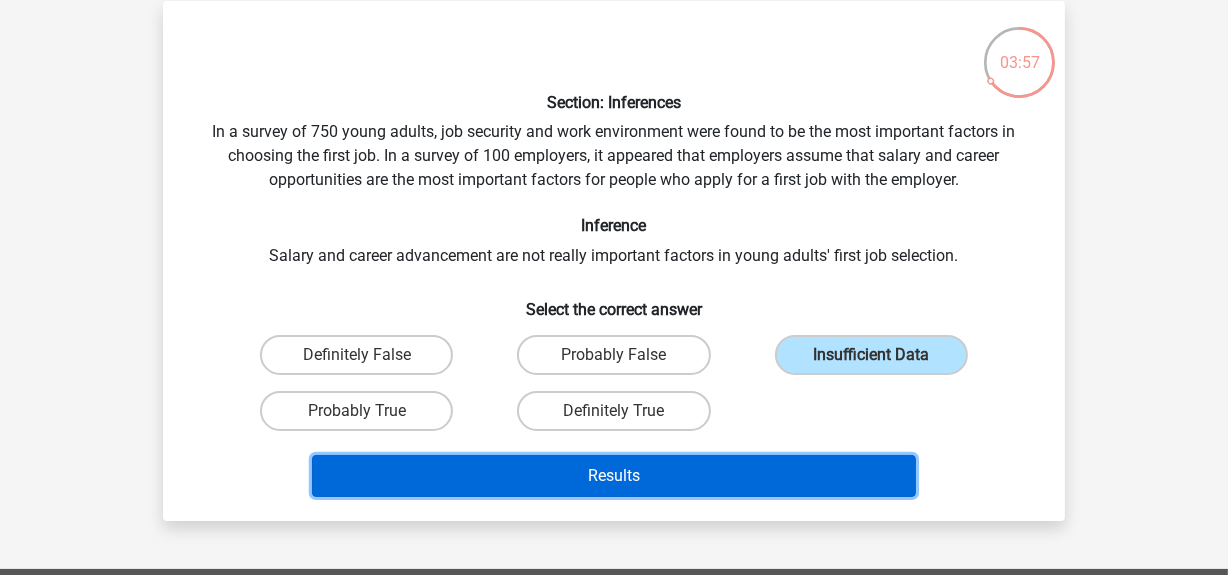 click on "Results" at bounding box center (614, 476) 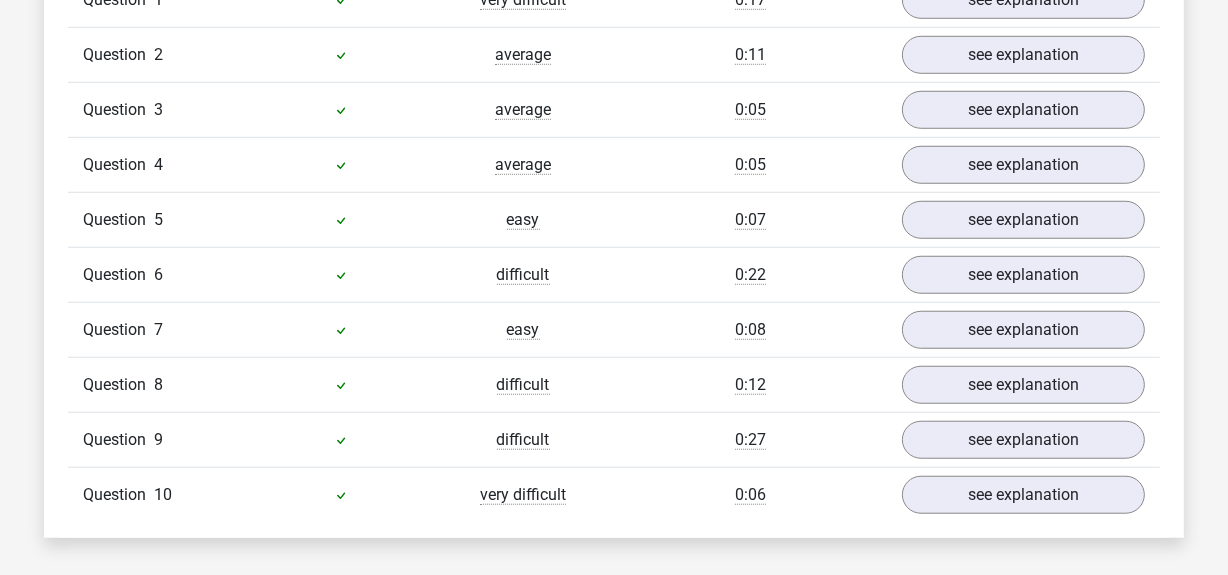 scroll, scrollTop: 1404, scrollLeft: 0, axis: vertical 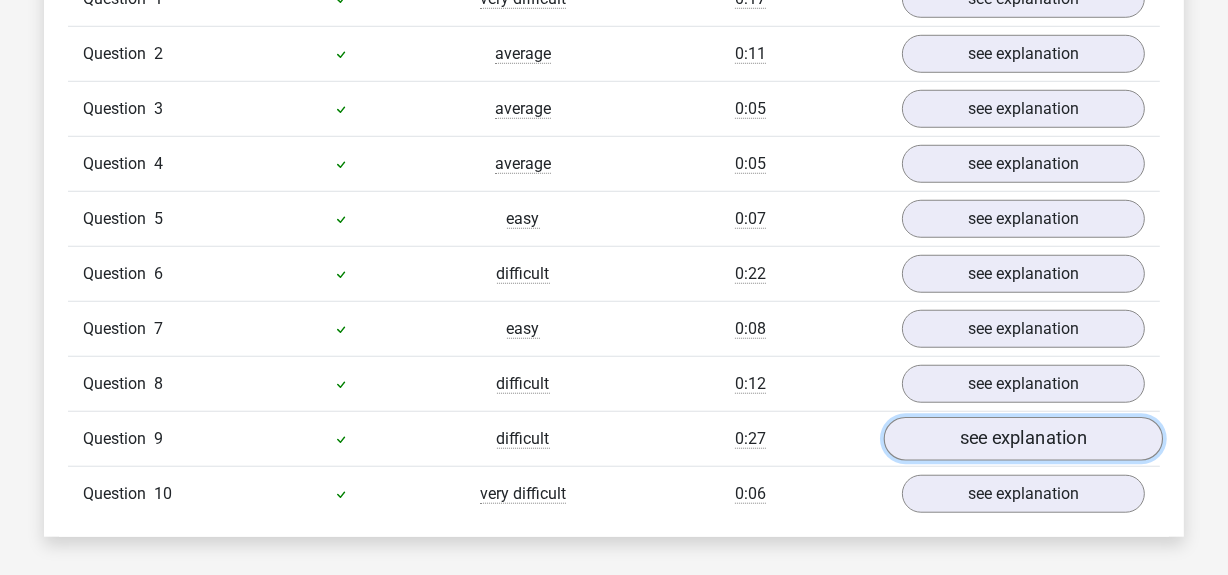 click on "see explanation" at bounding box center [1023, 439] 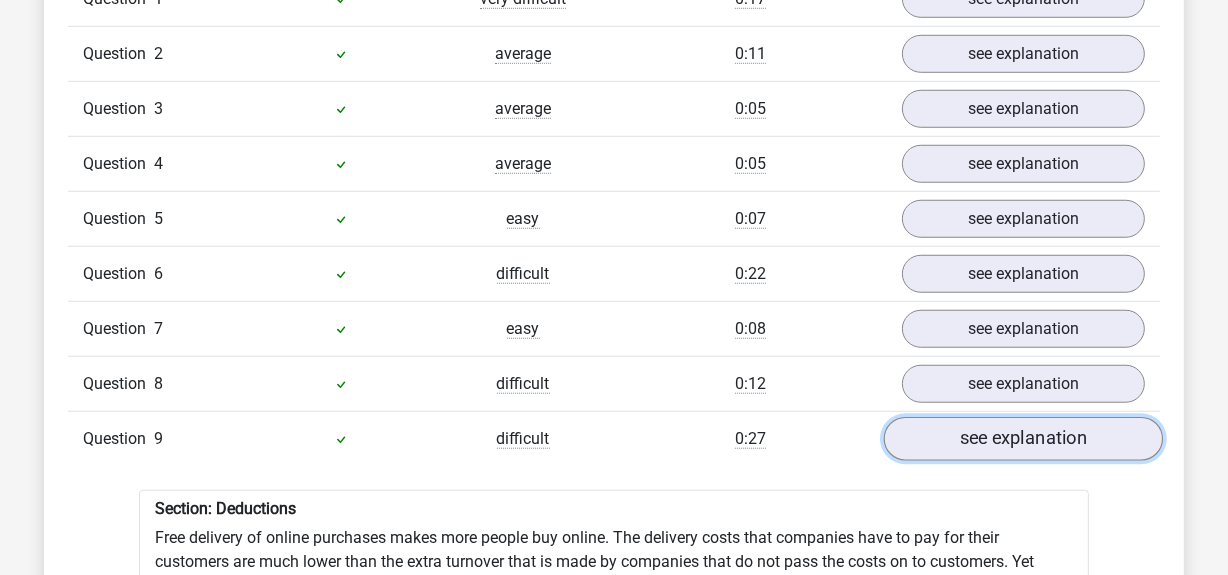 click on "see explanation" at bounding box center (1023, 439) 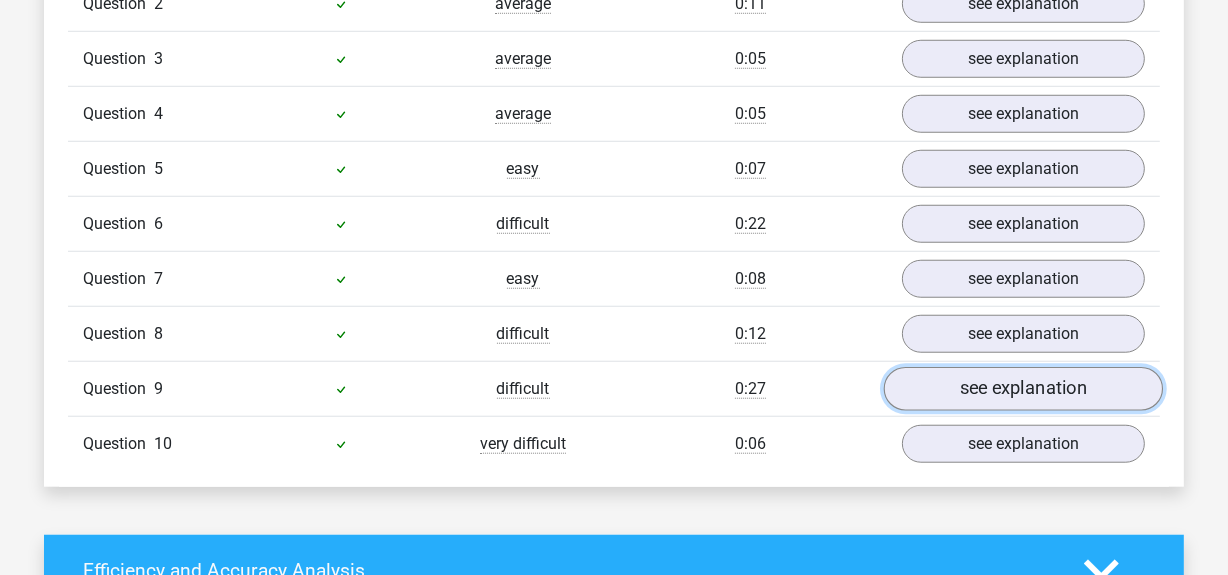scroll, scrollTop: 1456, scrollLeft: 0, axis: vertical 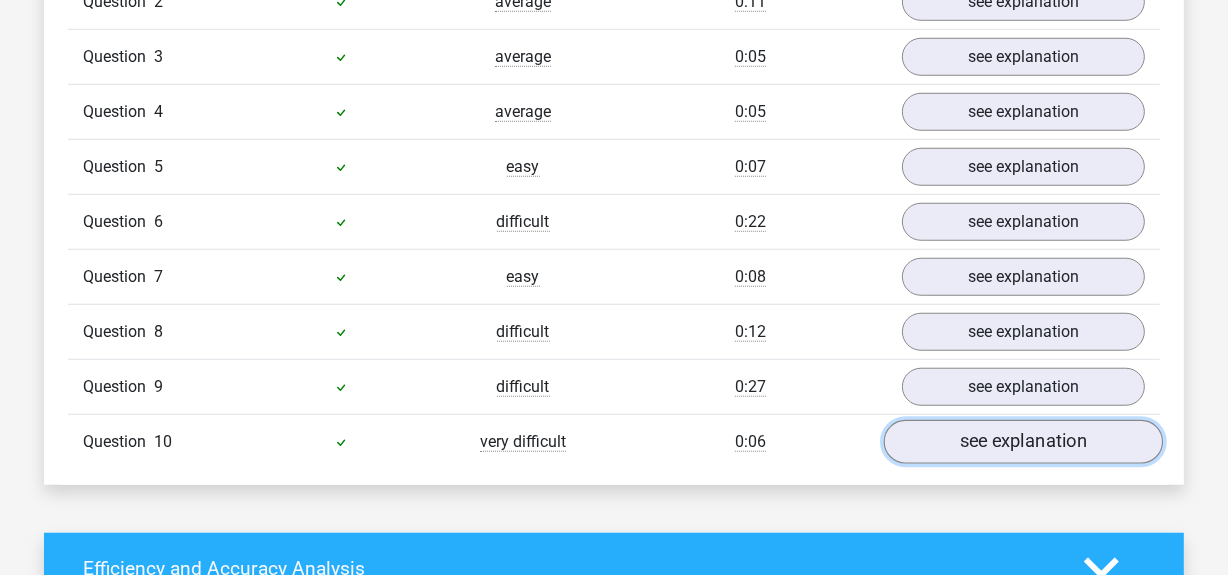 click on "see explanation" at bounding box center [1023, 442] 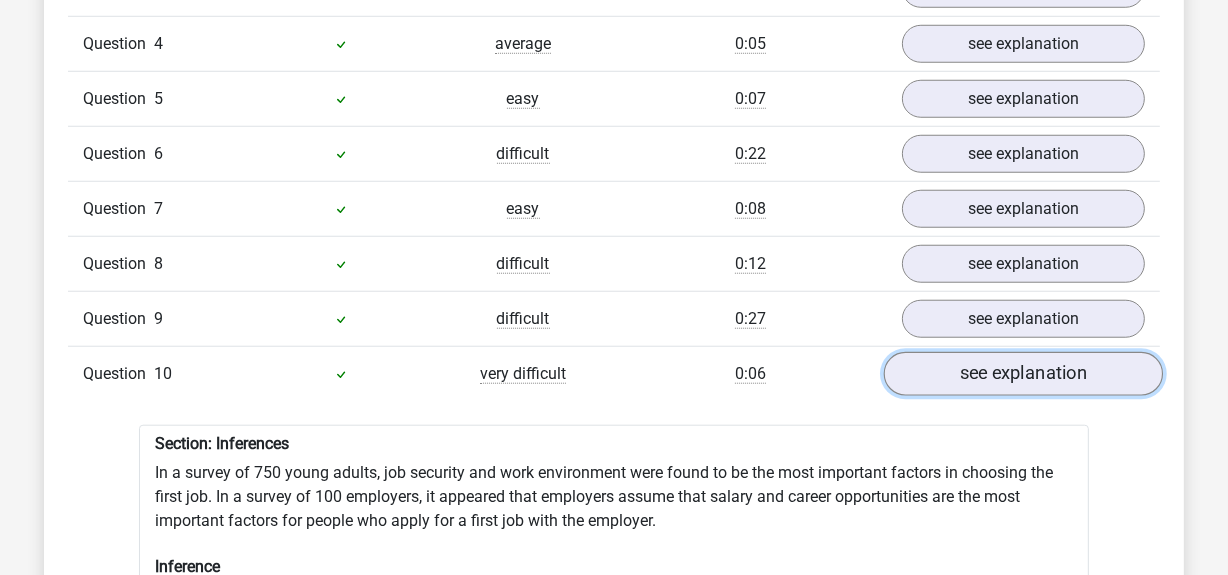 scroll, scrollTop: 1525, scrollLeft: 0, axis: vertical 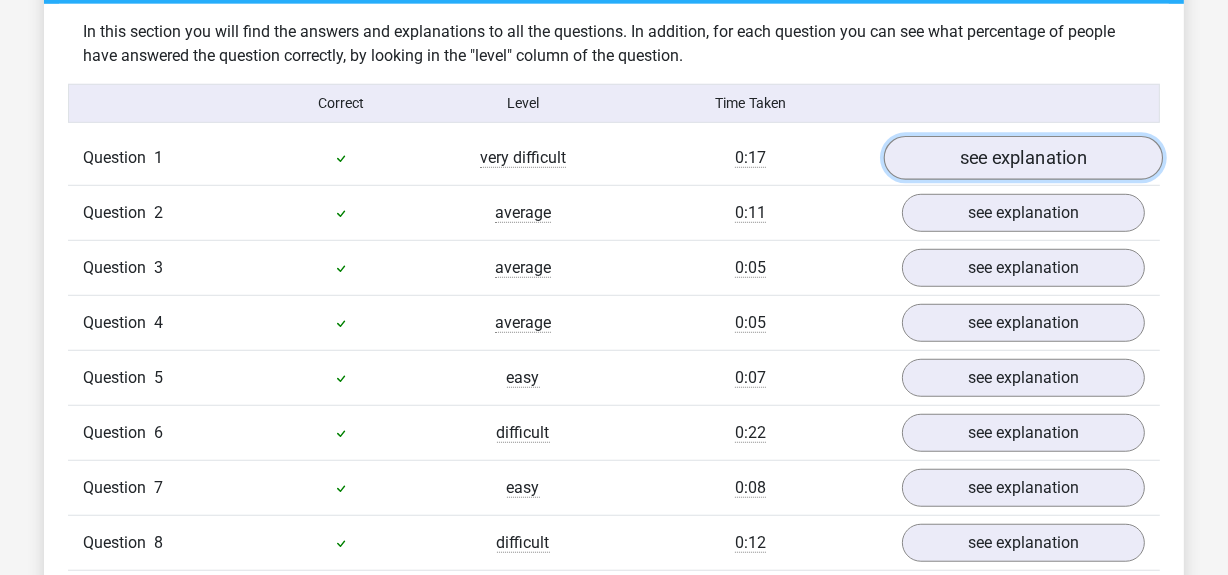click on "see explanation" at bounding box center (1023, 158) 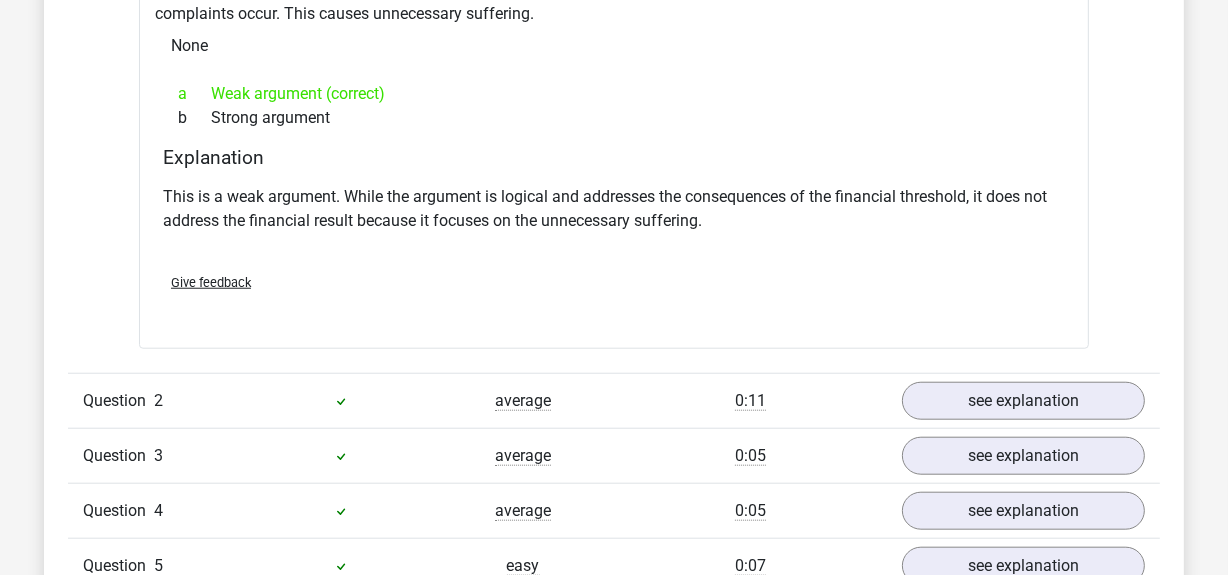 scroll, scrollTop: 1595, scrollLeft: 0, axis: vertical 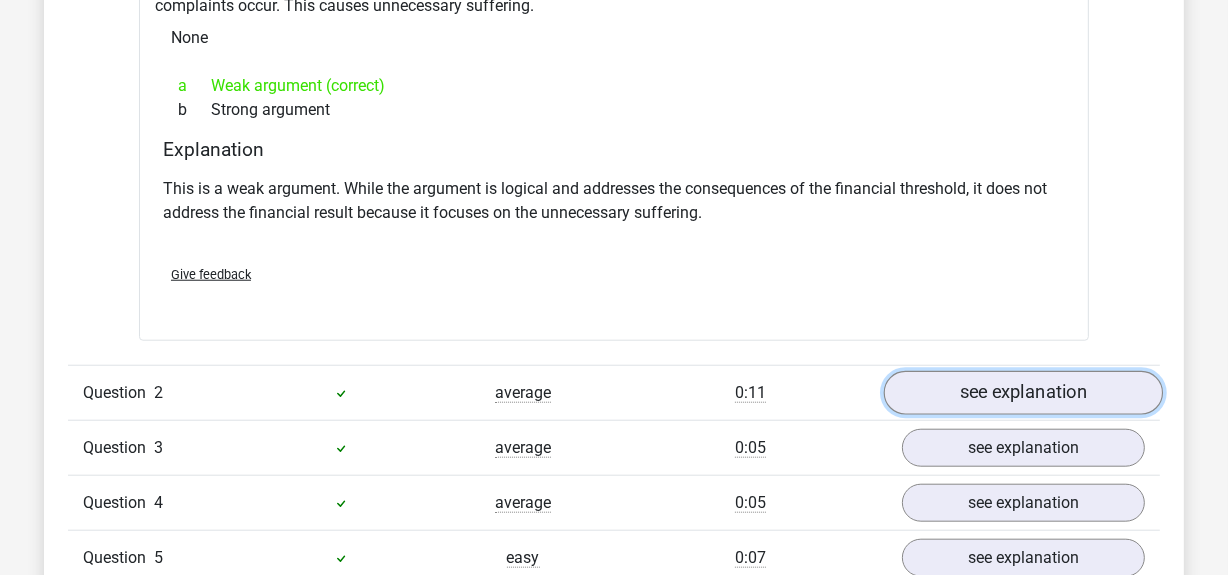 click on "see explanation" at bounding box center (1023, 394) 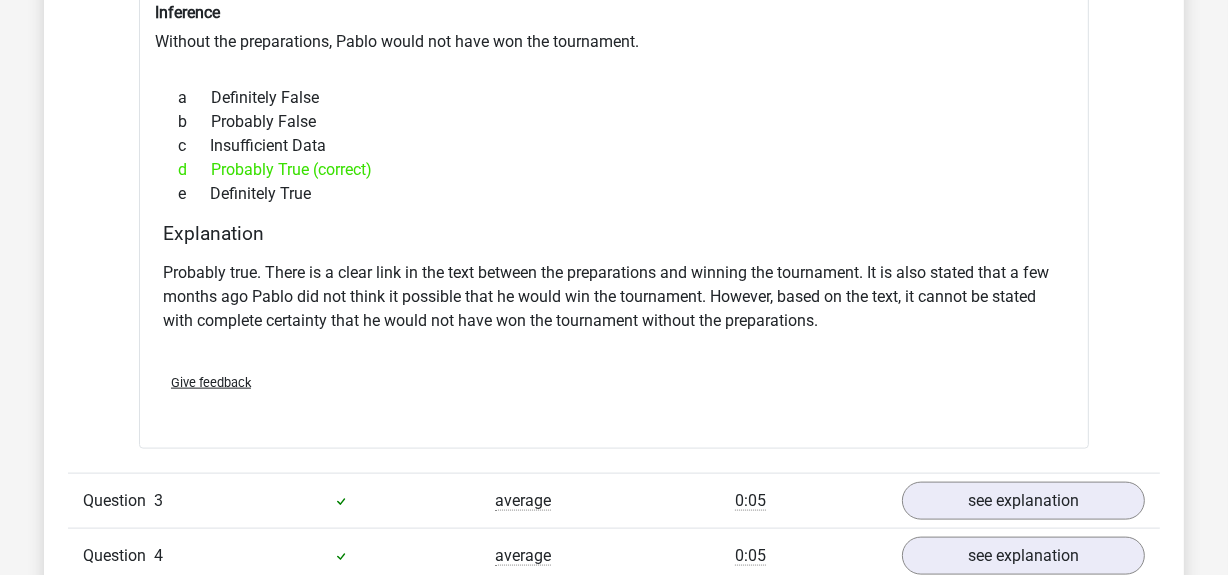 scroll, scrollTop: 2263, scrollLeft: 0, axis: vertical 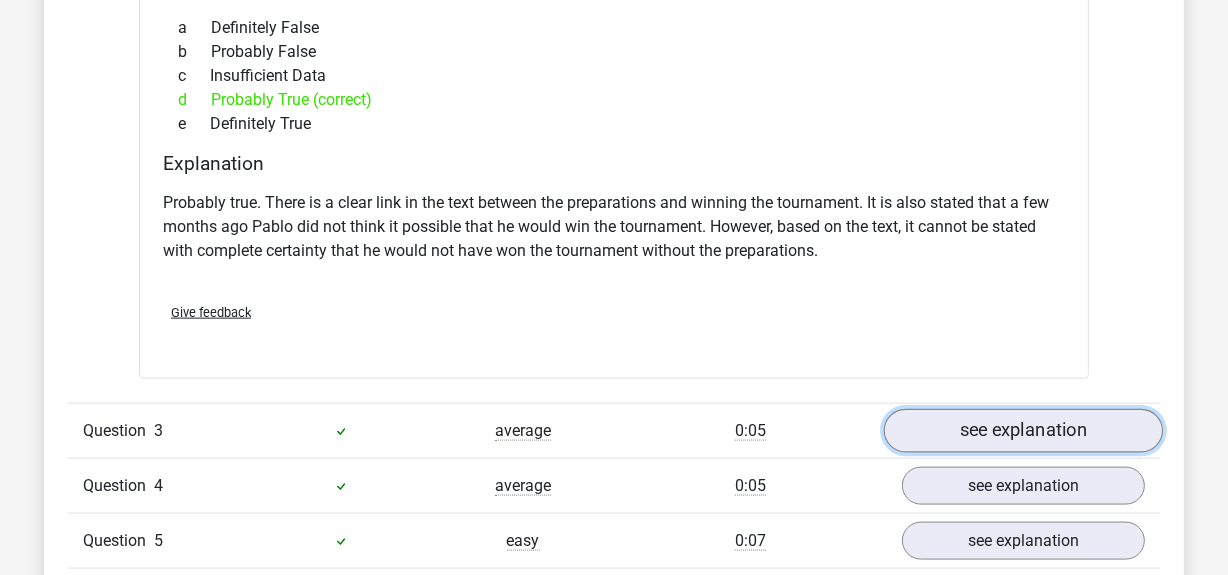 click on "see explanation" at bounding box center (1023, 431) 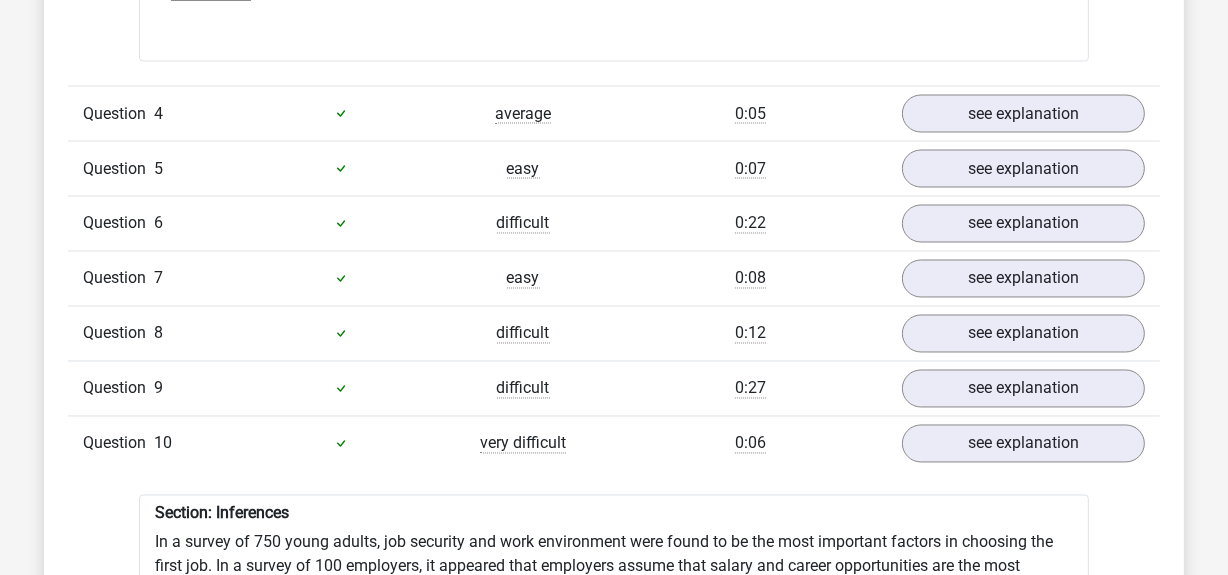 scroll, scrollTop: 3193, scrollLeft: 0, axis: vertical 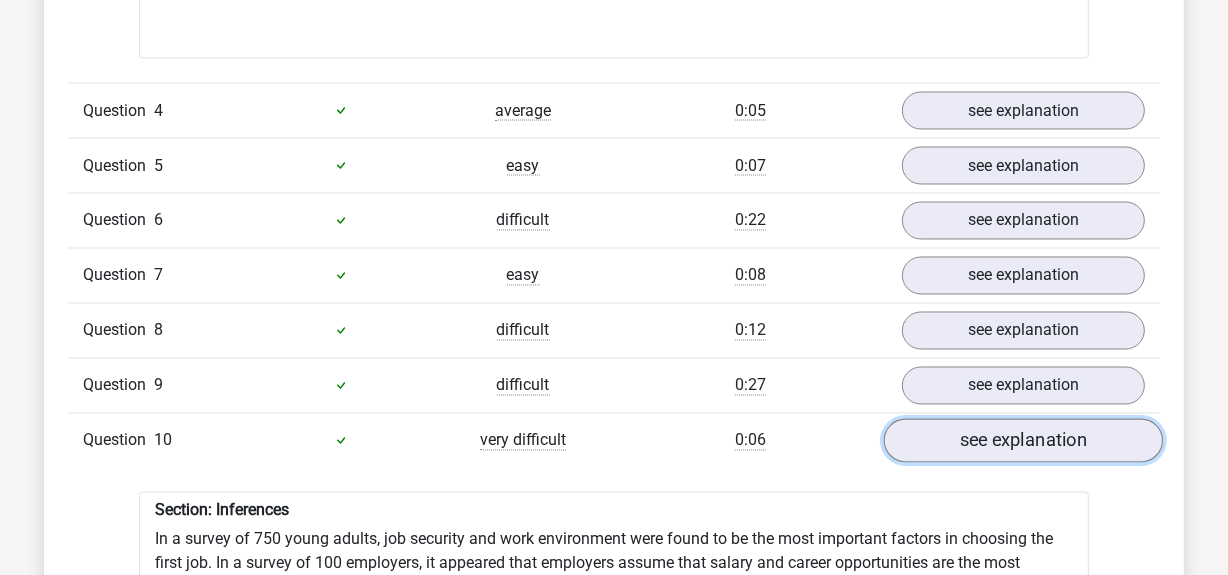 click on "see explanation" at bounding box center [1023, 441] 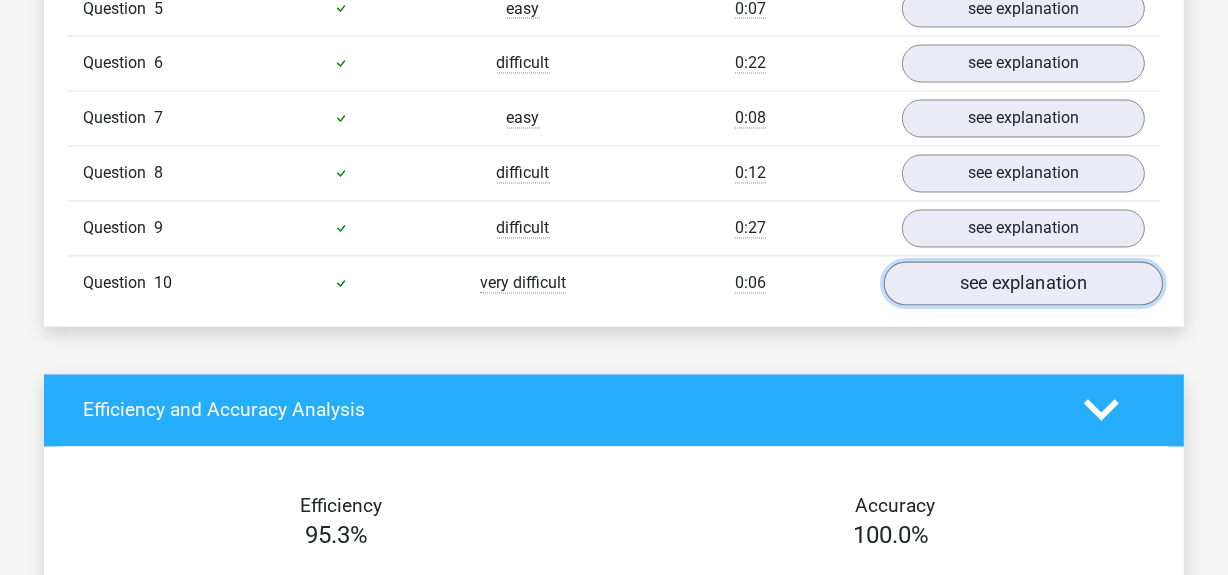 scroll, scrollTop: 3309, scrollLeft: 0, axis: vertical 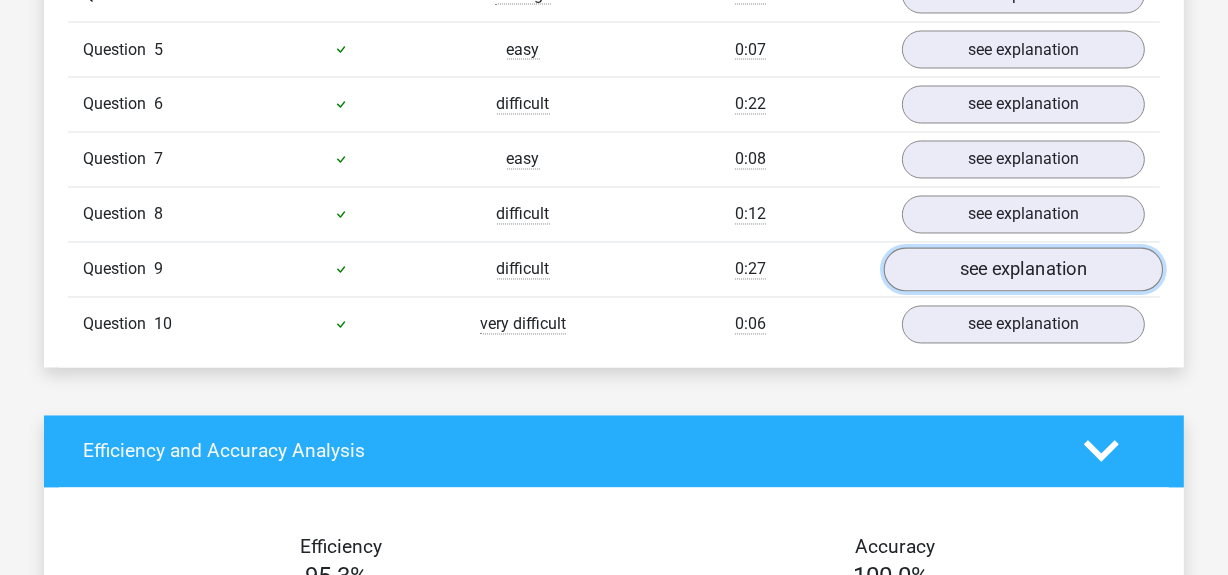click on "see explanation" at bounding box center [1023, 270] 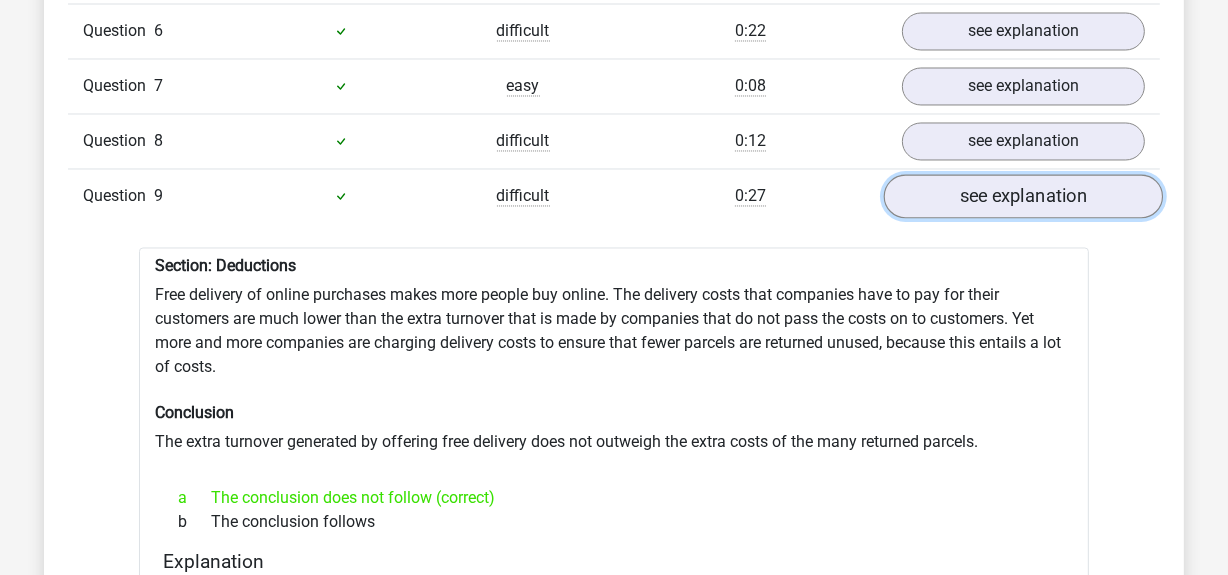 scroll, scrollTop: 3384, scrollLeft: 0, axis: vertical 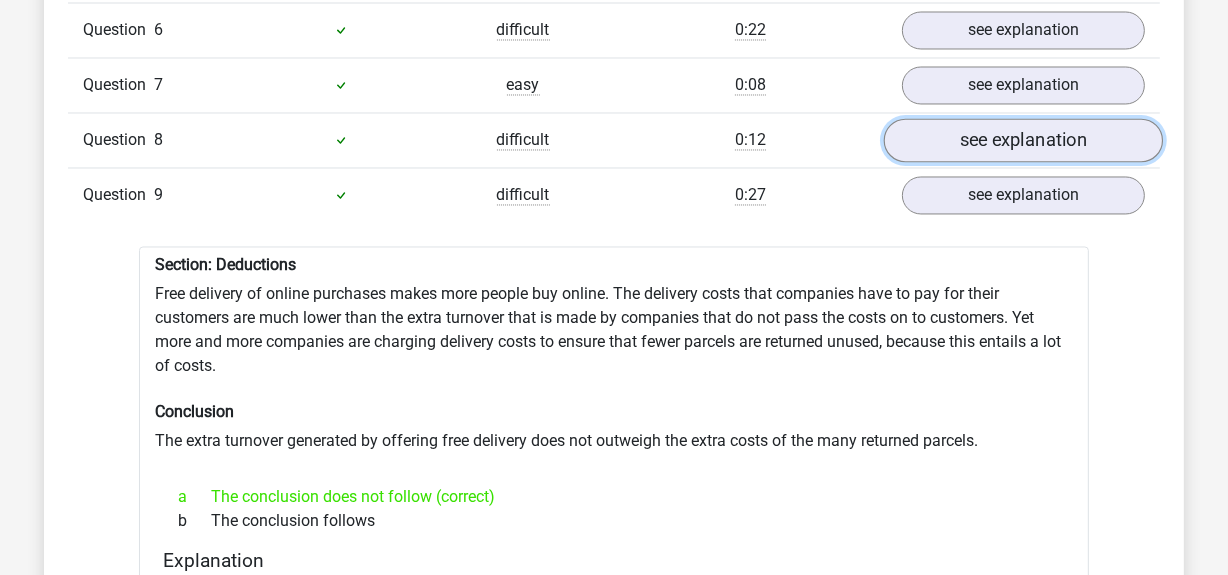 click on "see explanation" at bounding box center [1023, 140] 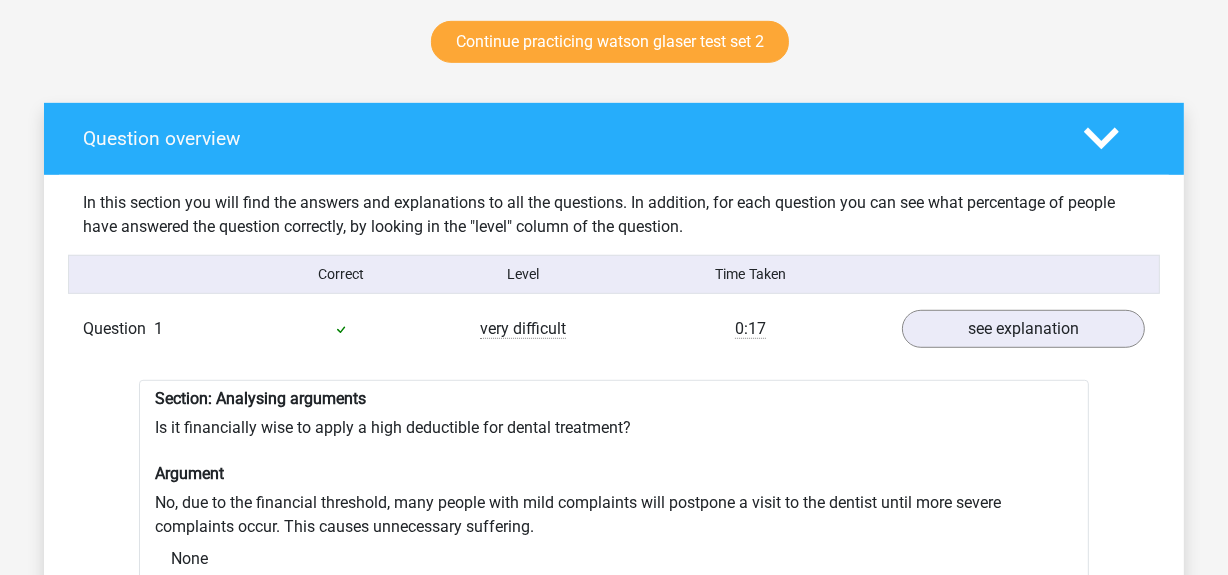 scroll, scrollTop: 1072, scrollLeft: 0, axis: vertical 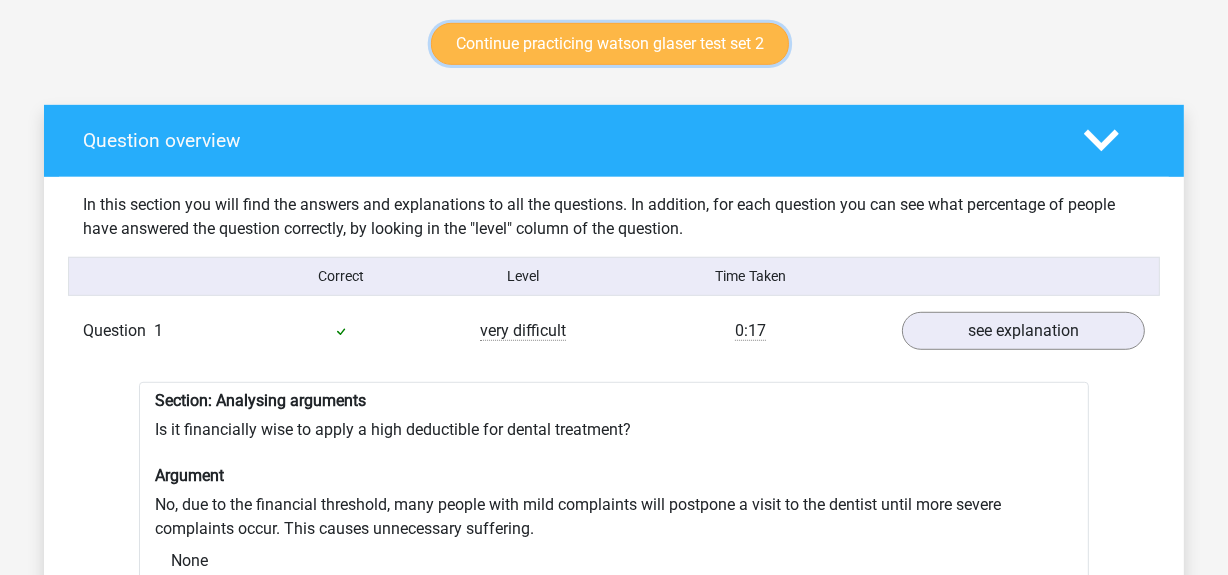click on "Continue practicing watson glaser test set 2" at bounding box center [610, 44] 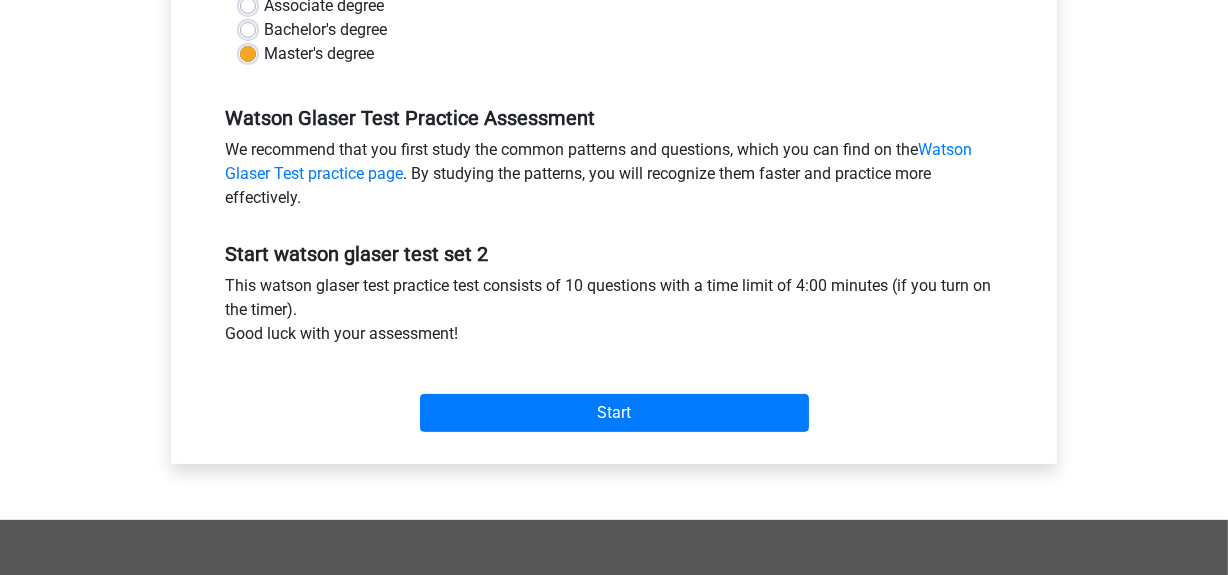 scroll, scrollTop: 556, scrollLeft: 0, axis: vertical 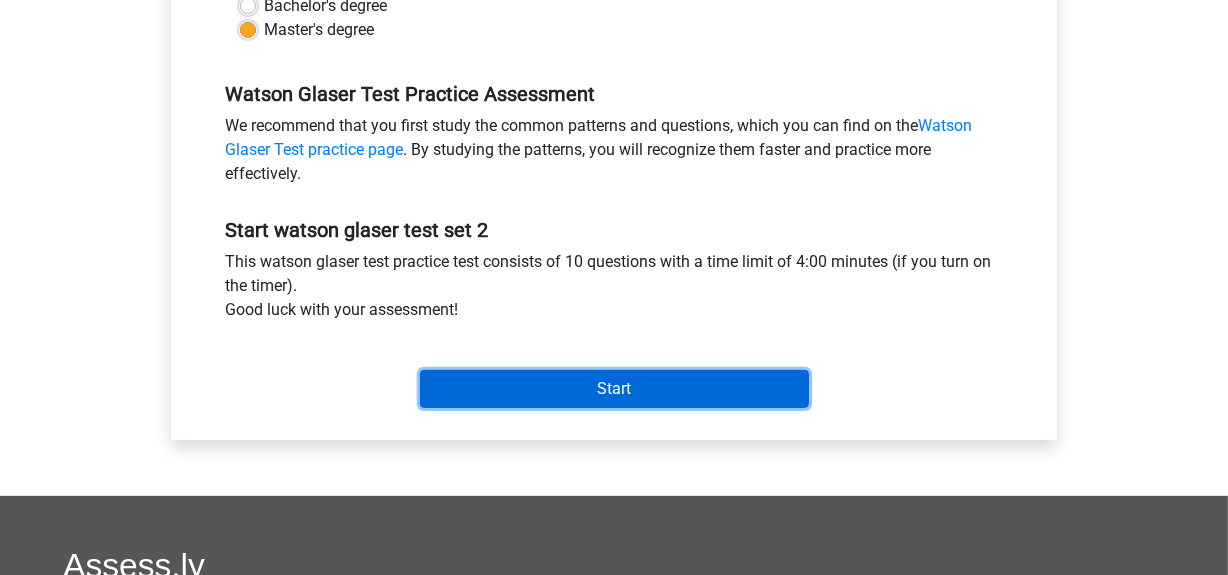 click on "Start" at bounding box center [614, 389] 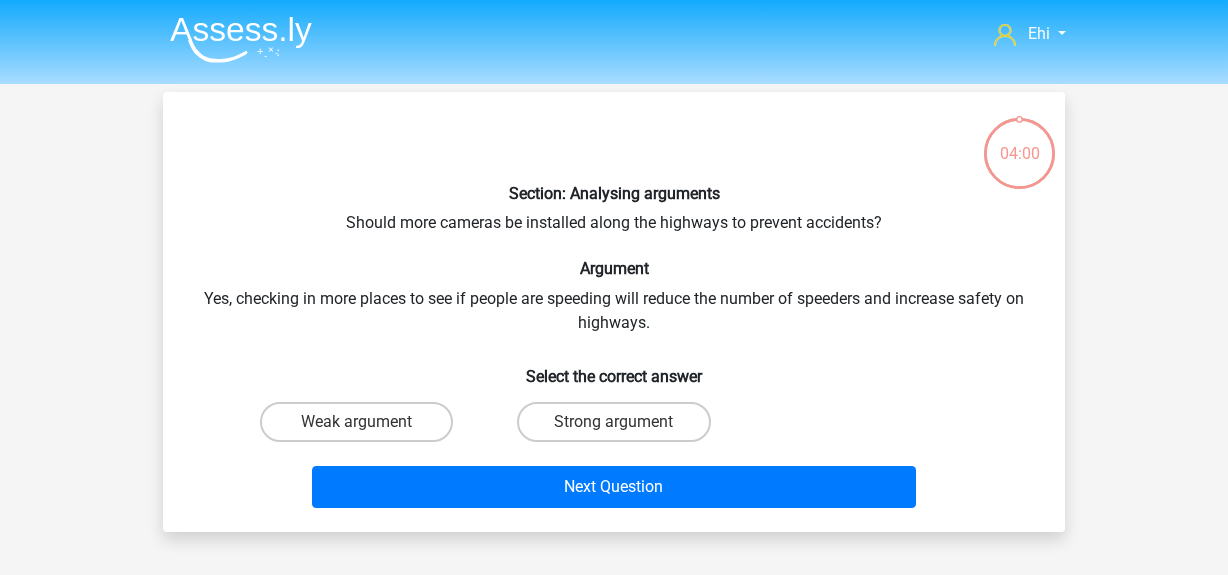 scroll, scrollTop: 0, scrollLeft: 0, axis: both 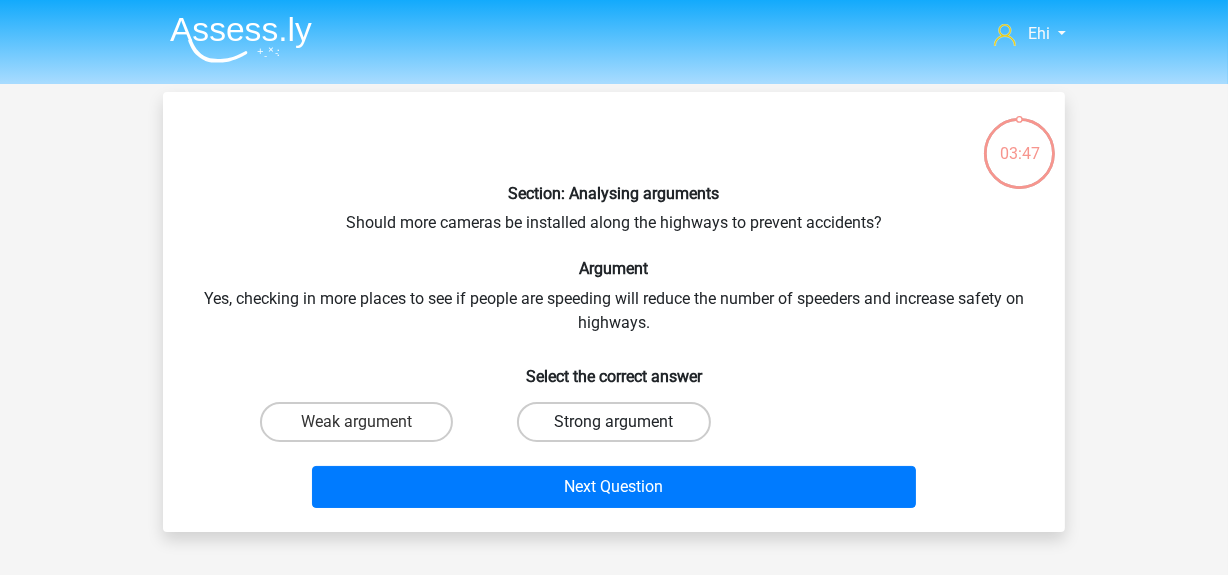 click on "Strong argument" at bounding box center (613, 422) 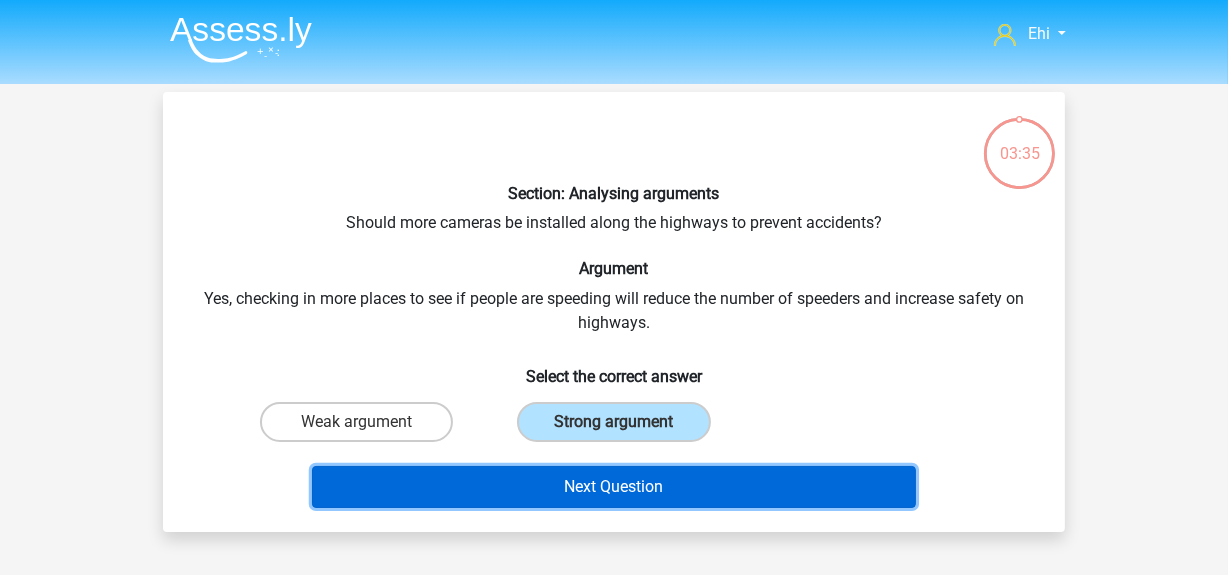 click on "Next Question" at bounding box center [614, 487] 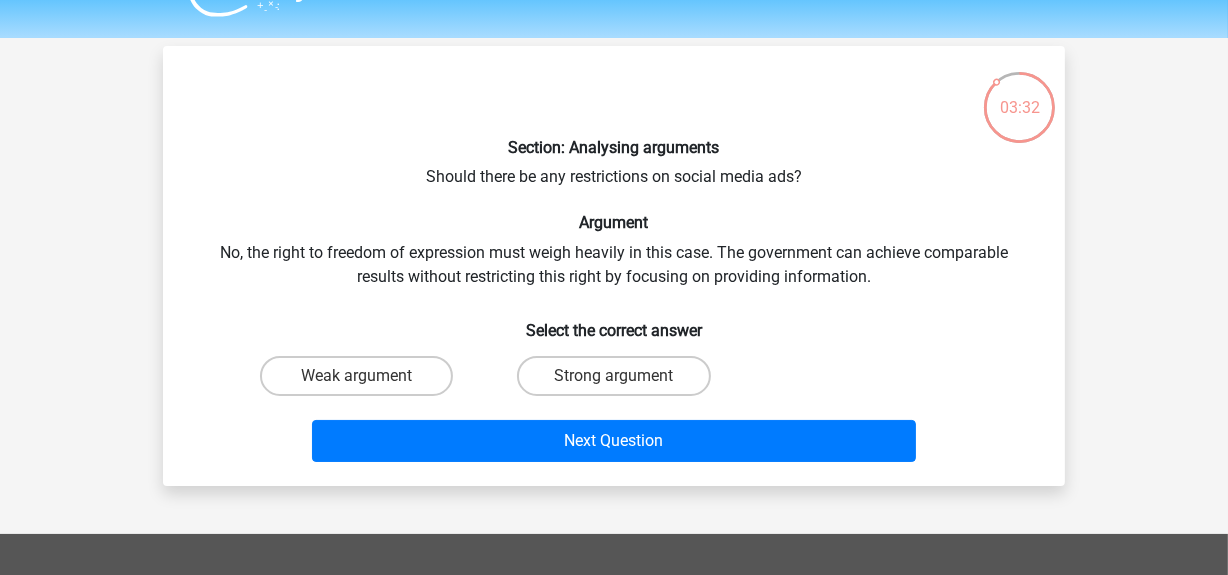 scroll, scrollTop: 40, scrollLeft: 0, axis: vertical 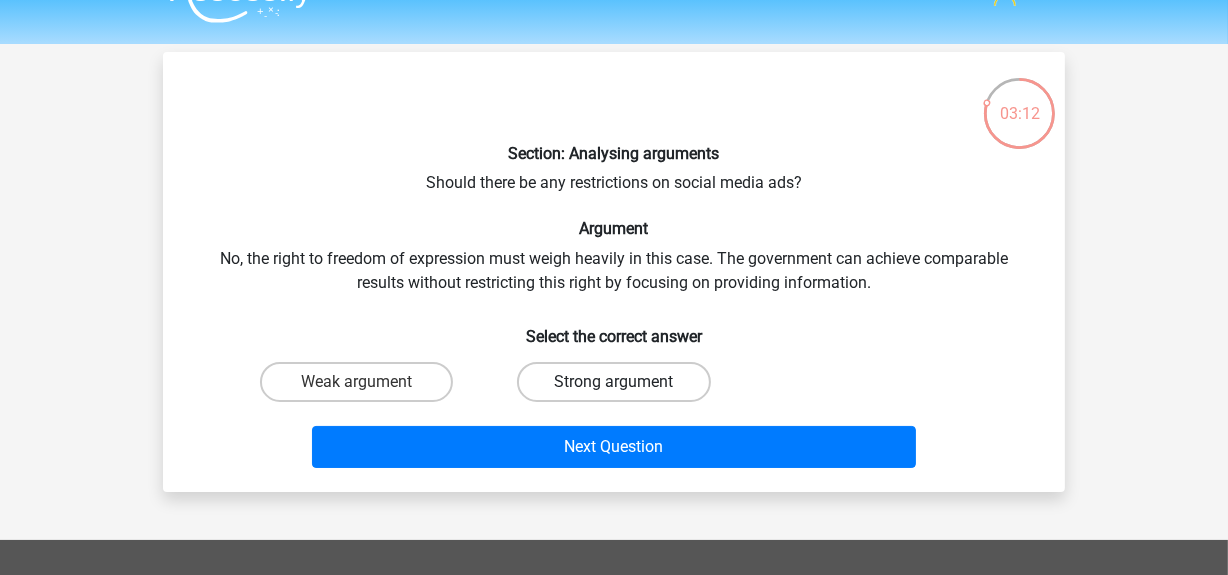 click on "Strong argument" at bounding box center [613, 382] 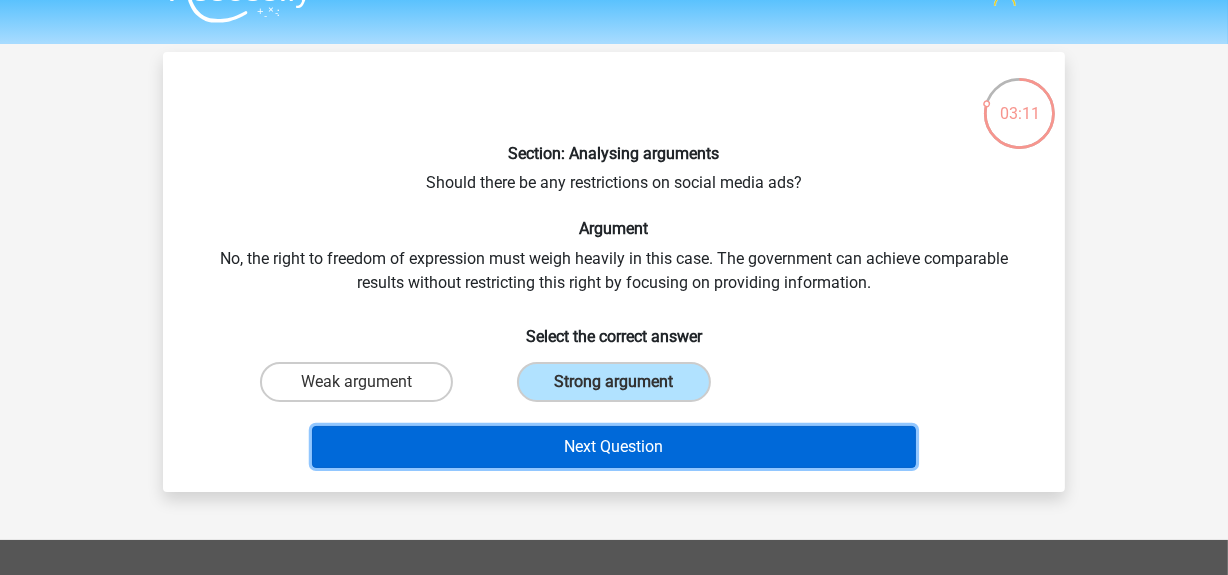 click on "Next Question" at bounding box center (614, 447) 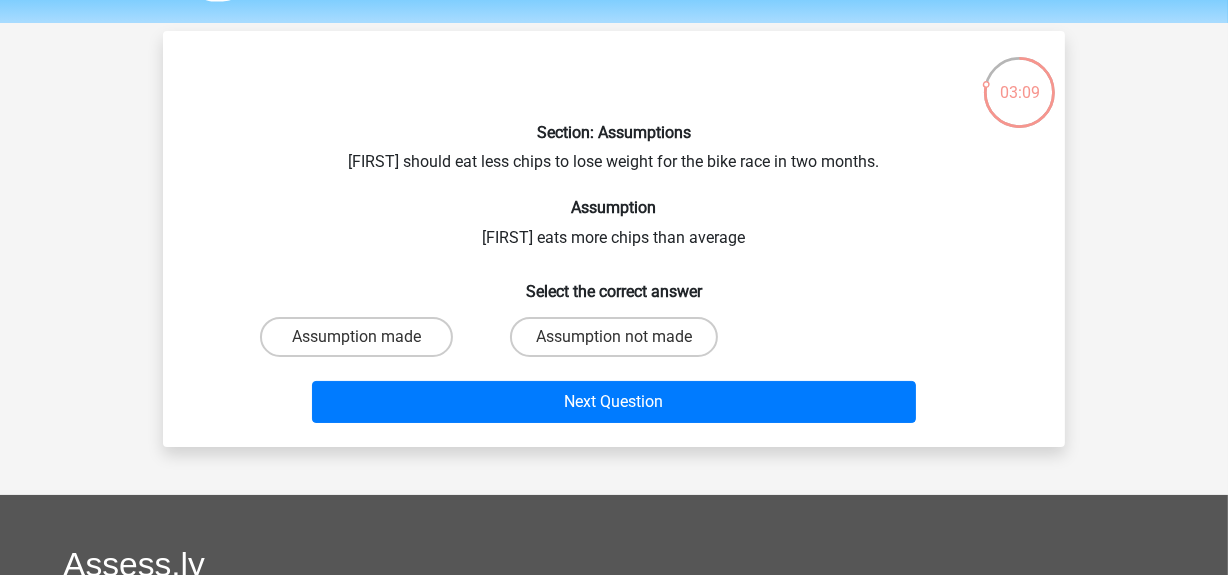 scroll, scrollTop: 48, scrollLeft: 0, axis: vertical 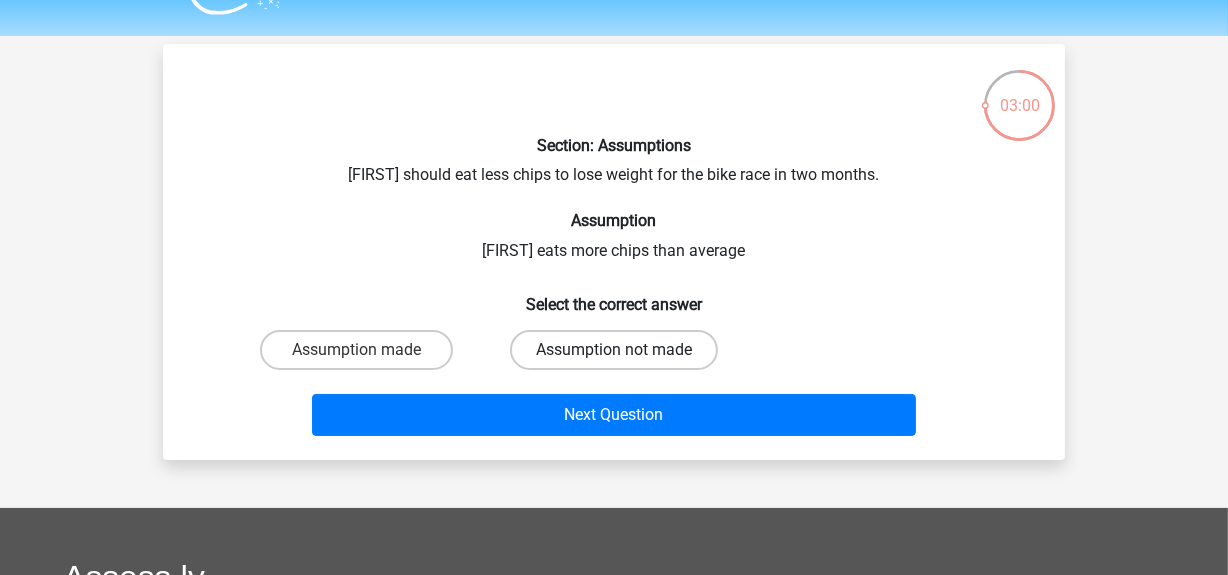 click on "Assumption not made" at bounding box center [614, 350] 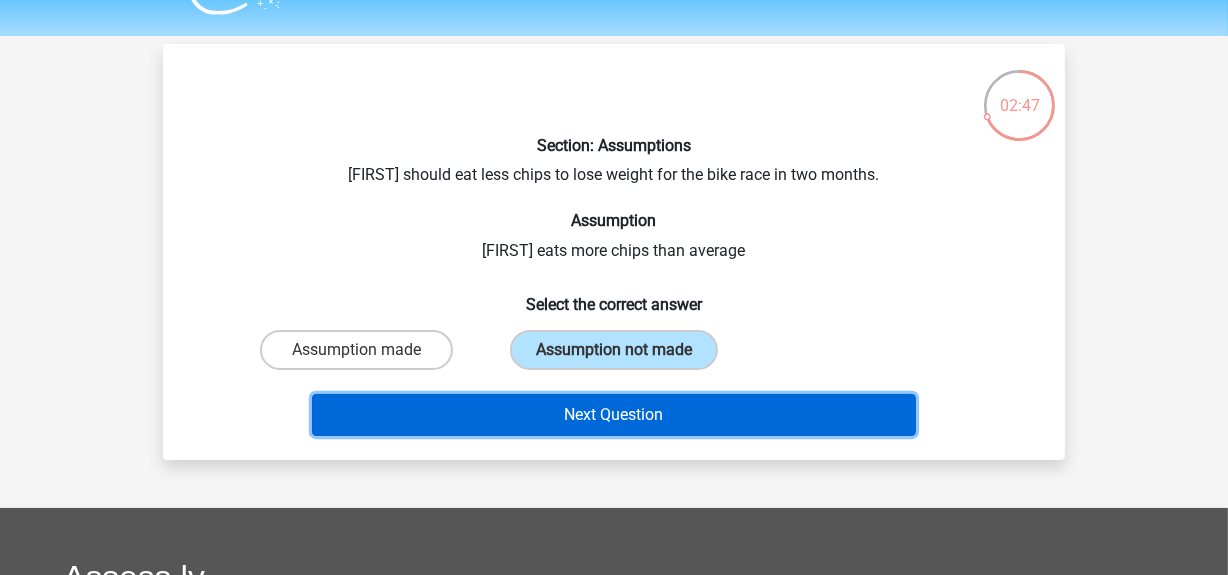 click on "Next Question" at bounding box center [614, 415] 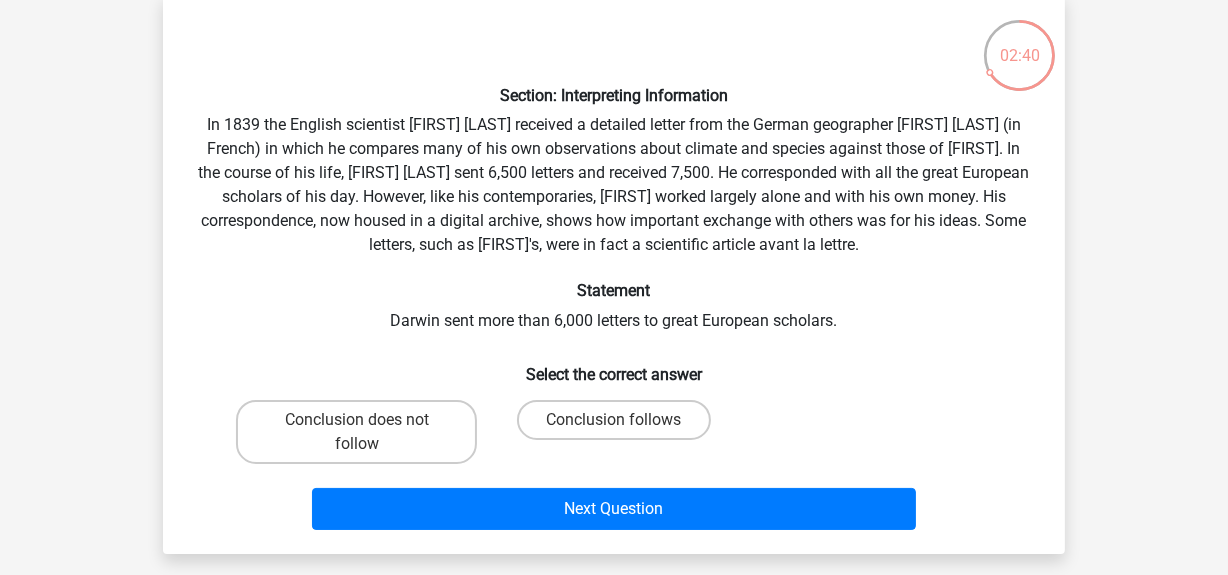 scroll, scrollTop: 100, scrollLeft: 0, axis: vertical 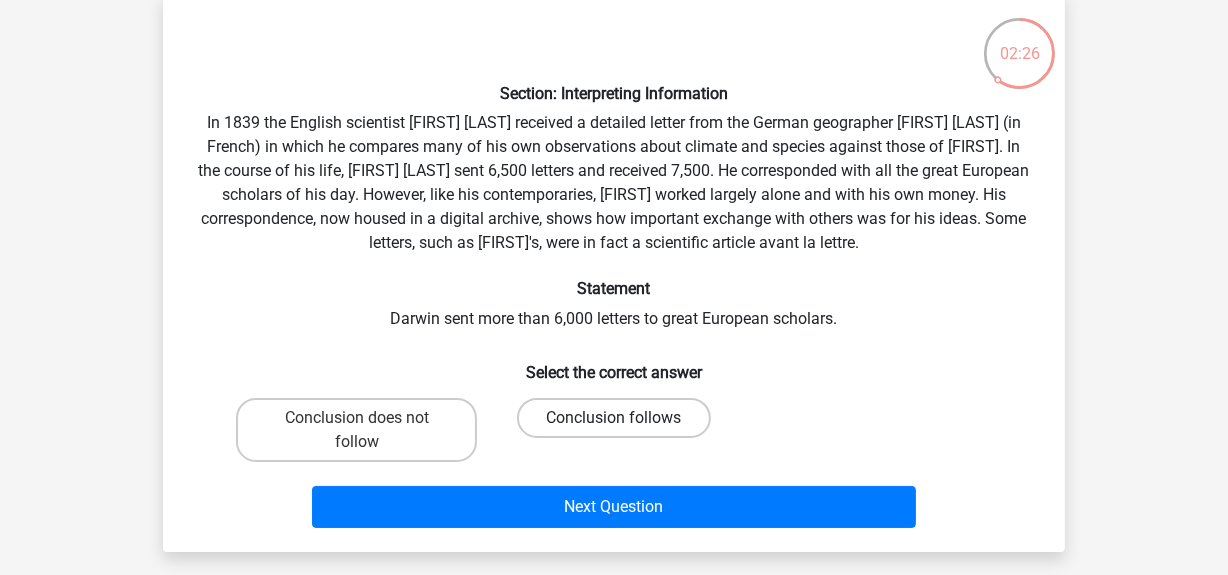 click on "Conclusion follows" at bounding box center [613, 418] 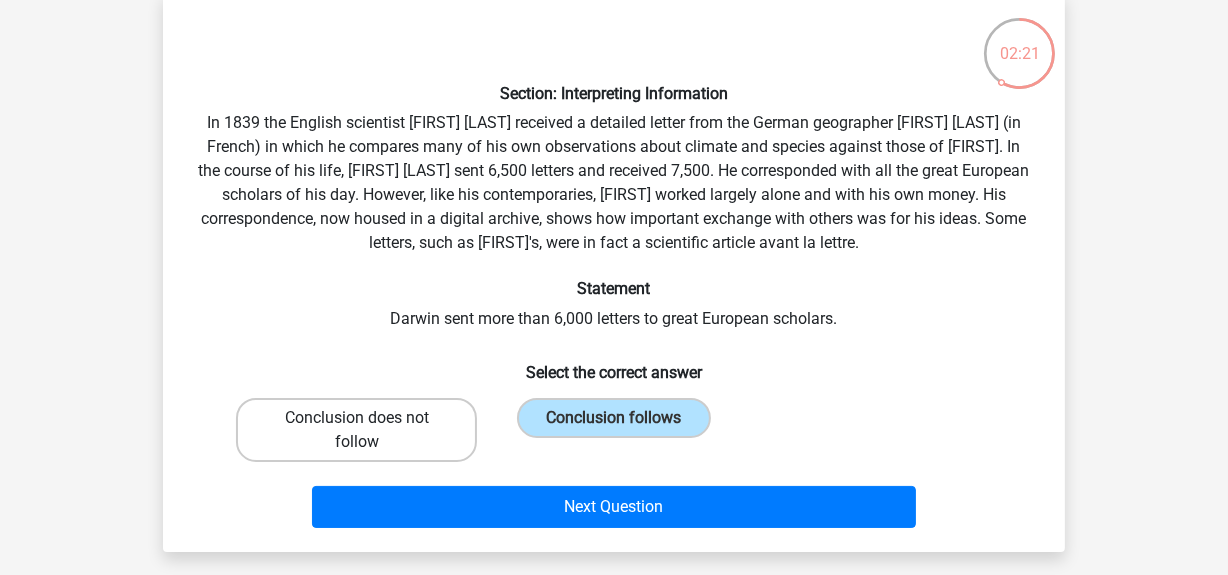 click on "Conclusion does not follow" at bounding box center [356, 430] 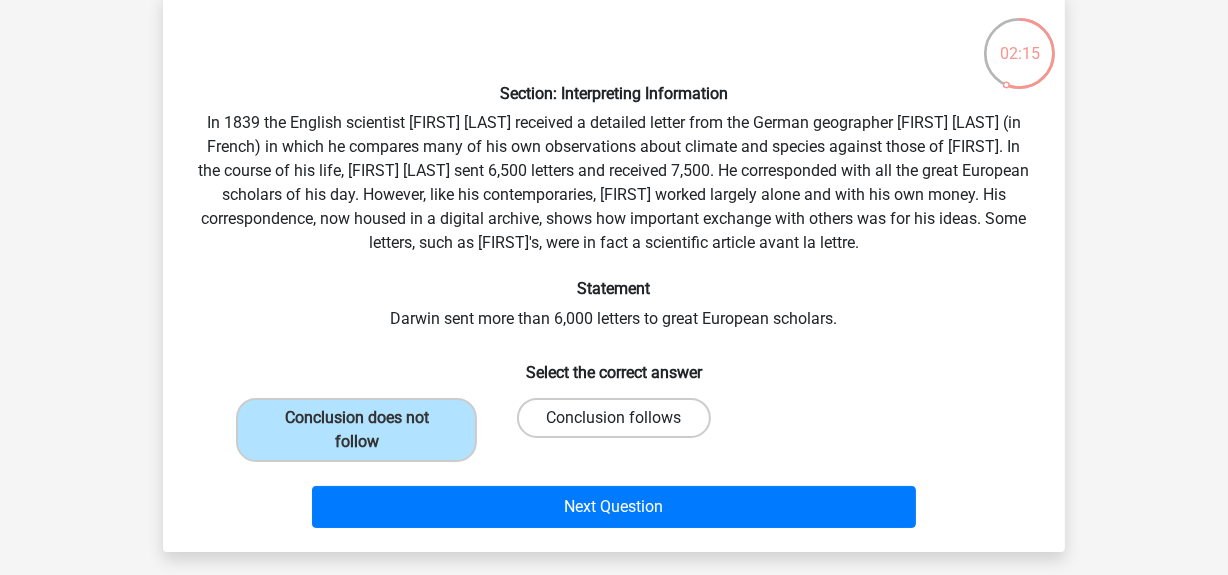 click on "Conclusion follows" at bounding box center [613, 418] 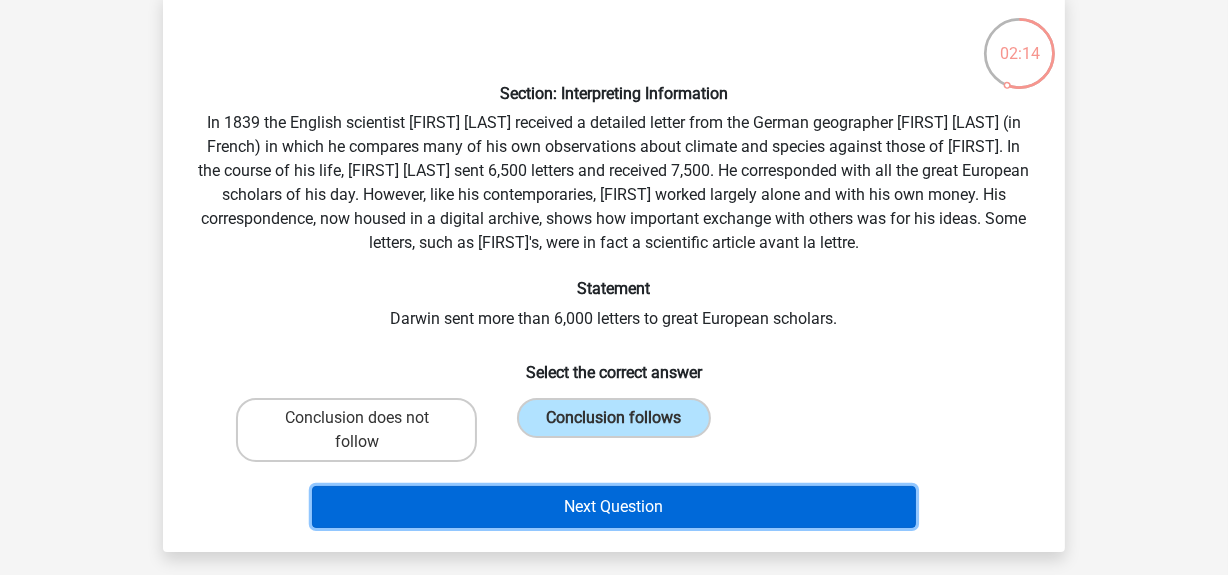 click on "Next Question" at bounding box center (614, 507) 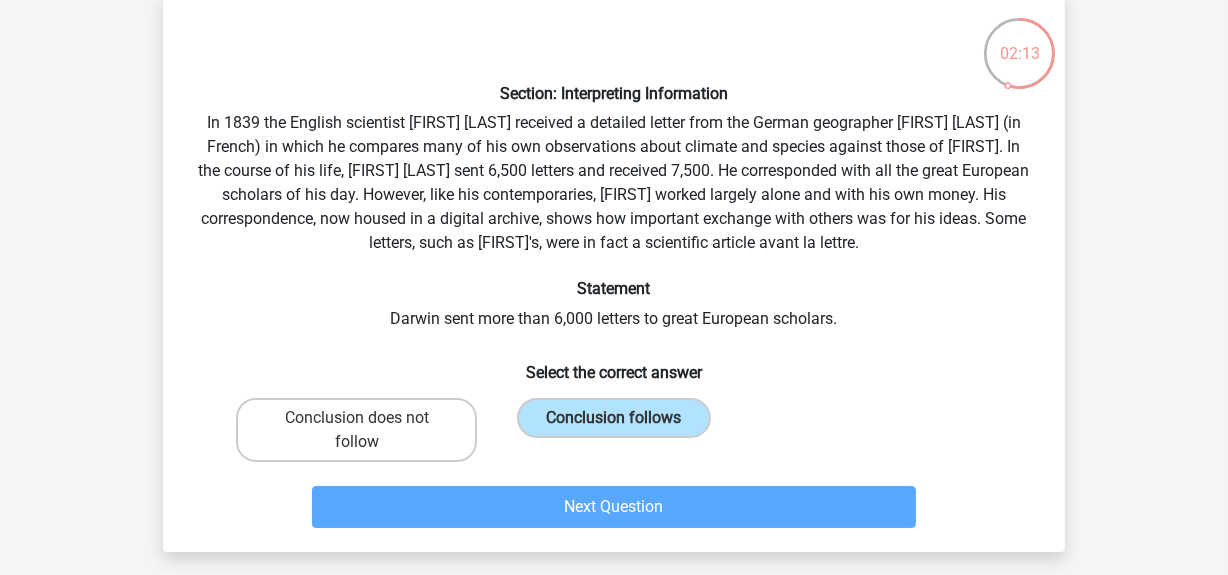 scroll, scrollTop: 91, scrollLeft: 0, axis: vertical 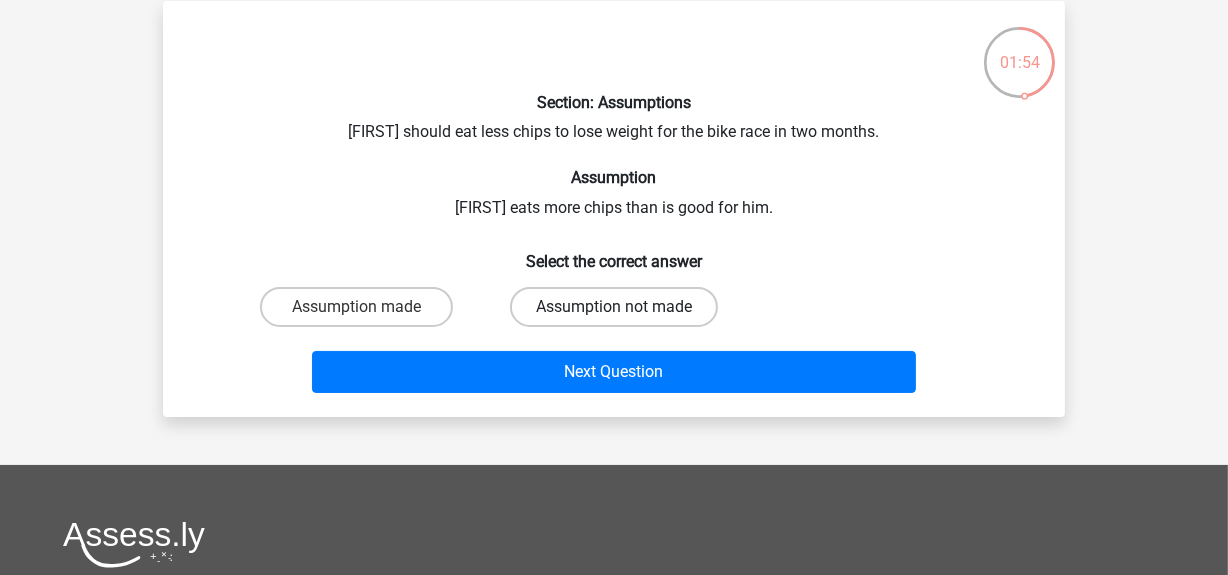 click on "Assumption not made" at bounding box center [614, 307] 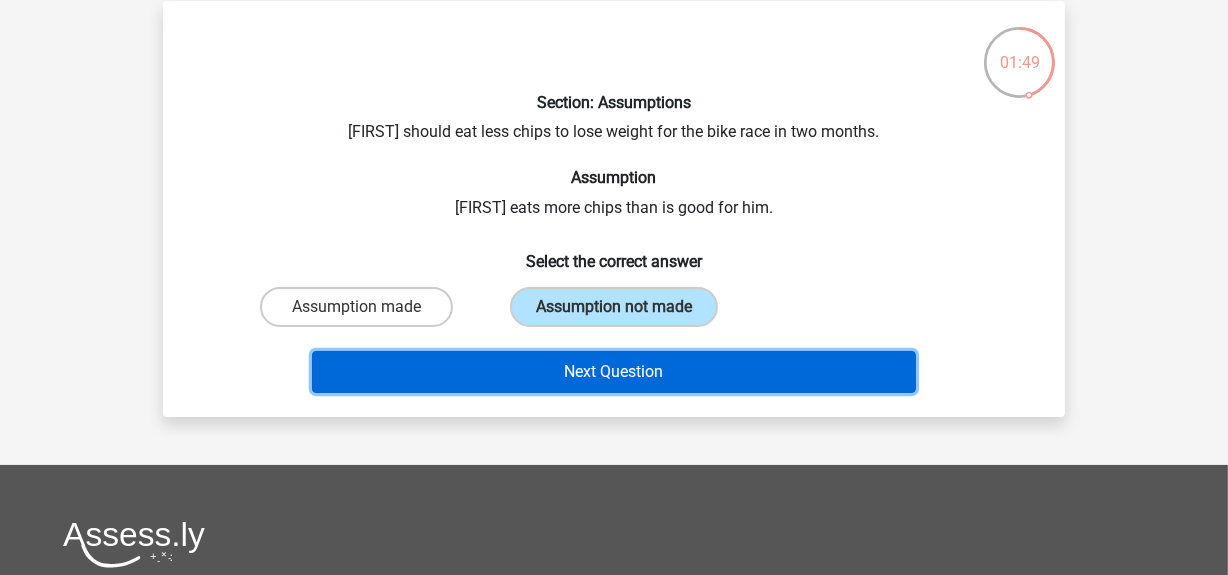 click on "Next Question" at bounding box center (614, 372) 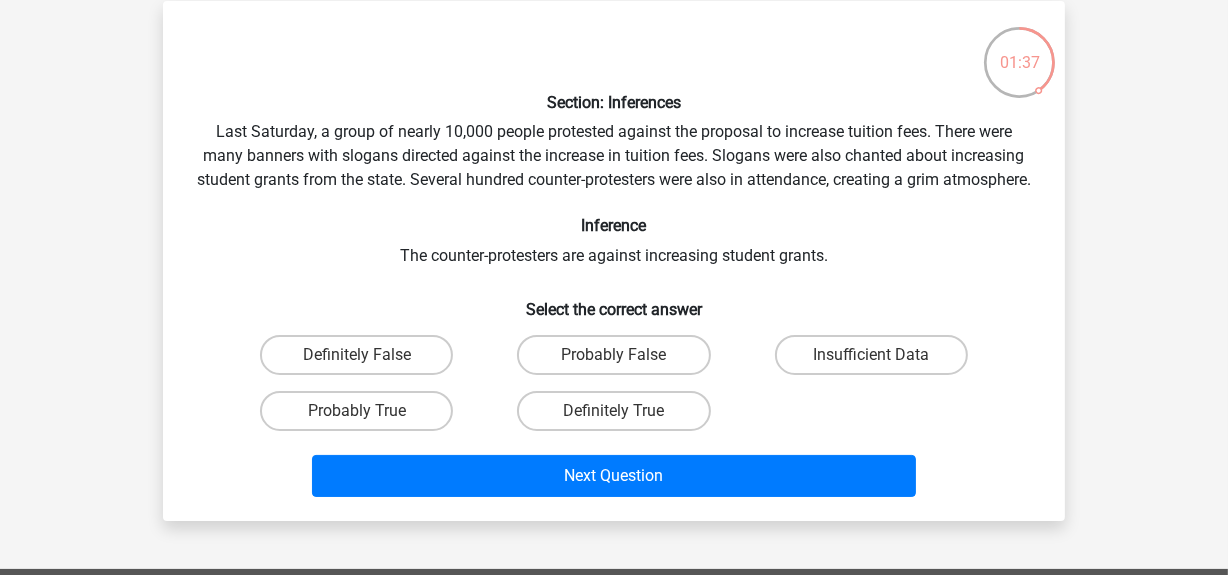 click on "Probably True" at bounding box center (363, 417) 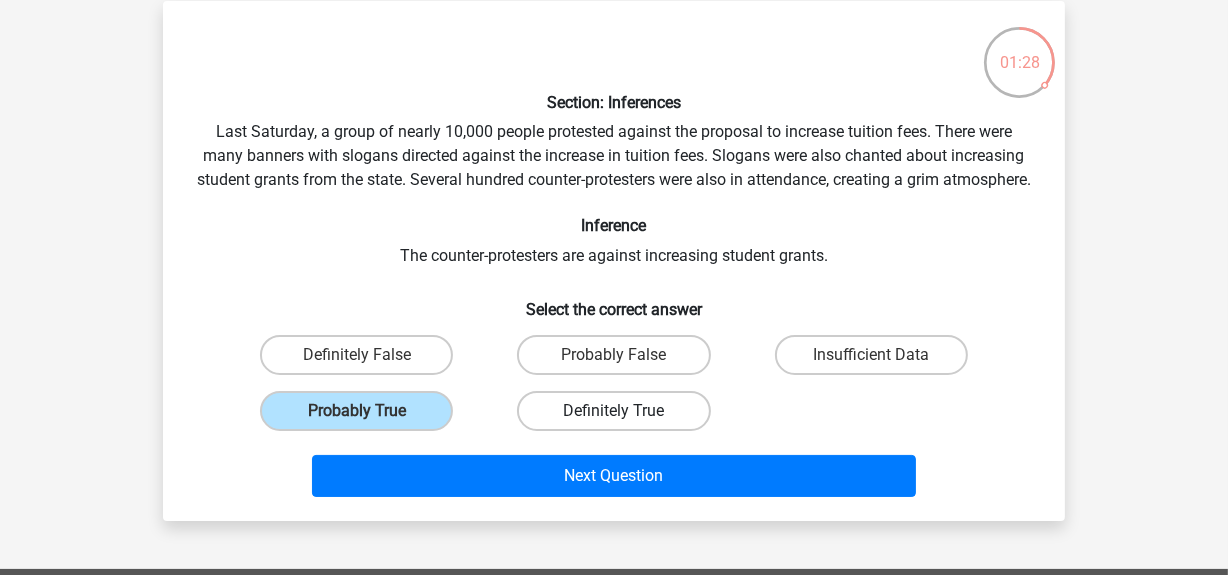 click on "Definitely True" at bounding box center (613, 411) 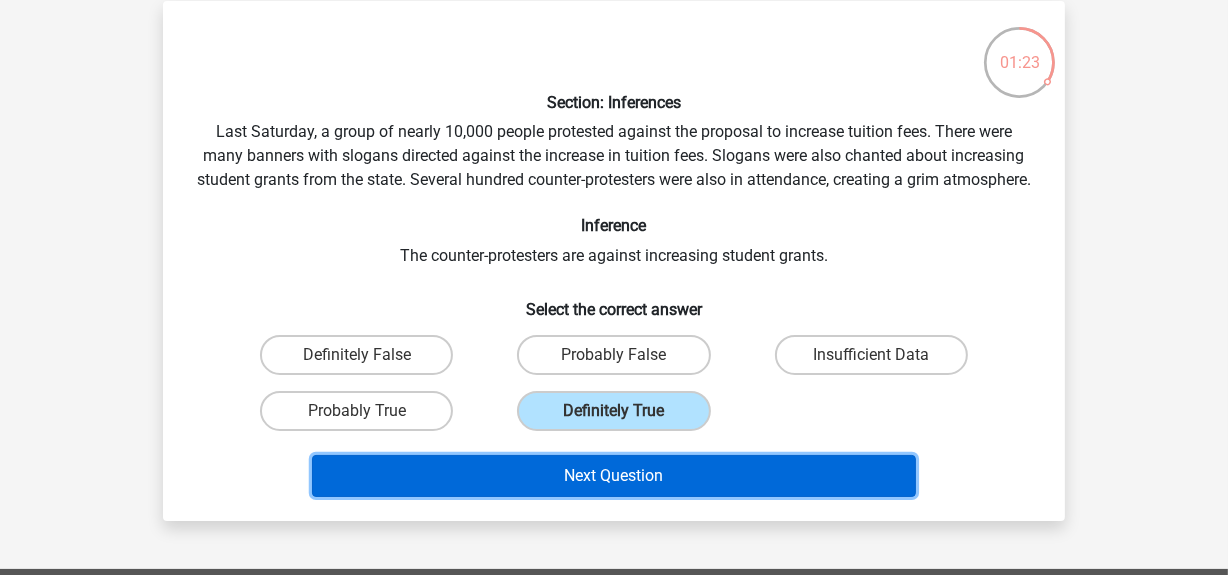 click on "Next Question" at bounding box center [614, 476] 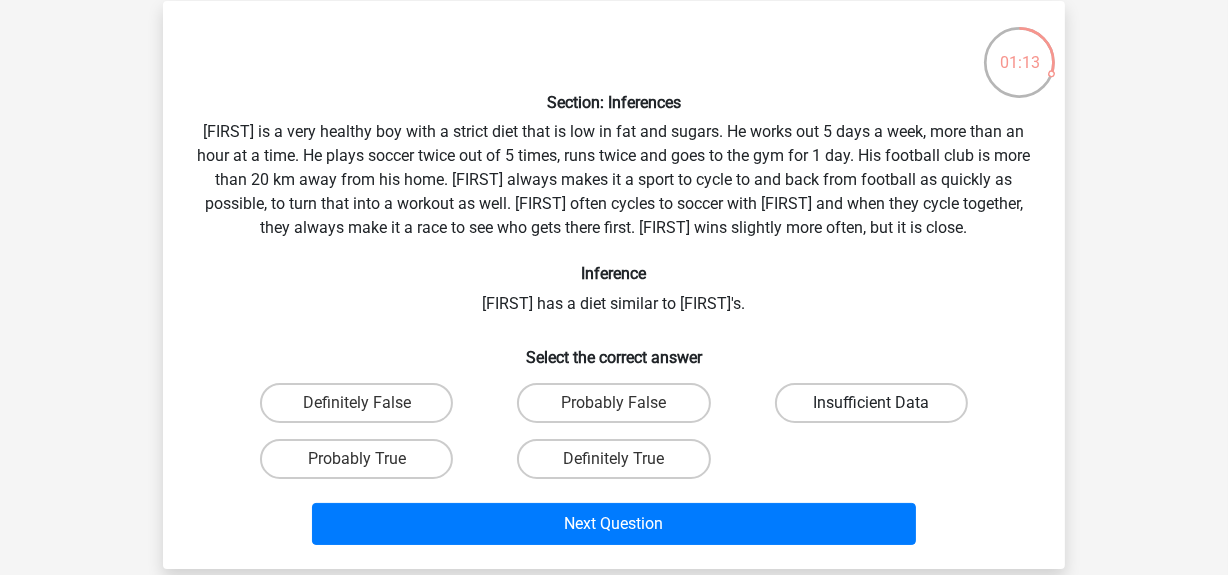click on "Insufficient Data" at bounding box center [871, 403] 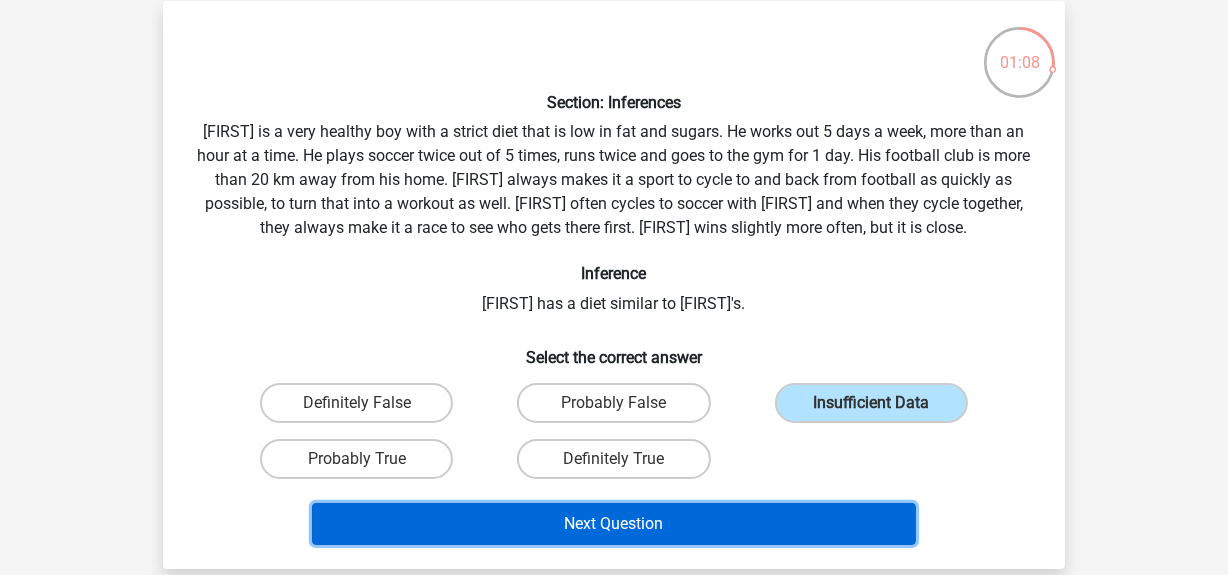 click on "Next Question" at bounding box center [614, 524] 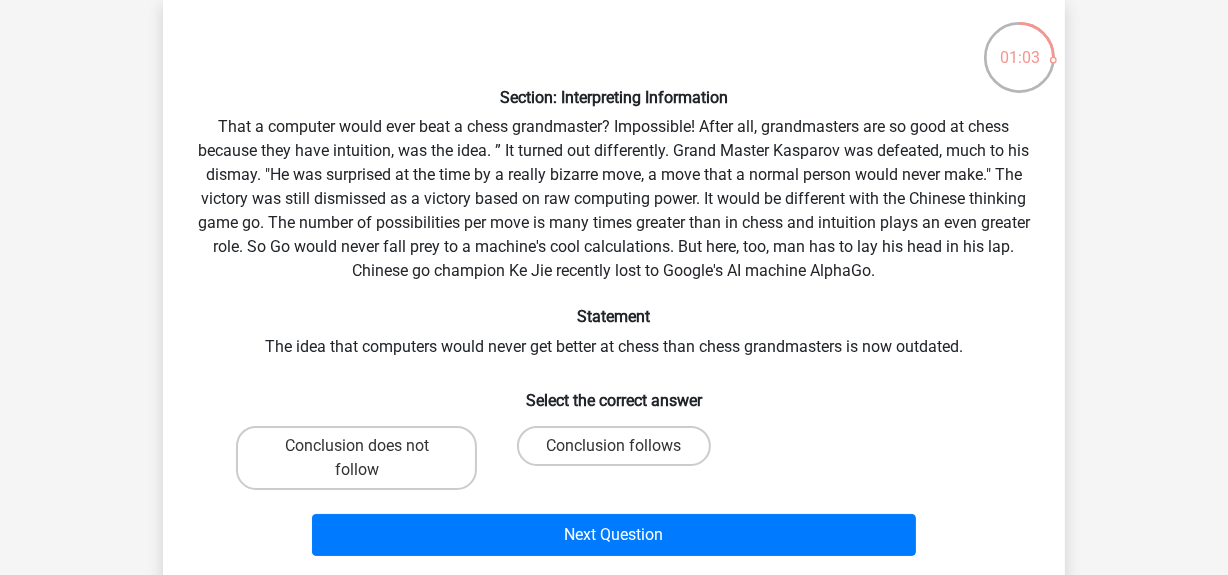 scroll, scrollTop: 98, scrollLeft: 0, axis: vertical 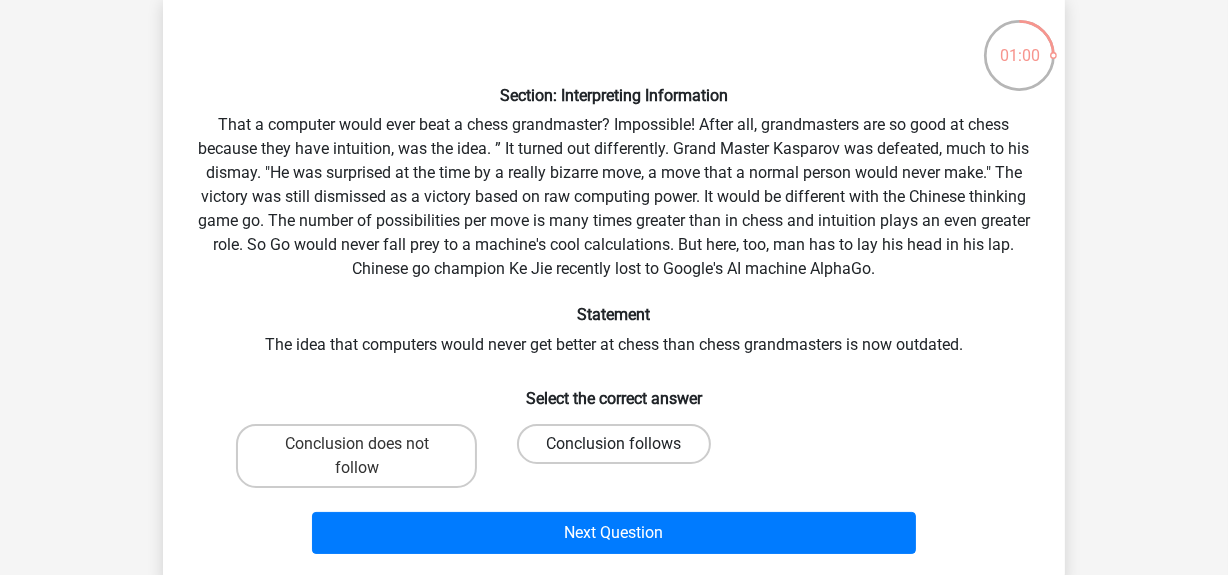 click on "Conclusion follows" at bounding box center (613, 444) 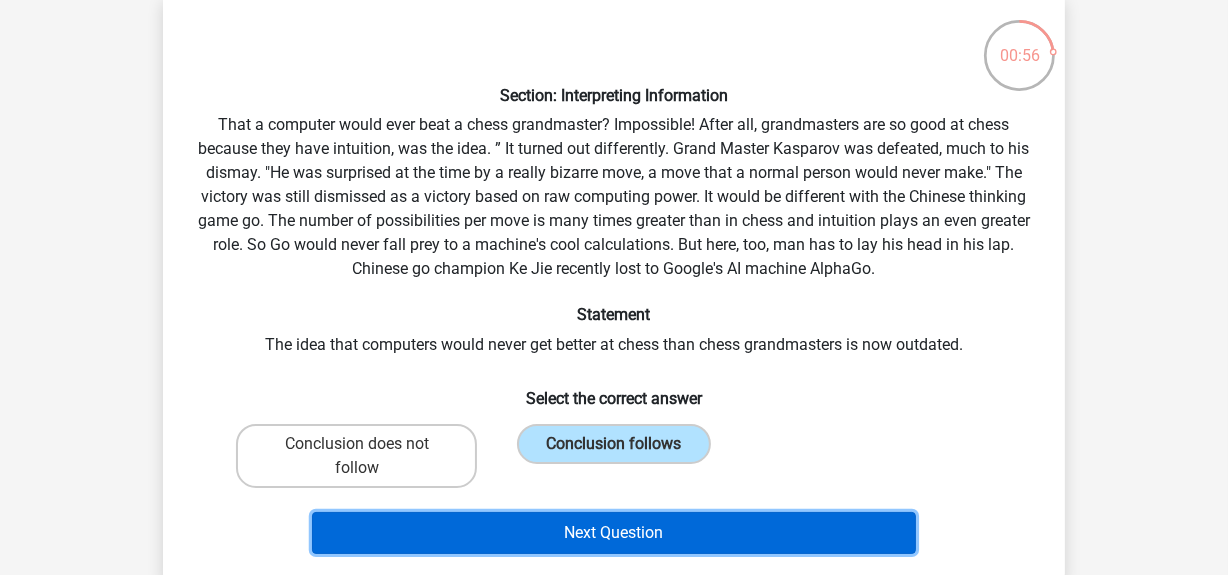 click on "Next Question" at bounding box center [614, 533] 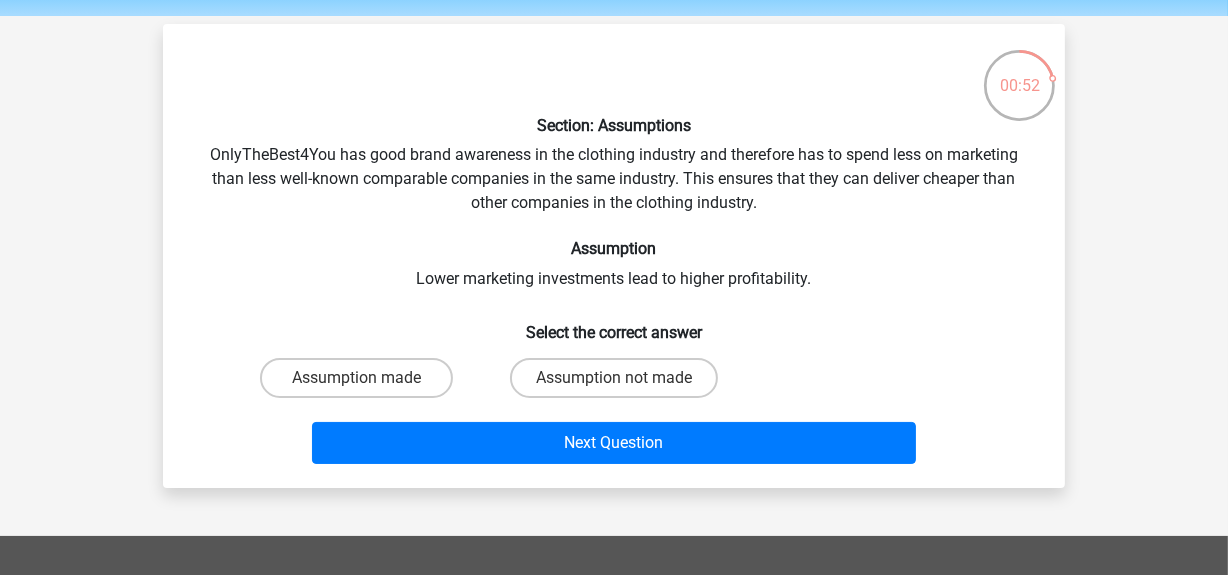 scroll, scrollTop: 66, scrollLeft: 0, axis: vertical 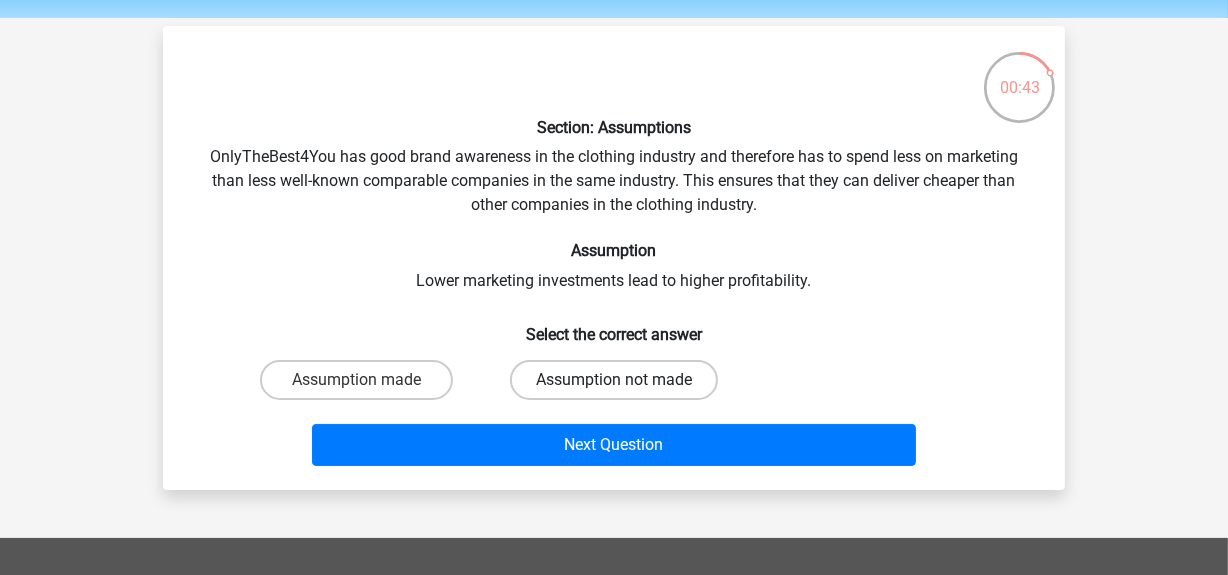 click on "Assumption not made" at bounding box center (614, 380) 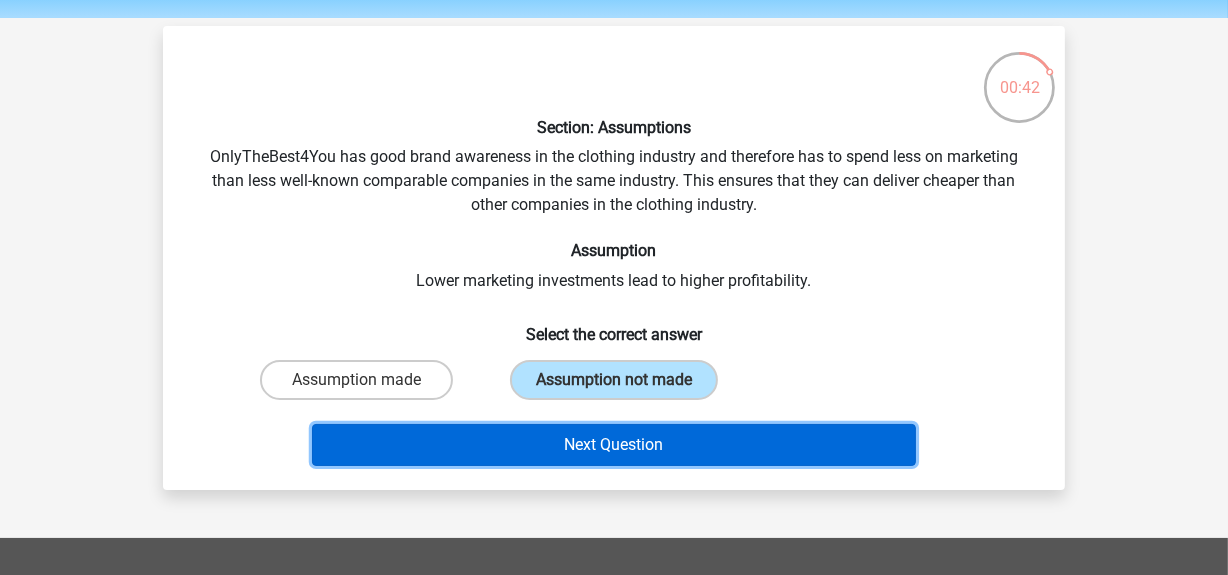 click on "Next Question" at bounding box center [614, 445] 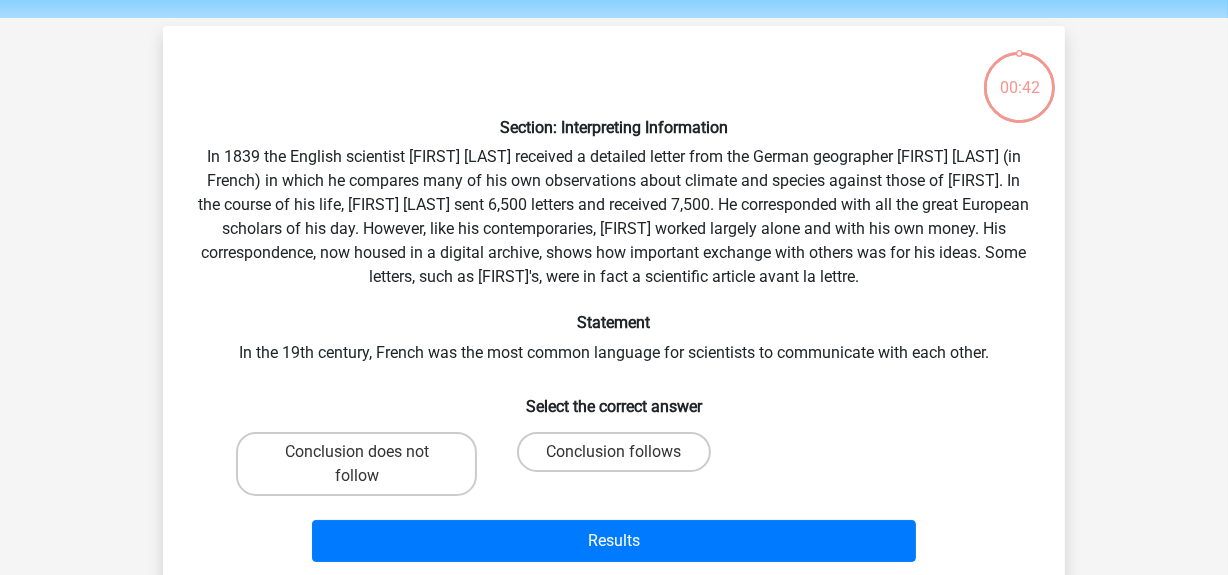 scroll, scrollTop: 91, scrollLeft: 0, axis: vertical 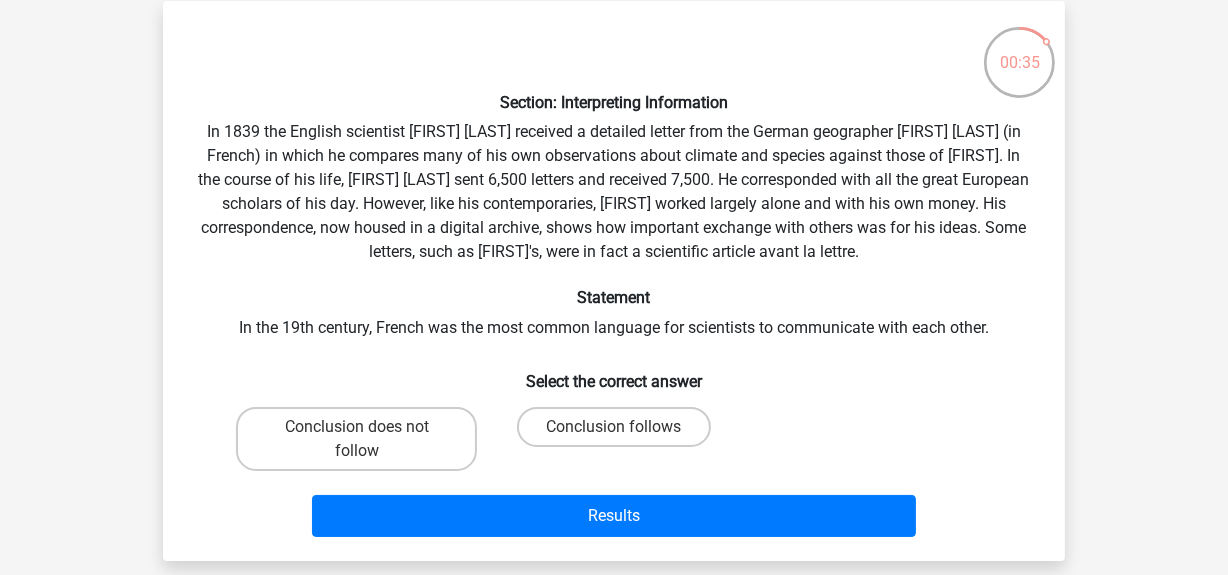 click on "Conclusion follows" at bounding box center [613, 427] 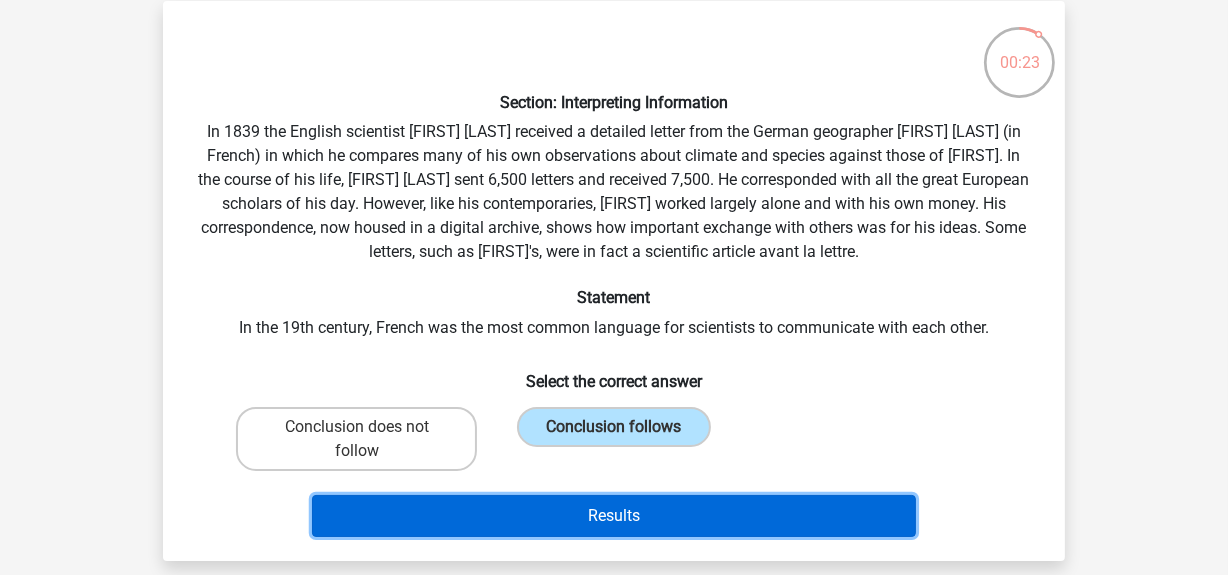 click on "Results" at bounding box center (614, 516) 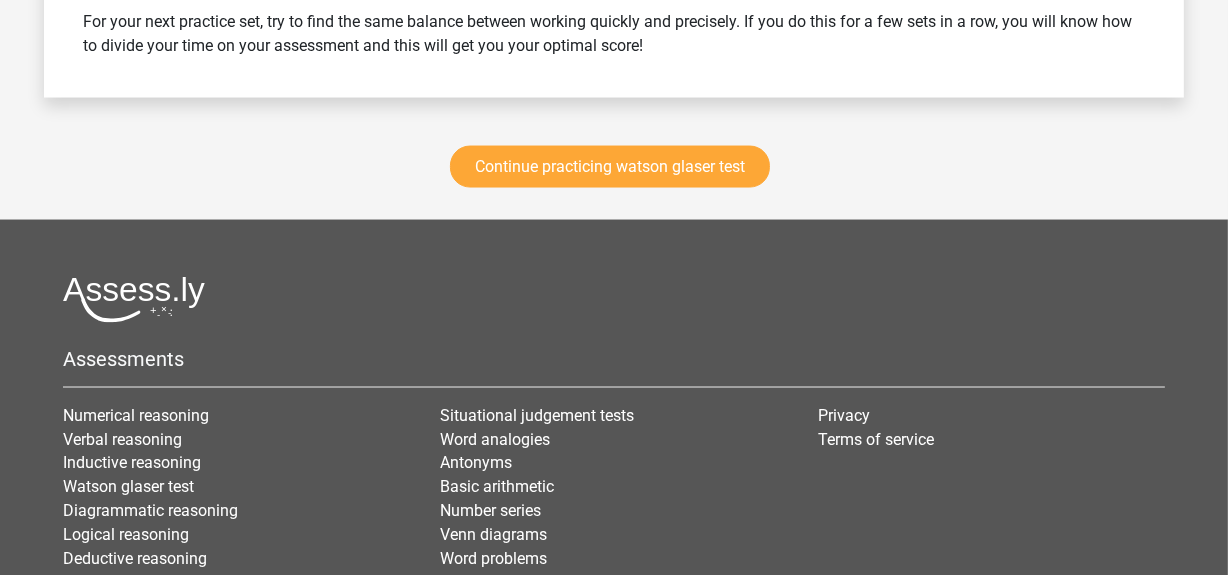 scroll, scrollTop: 2974, scrollLeft: 0, axis: vertical 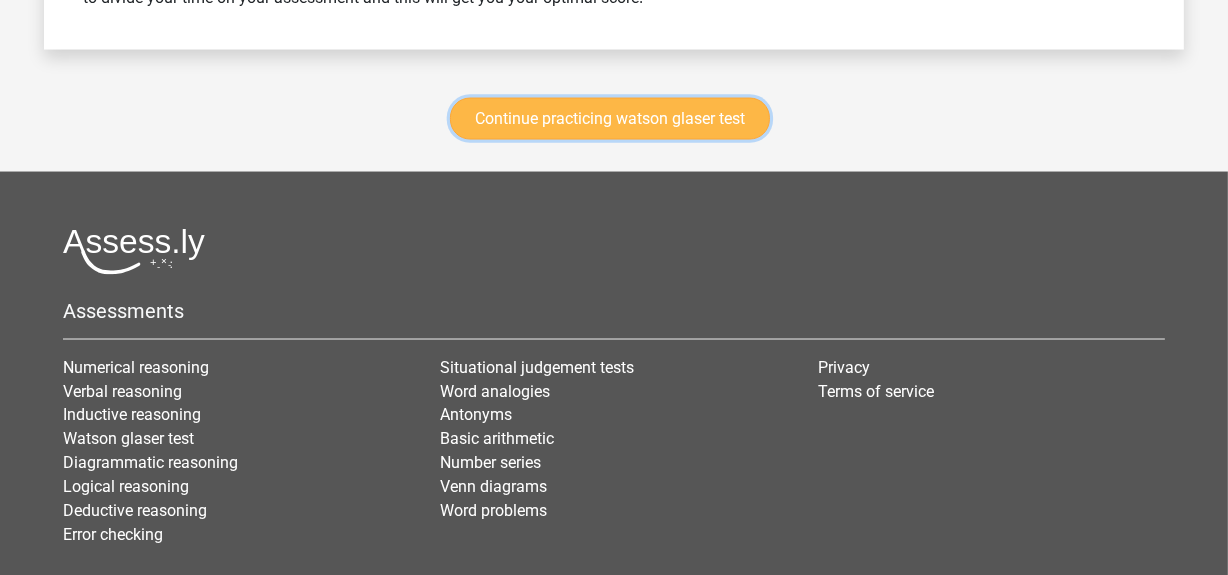 click on "Continue practicing watson glaser test" at bounding box center [610, 119] 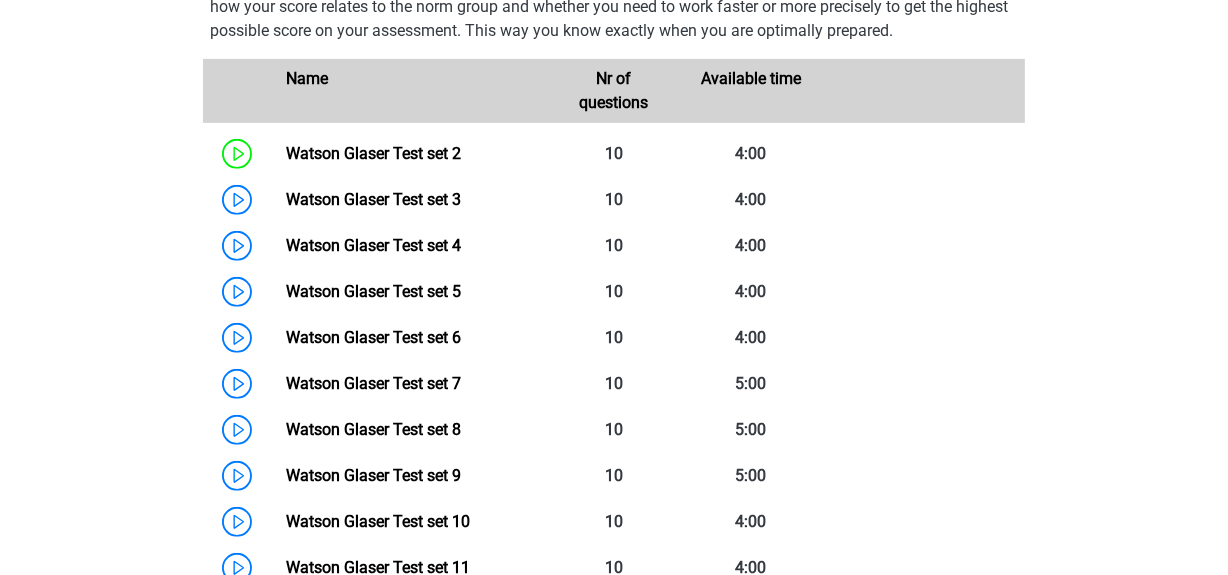 scroll, scrollTop: 928, scrollLeft: 0, axis: vertical 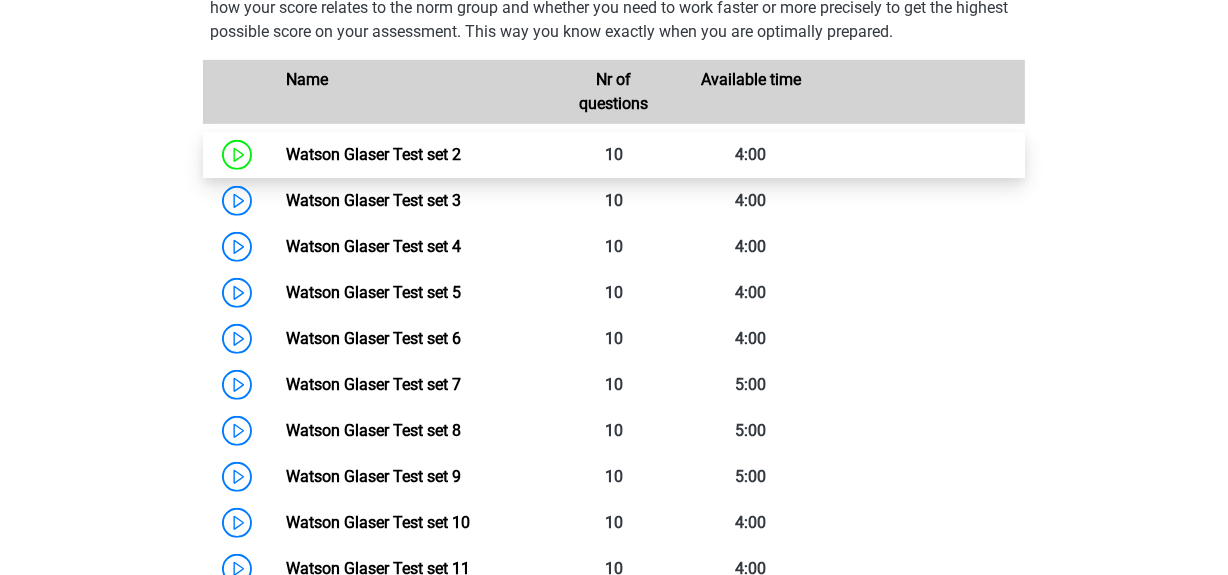click on "Watson Glaser Test
set 2" at bounding box center (373, 154) 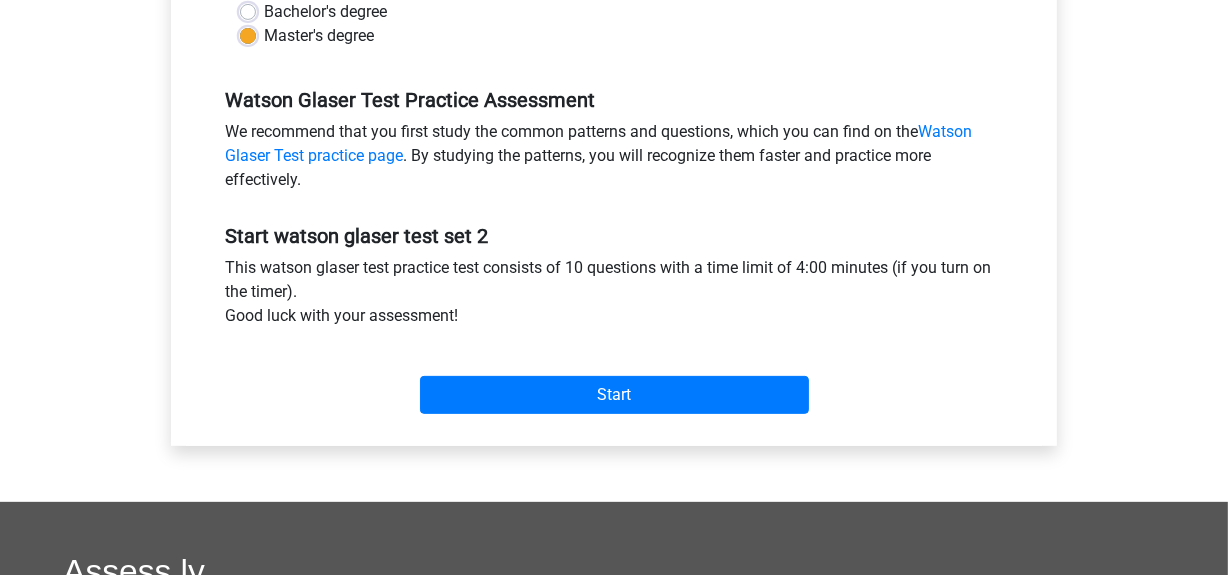 scroll, scrollTop: 620, scrollLeft: 0, axis: vertical 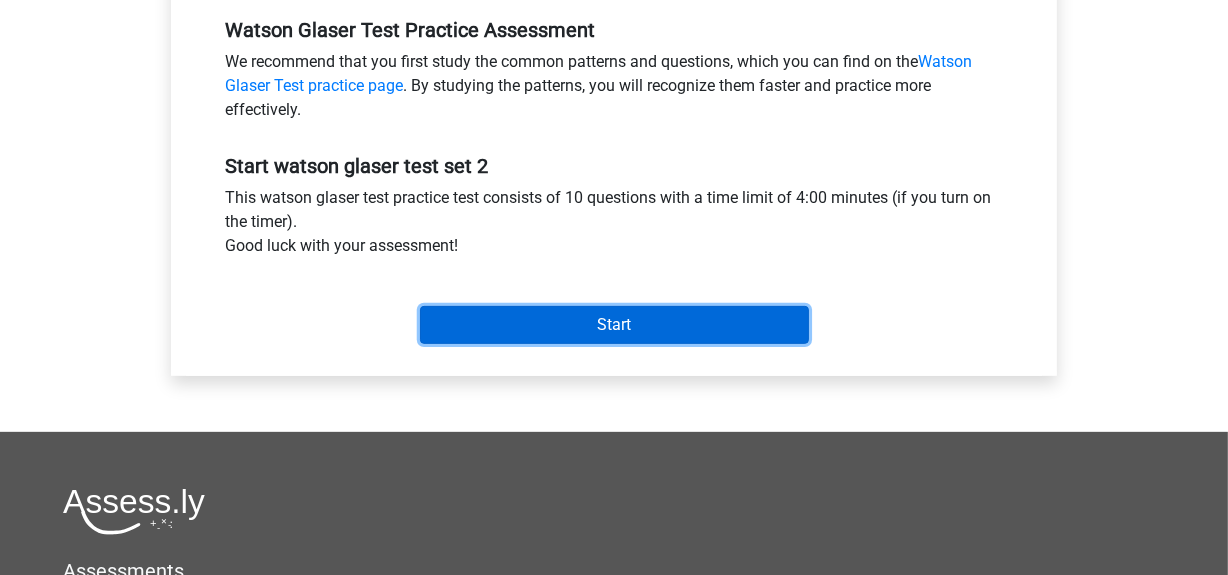 click on "Start" at bounding box center (614, 325) 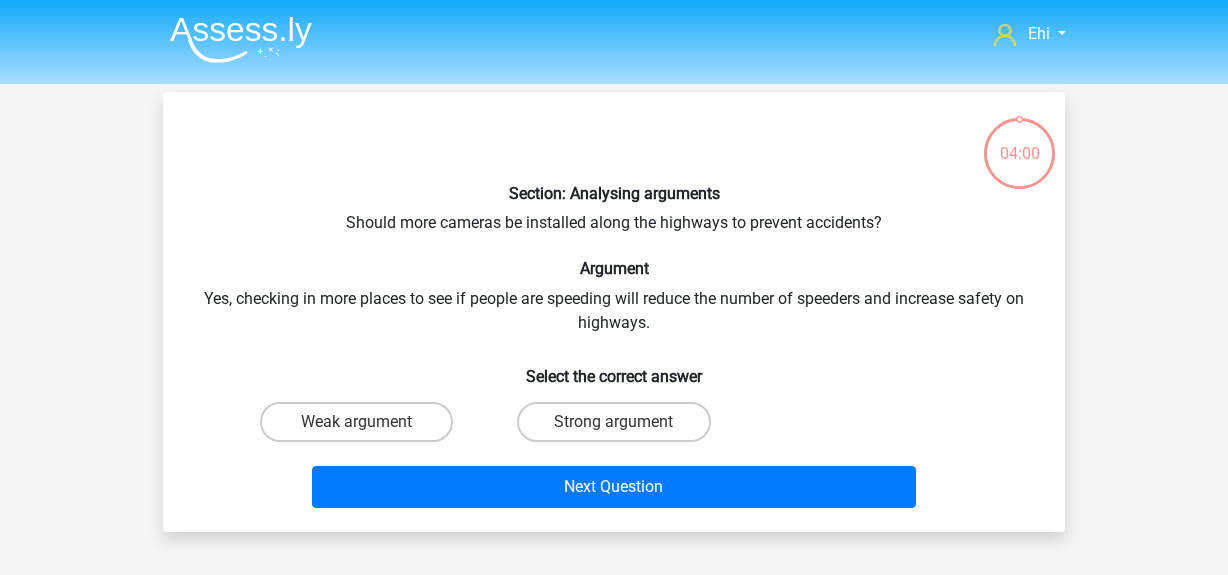 scroll, scrollTop: 0, scrollLeft: 0, axis: both 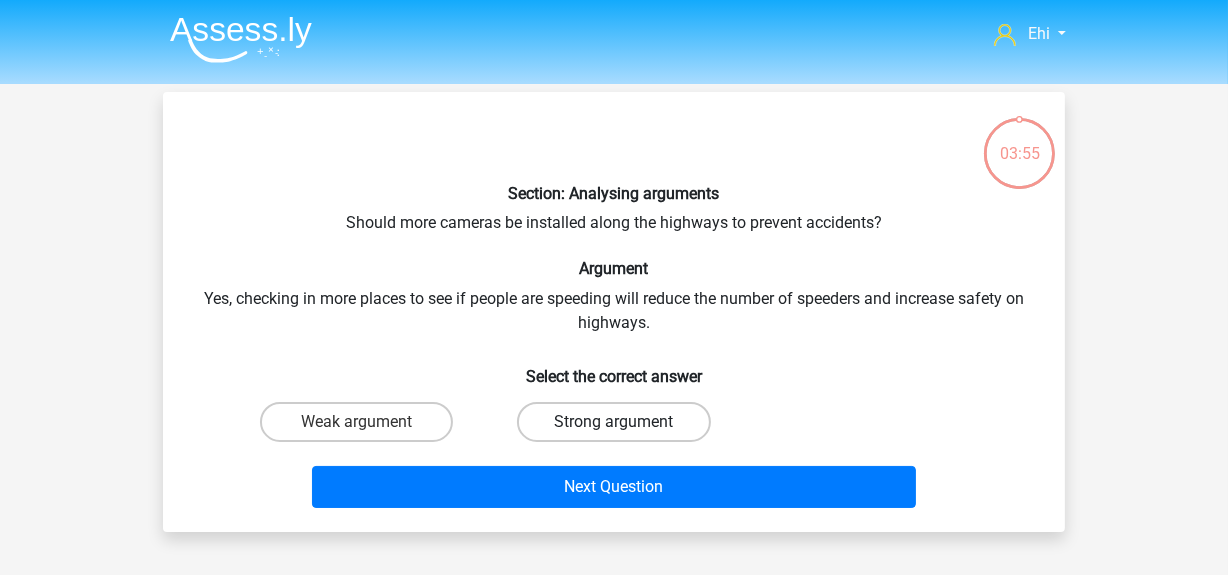 click on "Strong argument" at bounding box center [613, 422] 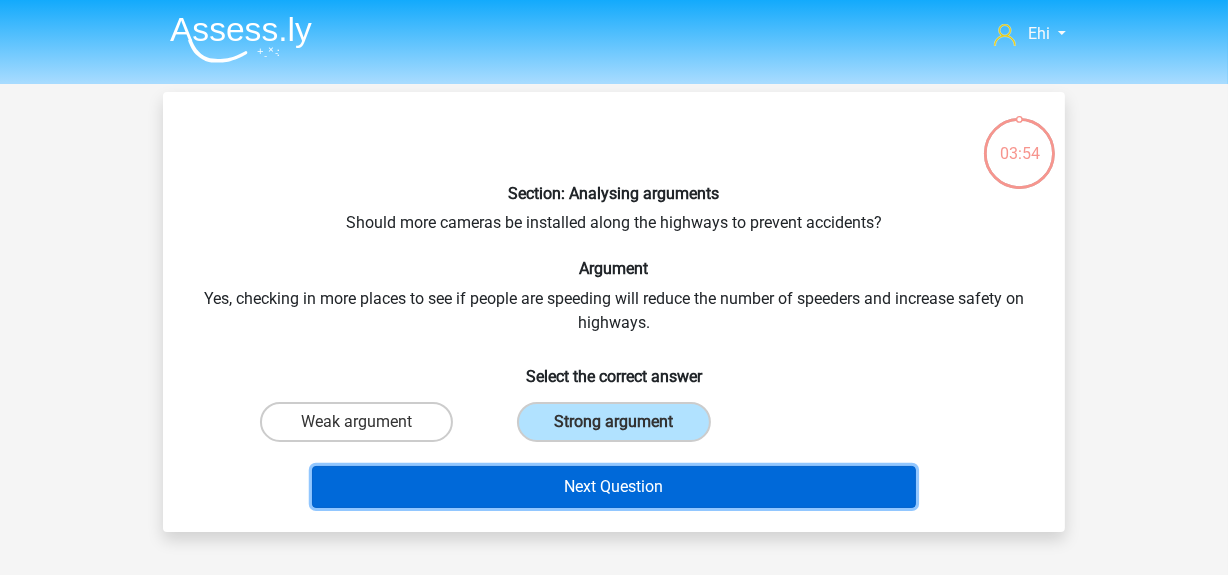 click on "Next Question" at bounding box center [614, 487] 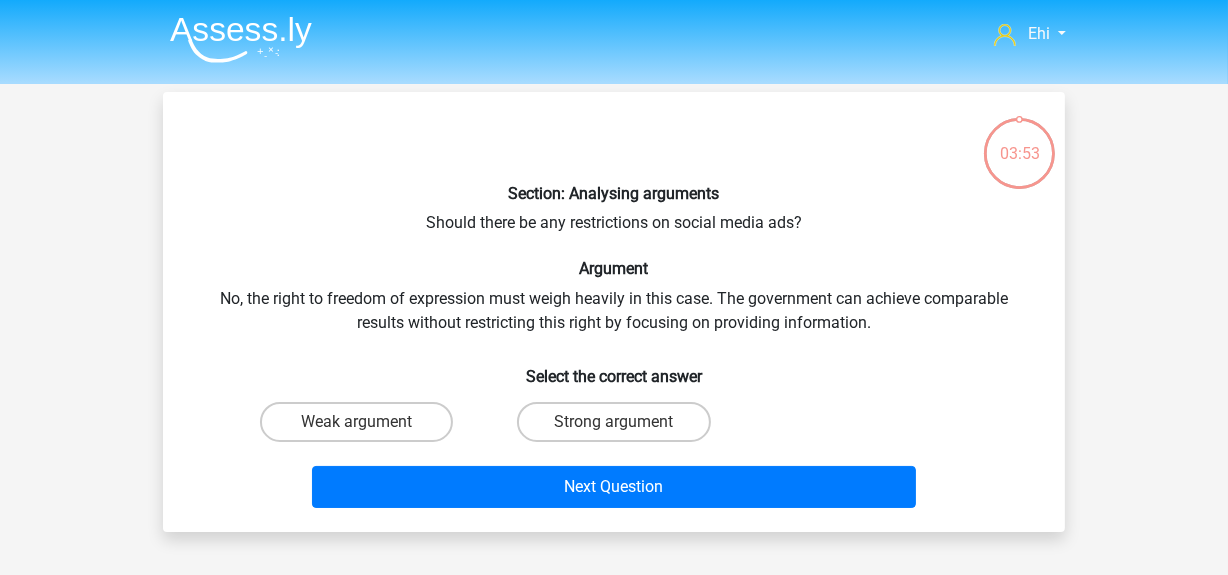 scroll, scrollTop: 91, scrollLeft: 0, axis: vertical 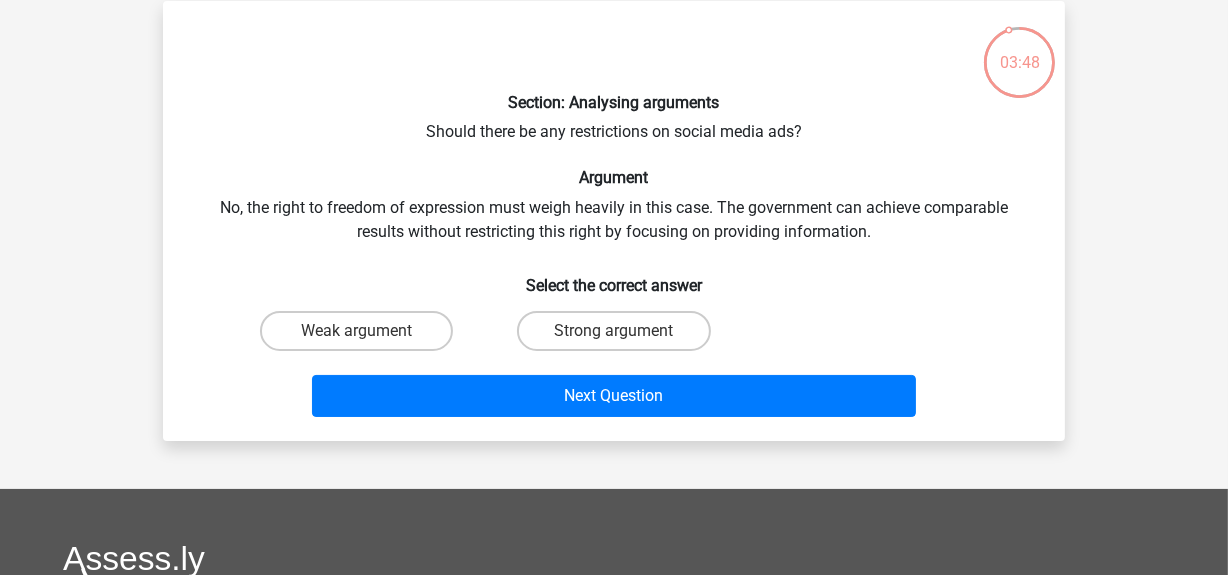 click on "Strong argument" at bounding box center (620, 337) 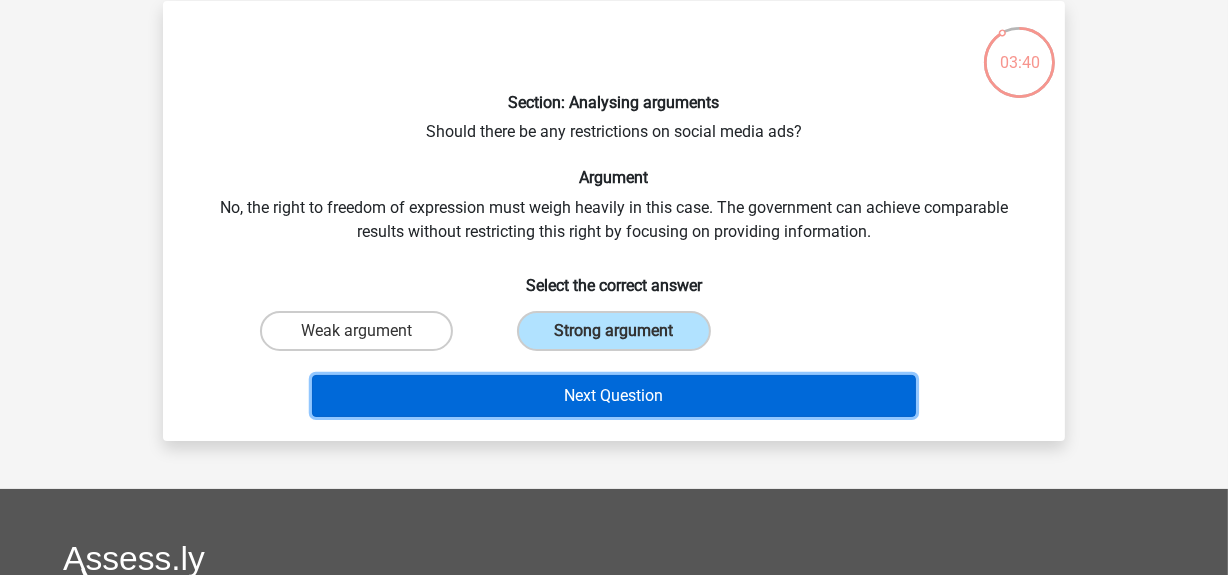 click on "Next Question" at bounding box center (614, 396) 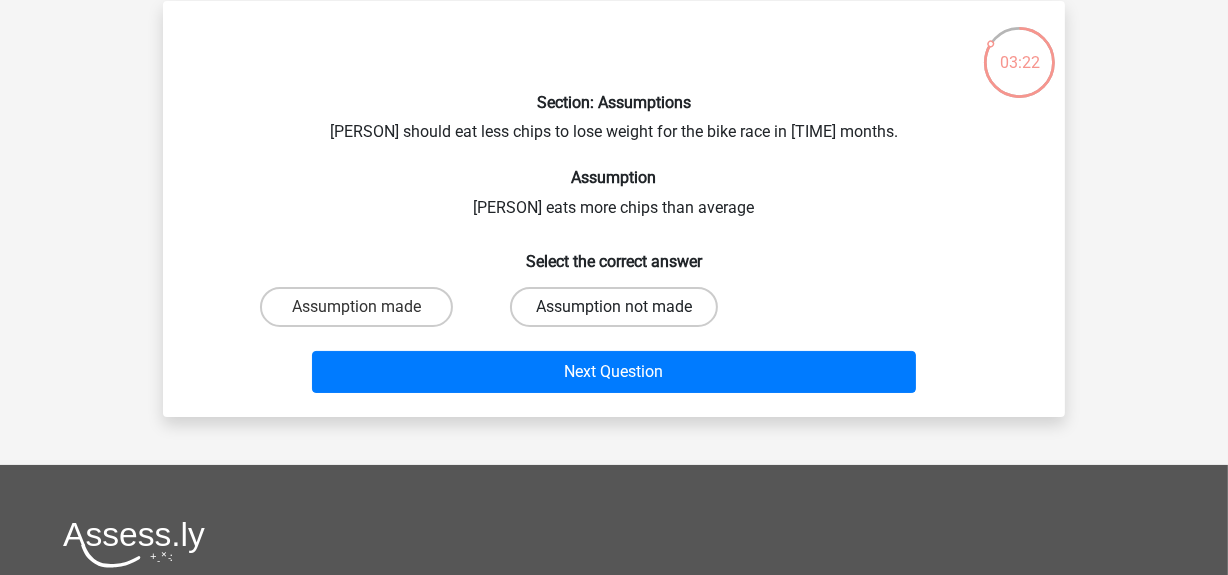click on "Assumption not made" at bounding box center [614, 307] 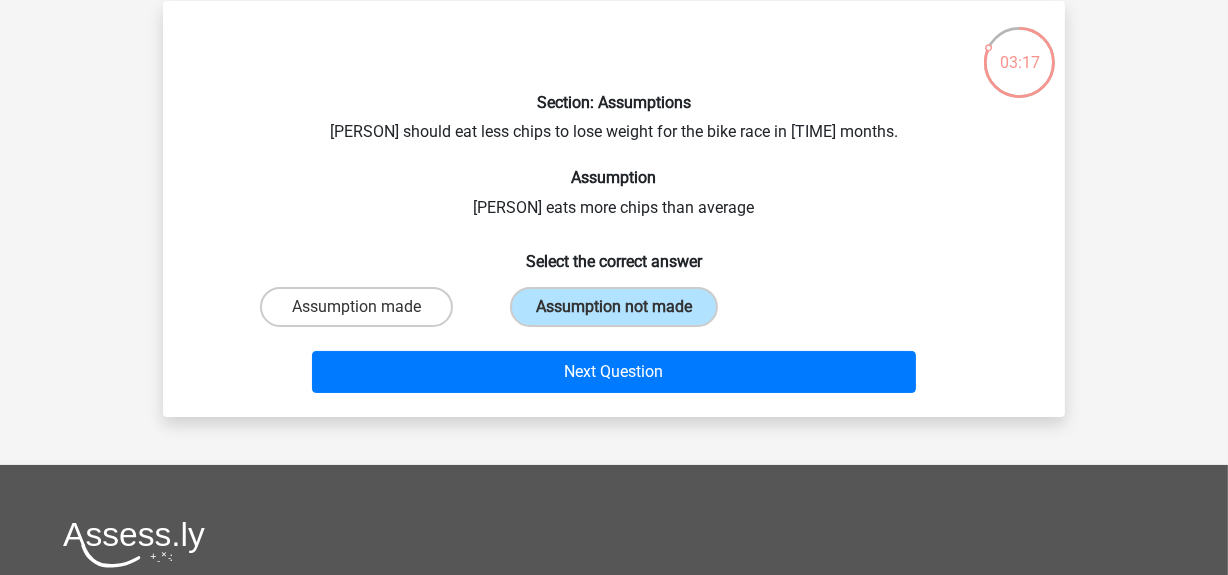 click on "Assumption made" at bounding box center (363, 313) 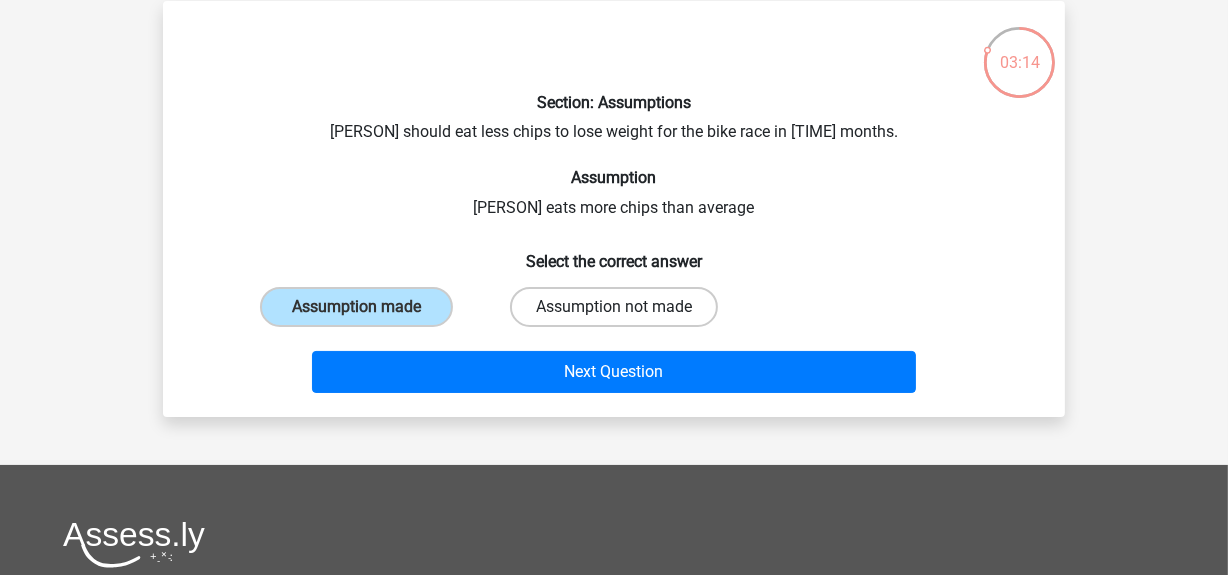 click on "Assumption not made" at bounding box center (614, 307) 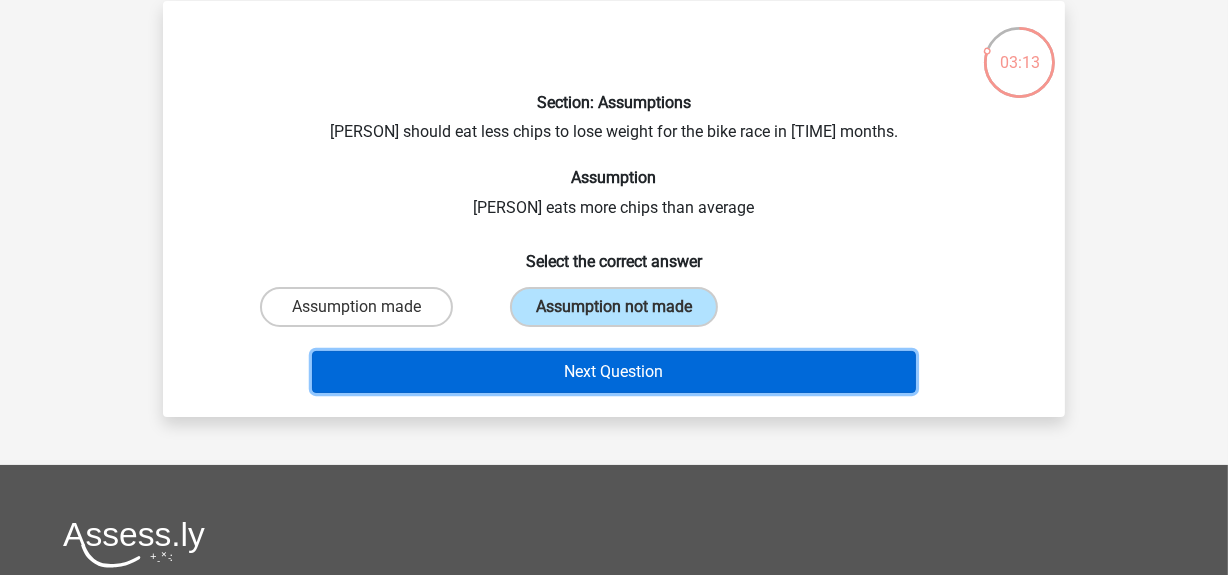 click on "Next Question" at bounding box center (614, 372) 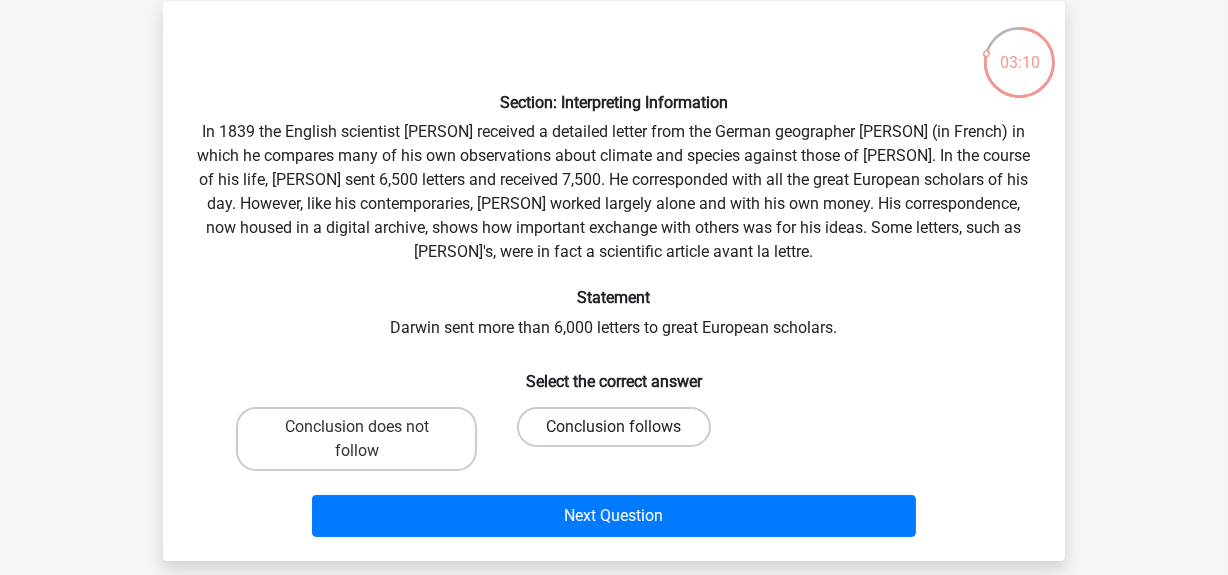 click on "Conclusion follows" at bounding box center (613, 427) 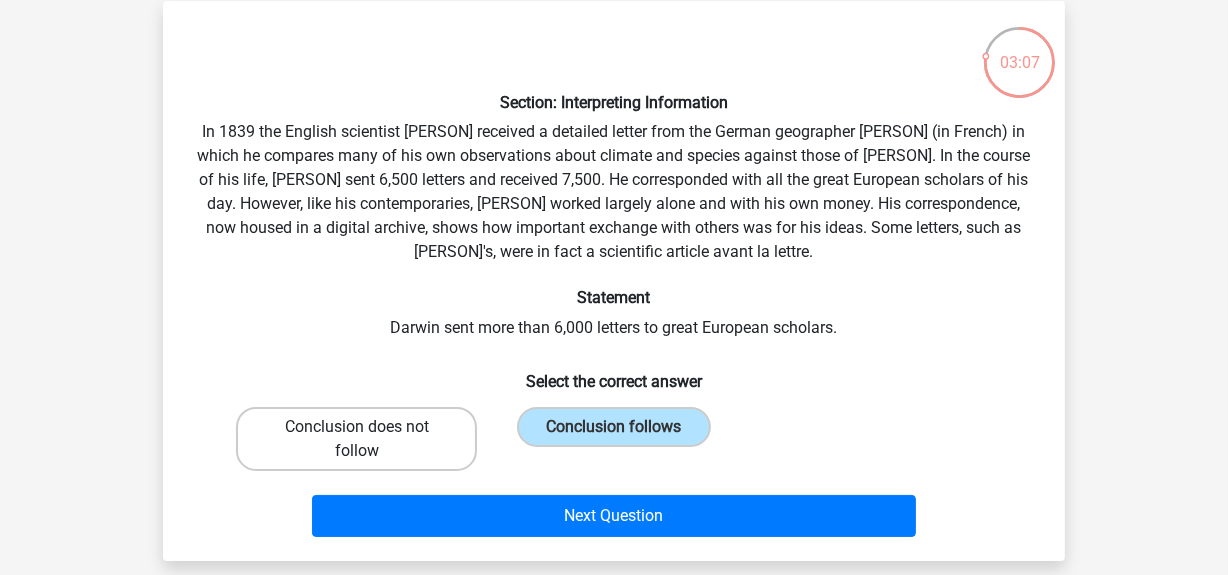 click on "Conclusion does not follow" at bounding box center (356, 439) 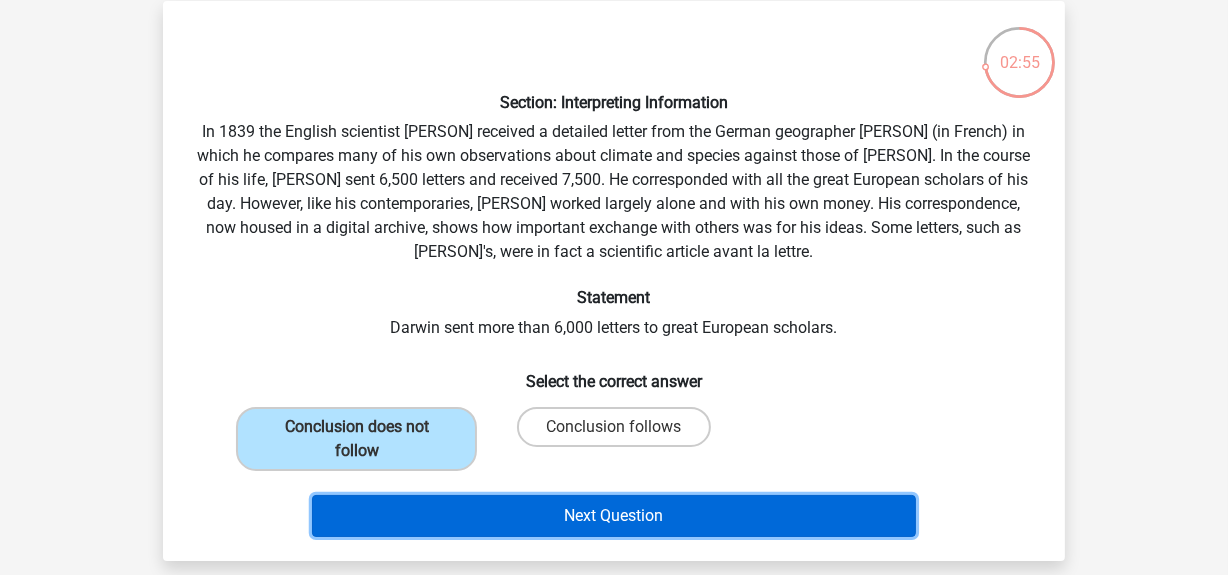 click on "Next Question" at bounding box center (614, 516) 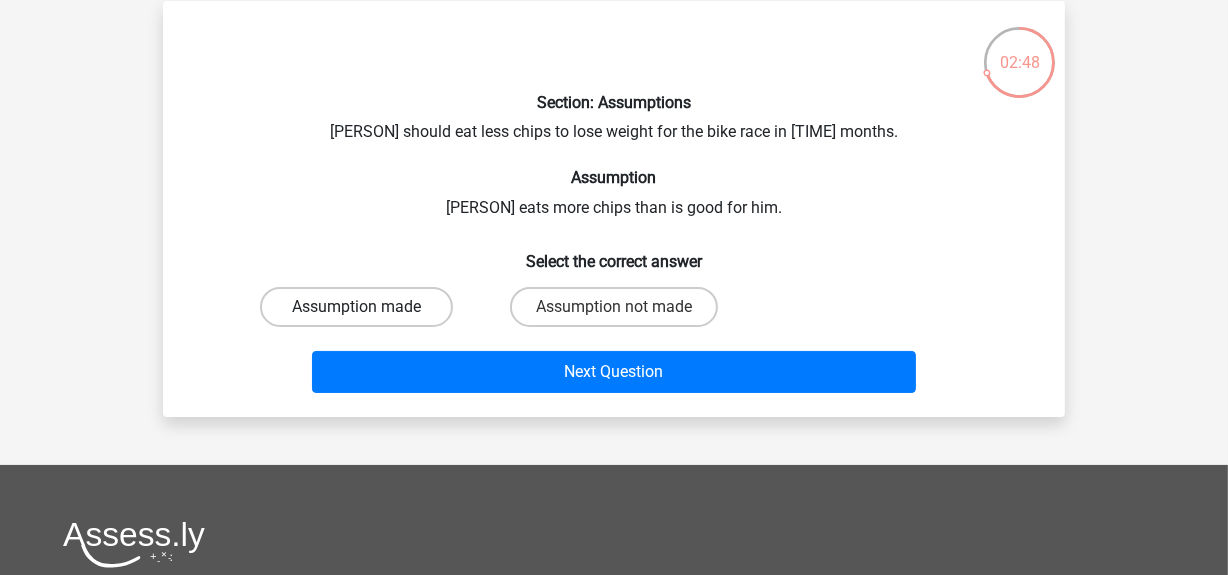 click on "Assumption made" at bounding box center (356, 307) 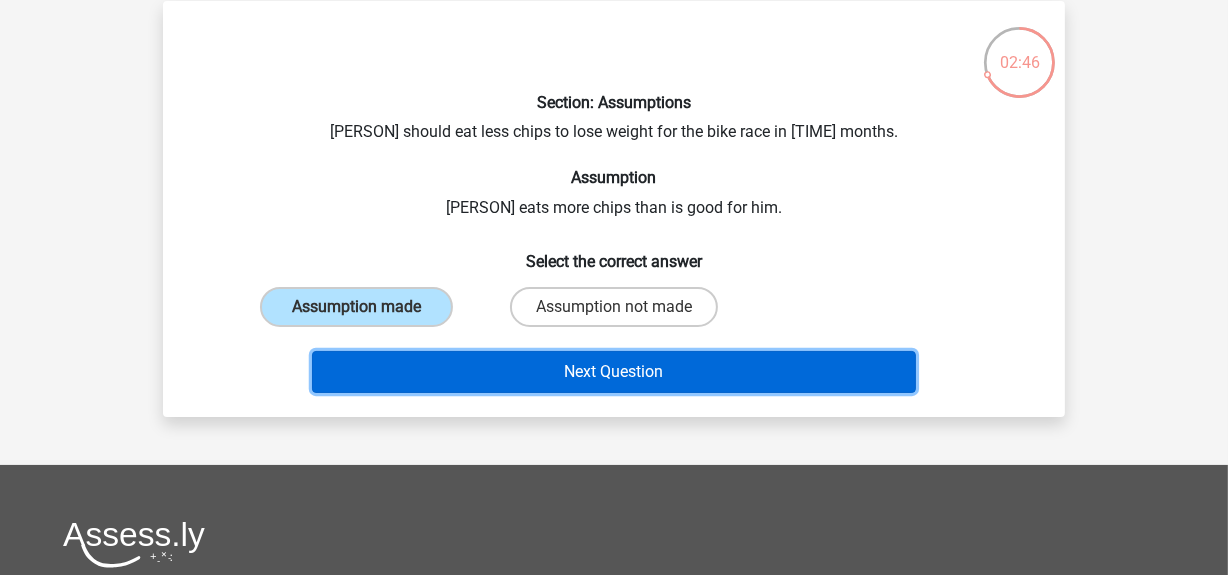 click on "Next Question" at bounding box center (614, 372) 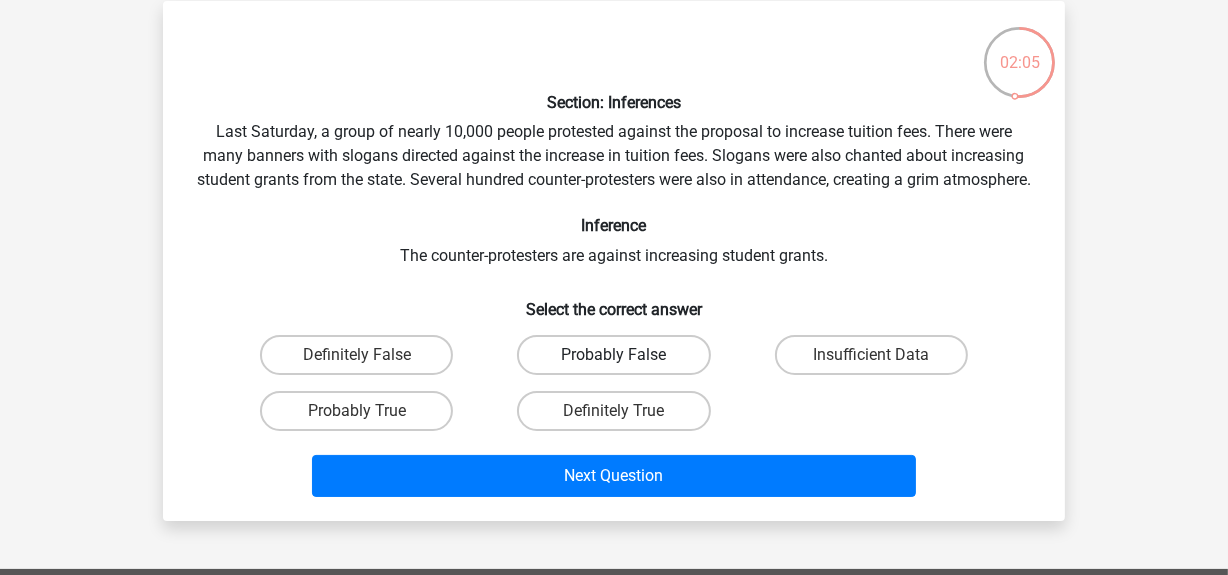 click on "Probably False" at bounding box center [613, 355] 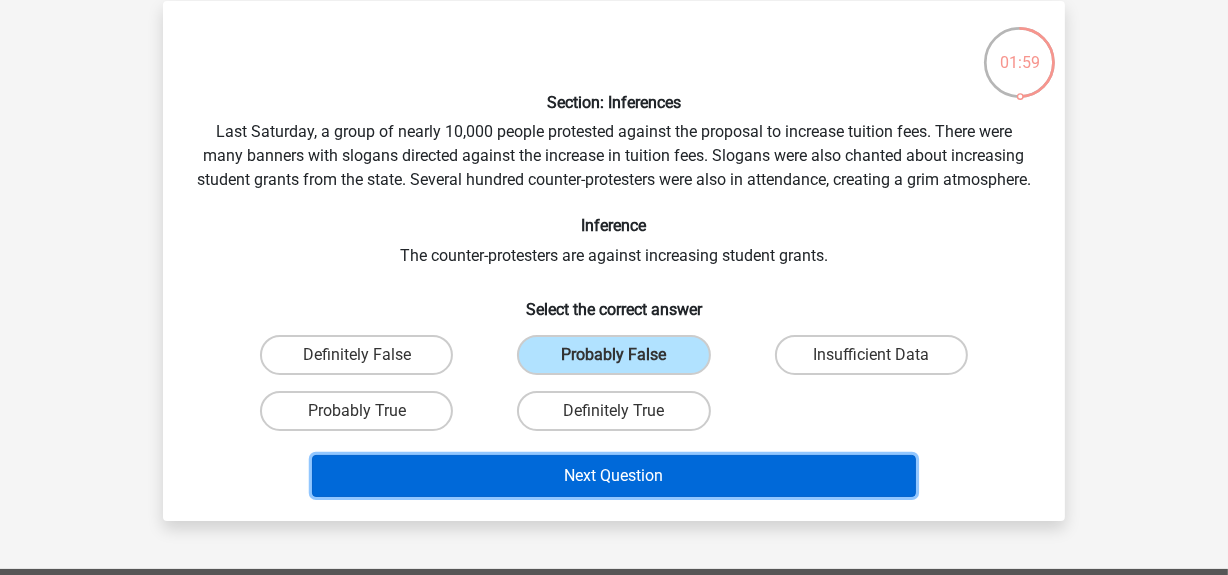 click on "Next Question" at bounding box center [614, 476] 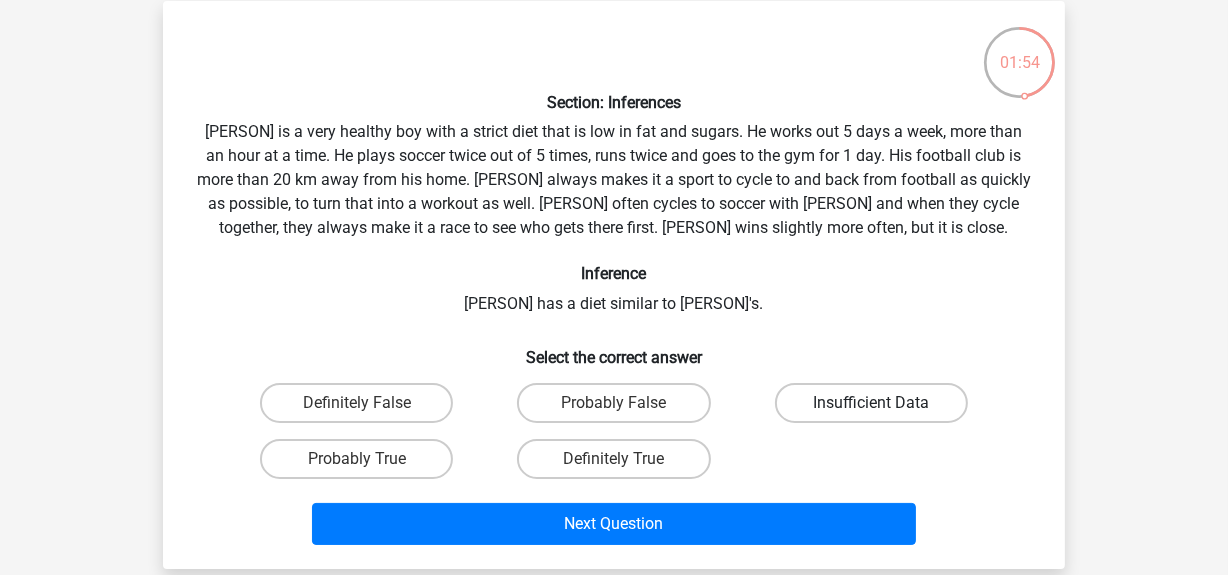 click on "Insufficient Data" at bounding box center (871, 403) 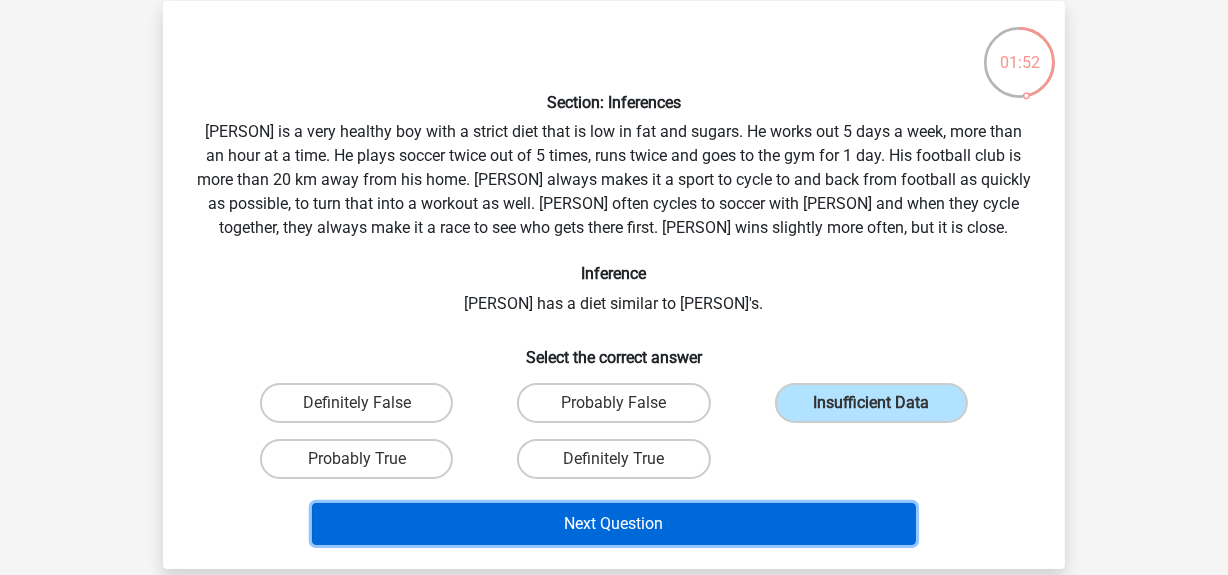 click on "Next Question" at bounding box center (614, 524) 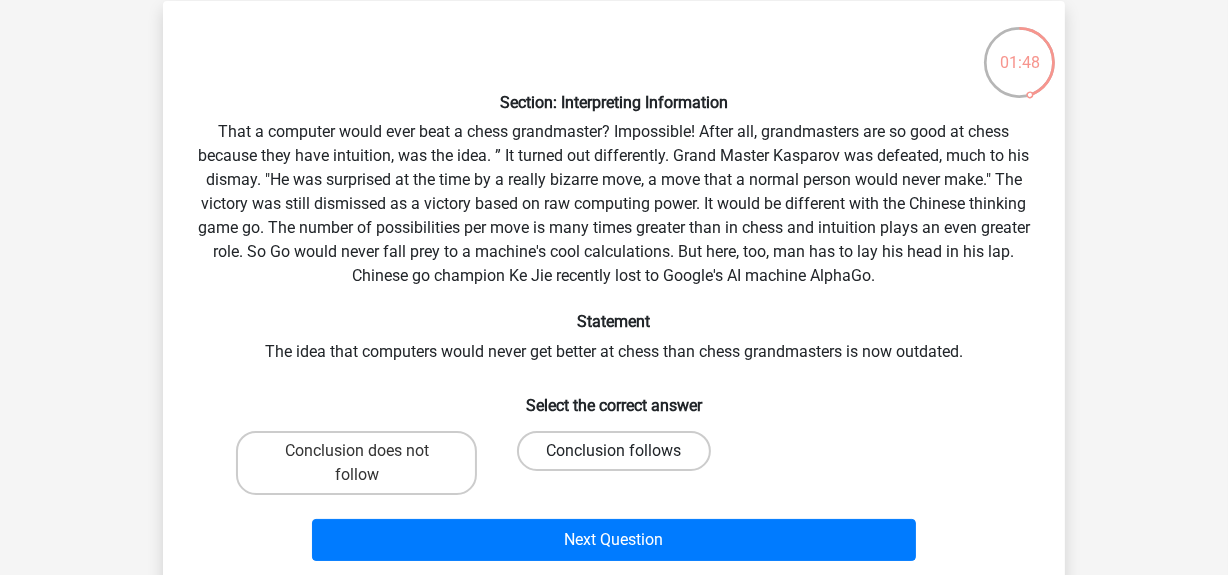 click on "Conclusion follows" at bounding box center [613, 451] 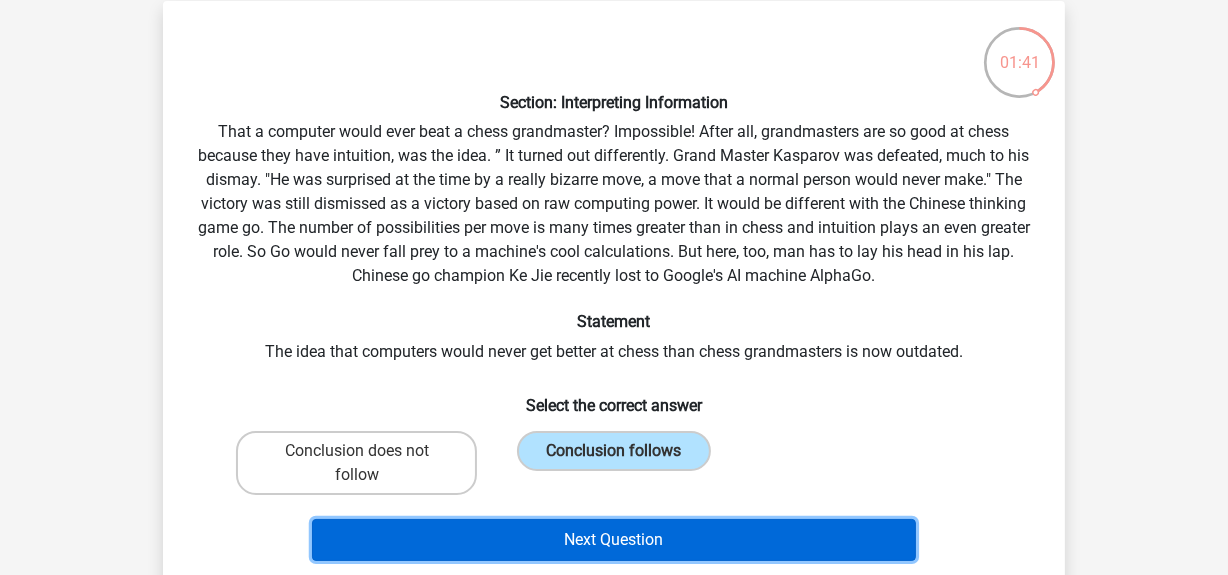 click on "Next Question" at bounding box center [614, 540] 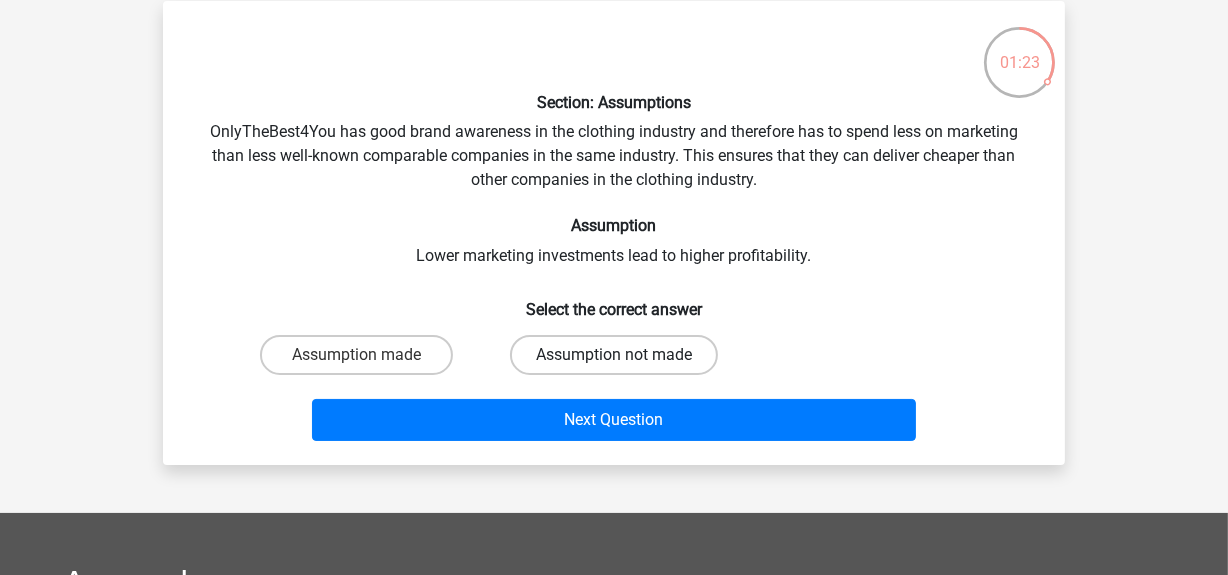 click on "Assumption not made" at bounding box center (614, 355) 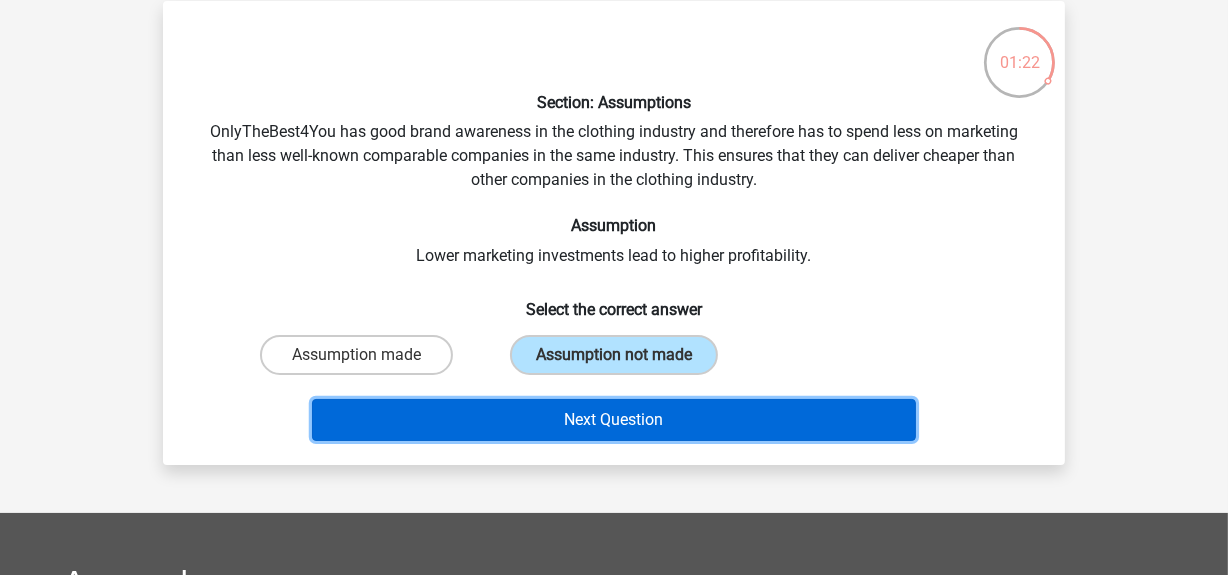 click on "Next Question" at bounding box center [614, 420] 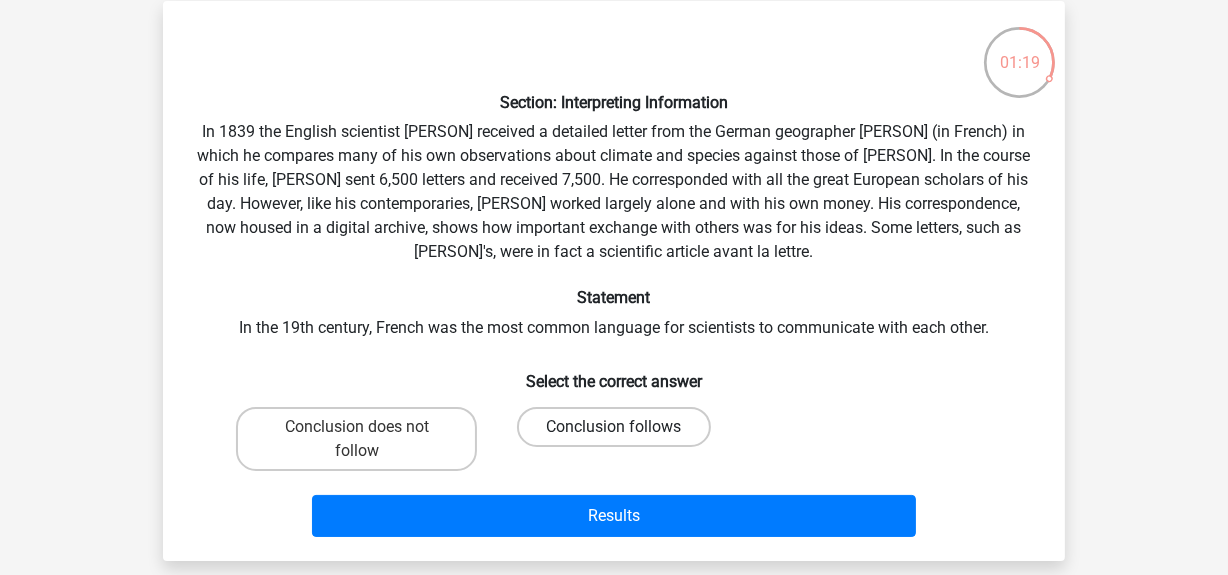 click on "Conclusion follows" at bounding box center [613, 427] 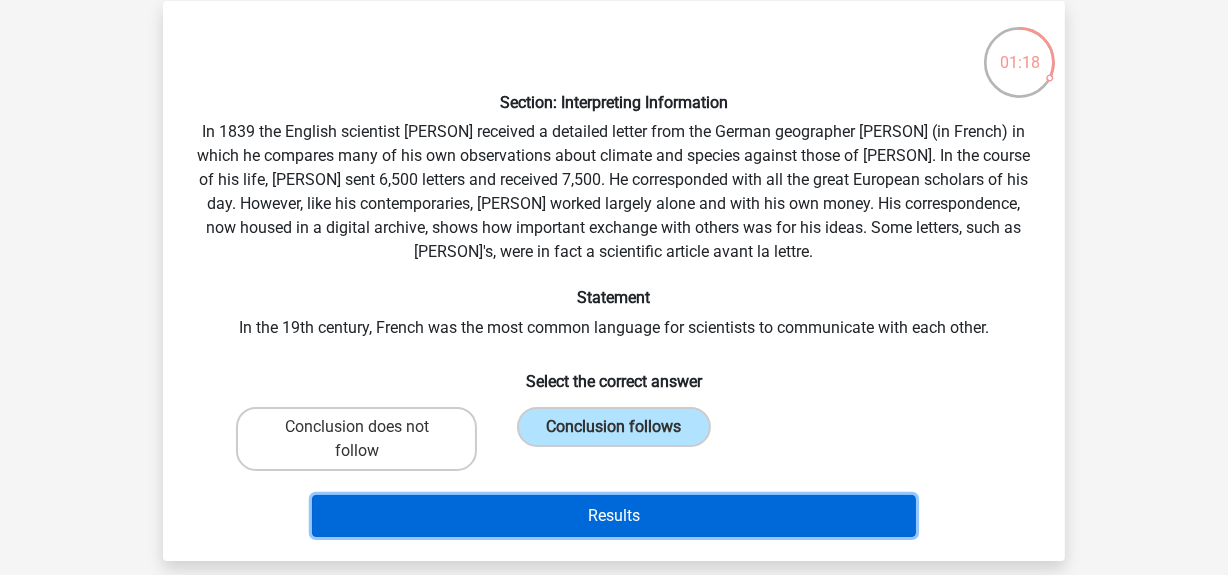 click on "Results" at bounding box center (614, 516) 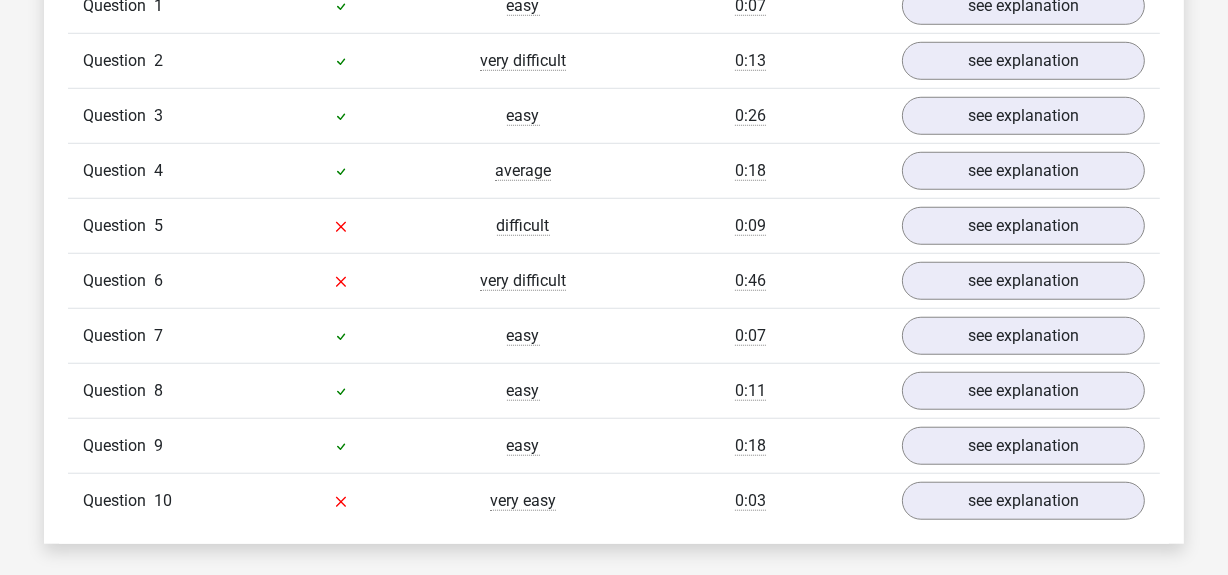 scroll, scrollTop: 1380, scrollLeft: 0, axis: vertical 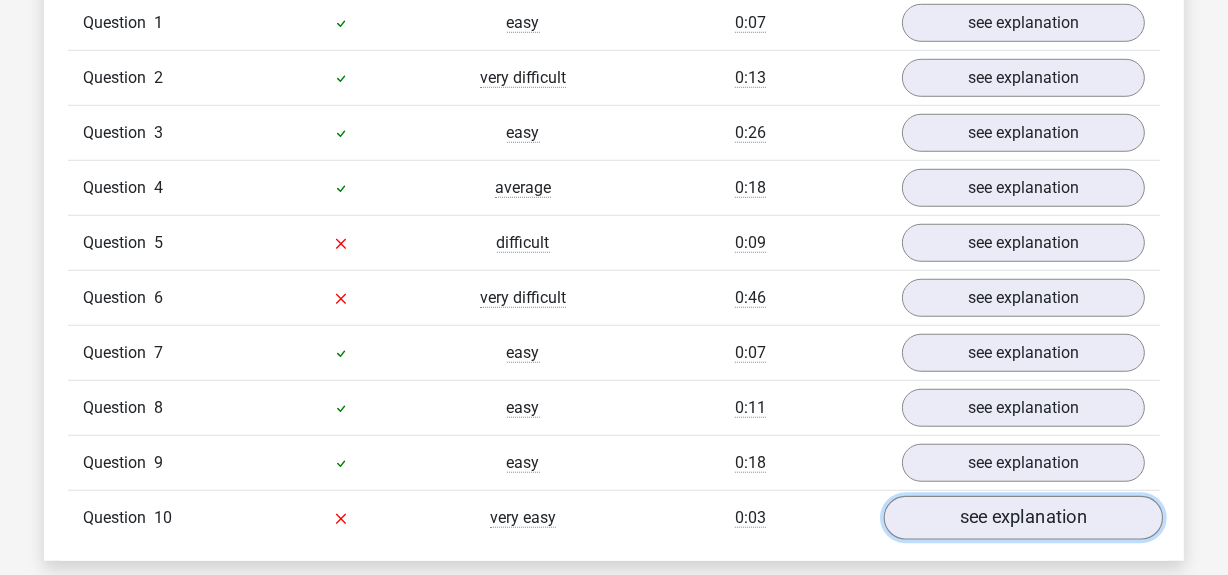click on "see explanation" at bounding box center [1023, 518] 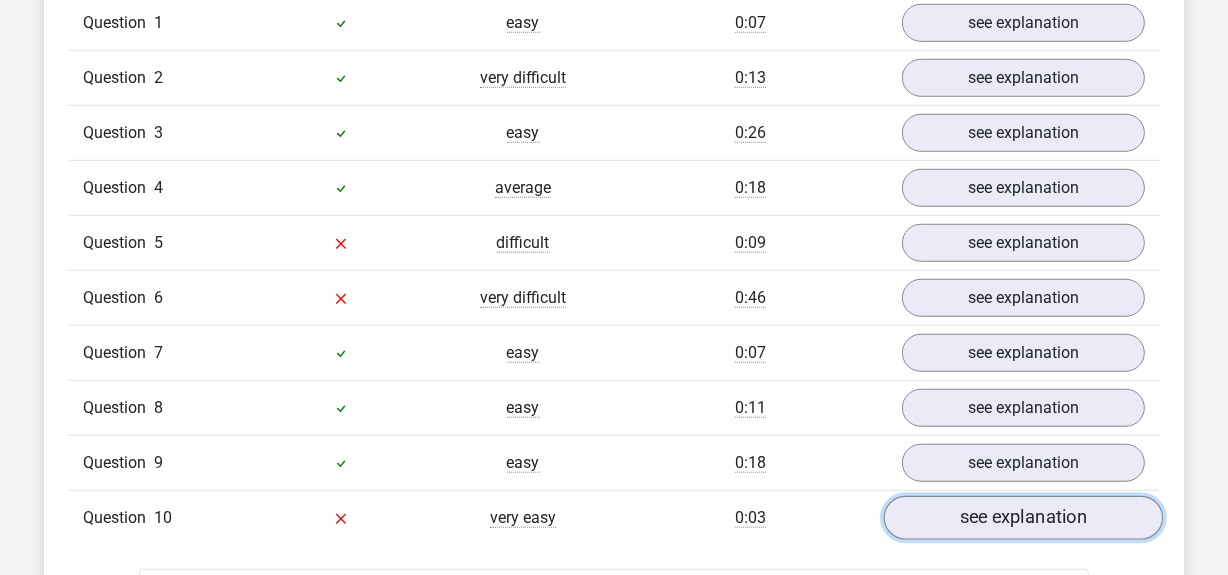 click on "see explanation" at bounding box center (1023, 518) 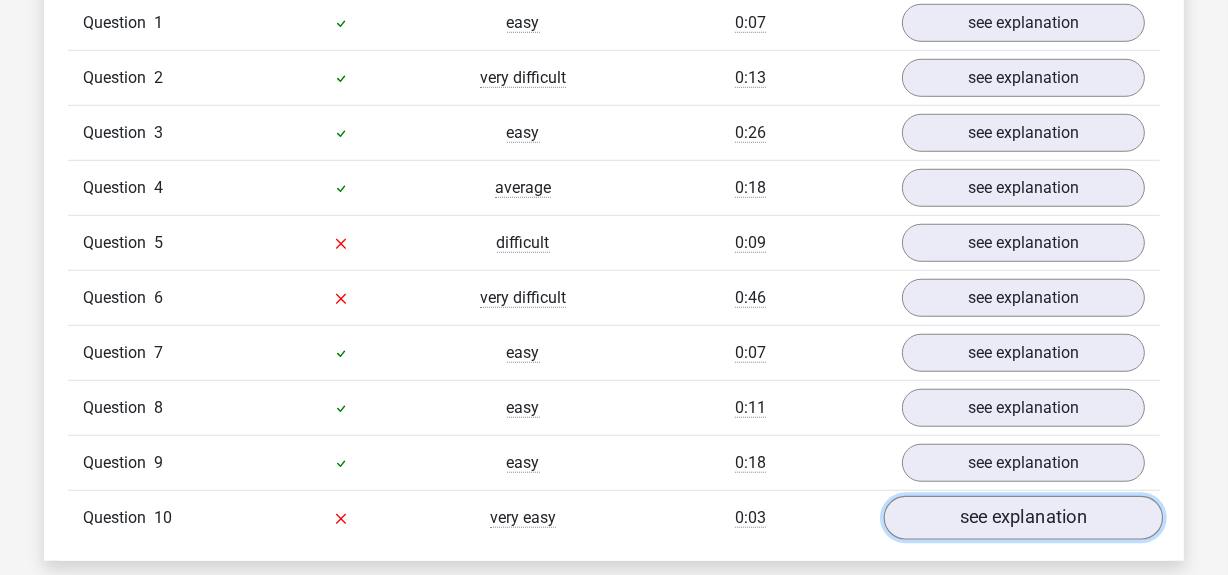 click on "see explanation" at bounding box center (1023, 518) 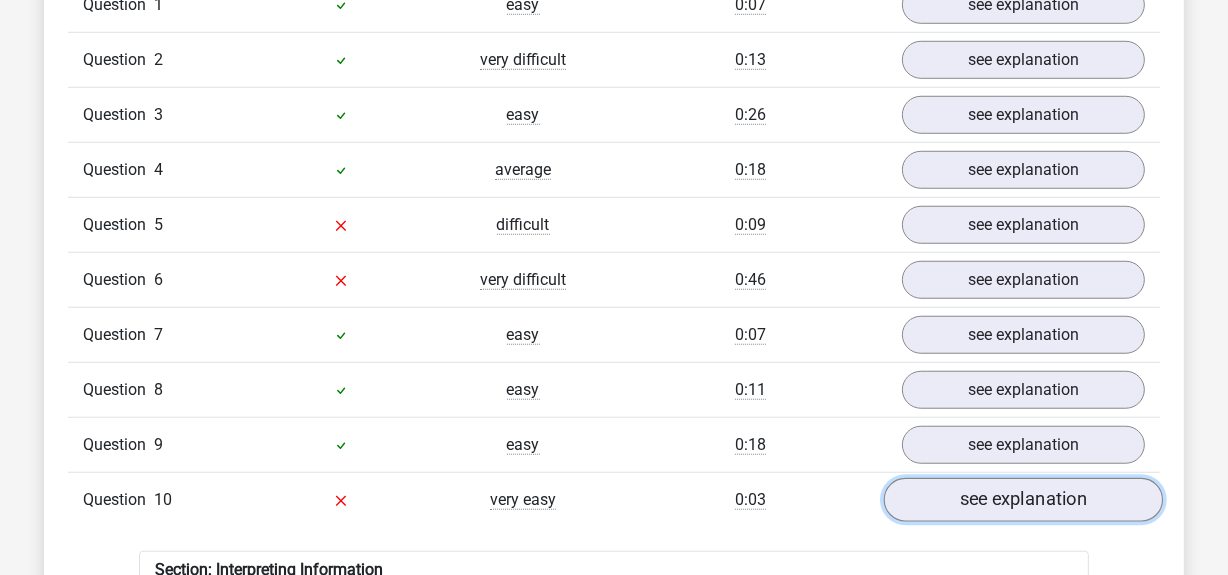 scroll, scrollTop: 1397, scrollLeft: 0, axis: vertical 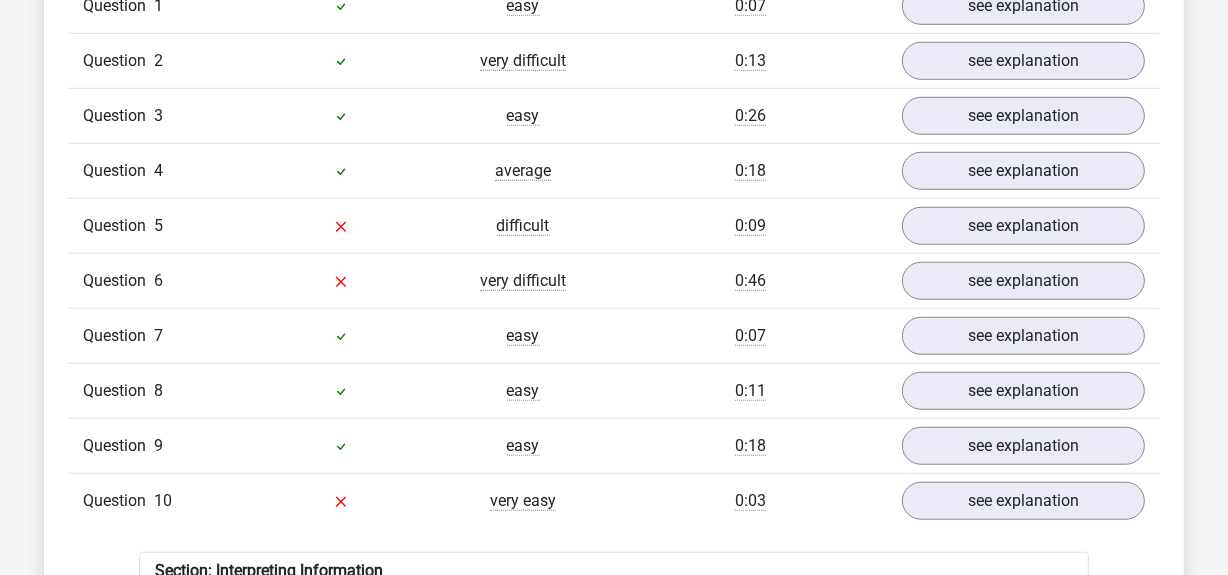 click on "Question
5
difficult
0:09
see explanation" at bounding box center [614, 225] 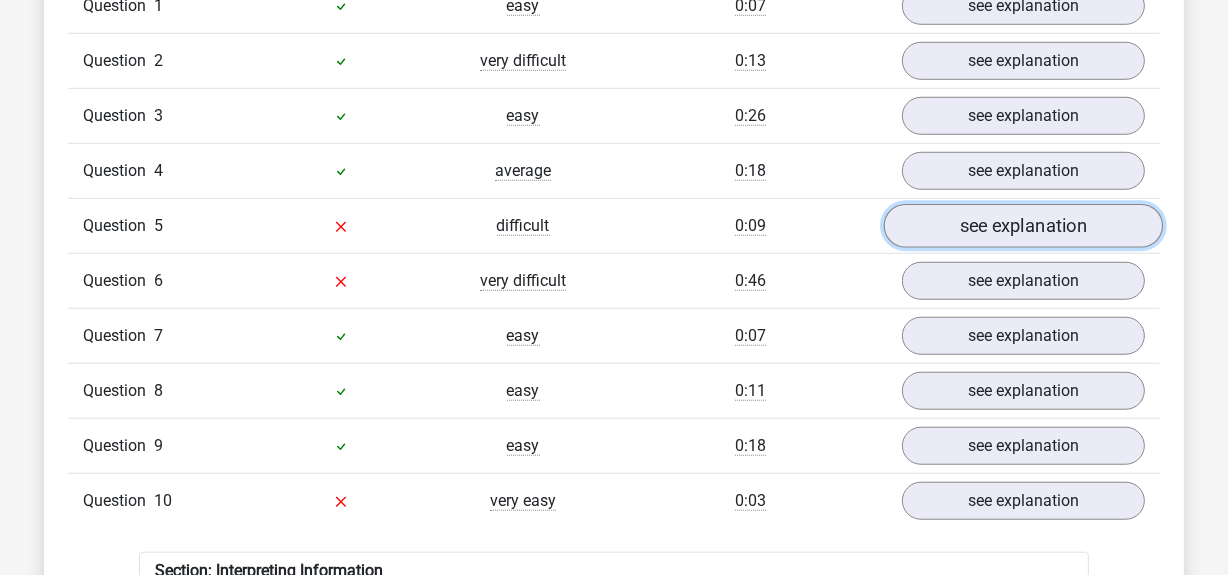 click on "see explanation" at bounding box center (1023, 226) 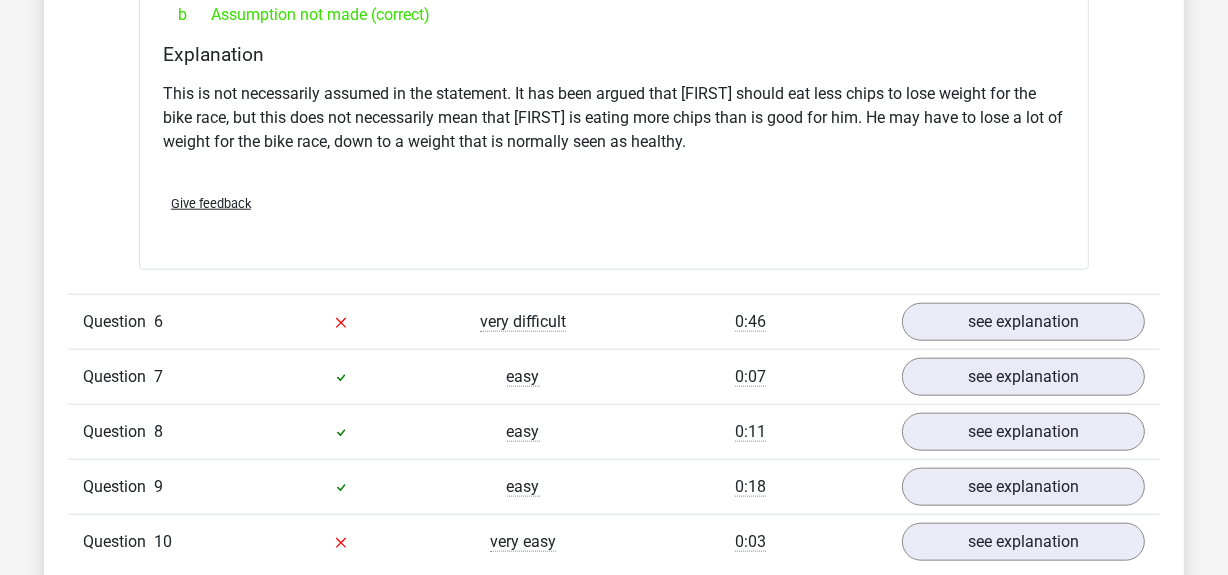 scroll, scrollTop: 1863, scrollLeft: 0, axis: vertical 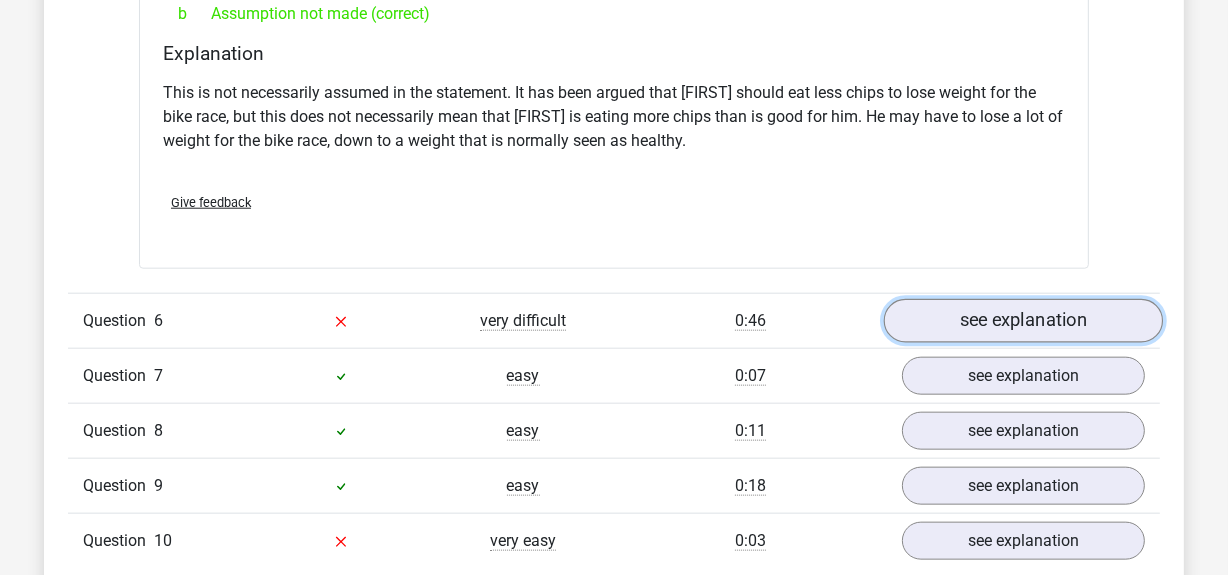 click on "see explanation" at bounding box center [1023, 322] 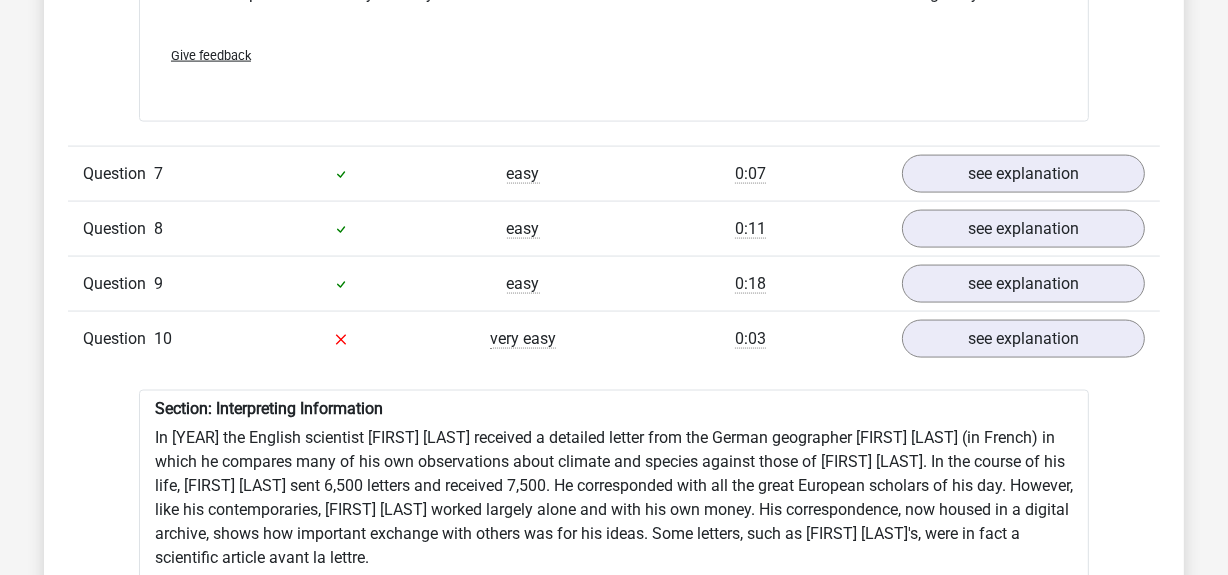 scroll, scrollTop: 2881, scrollLeft: 0, axis: vertical 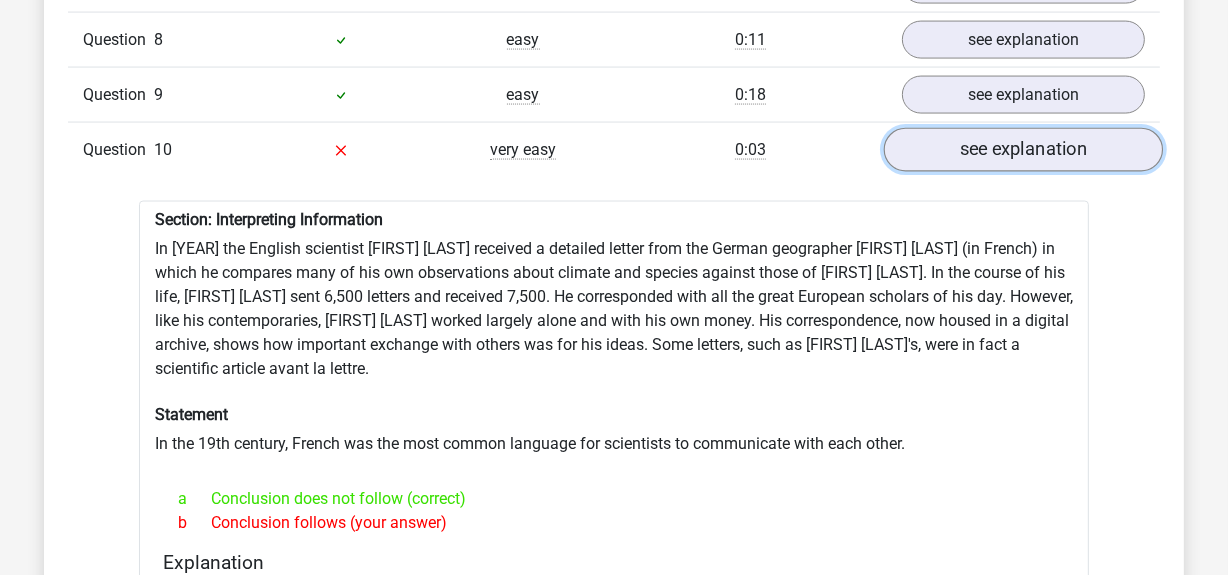 click on "see explanation" at bounding box center (1023, 150) 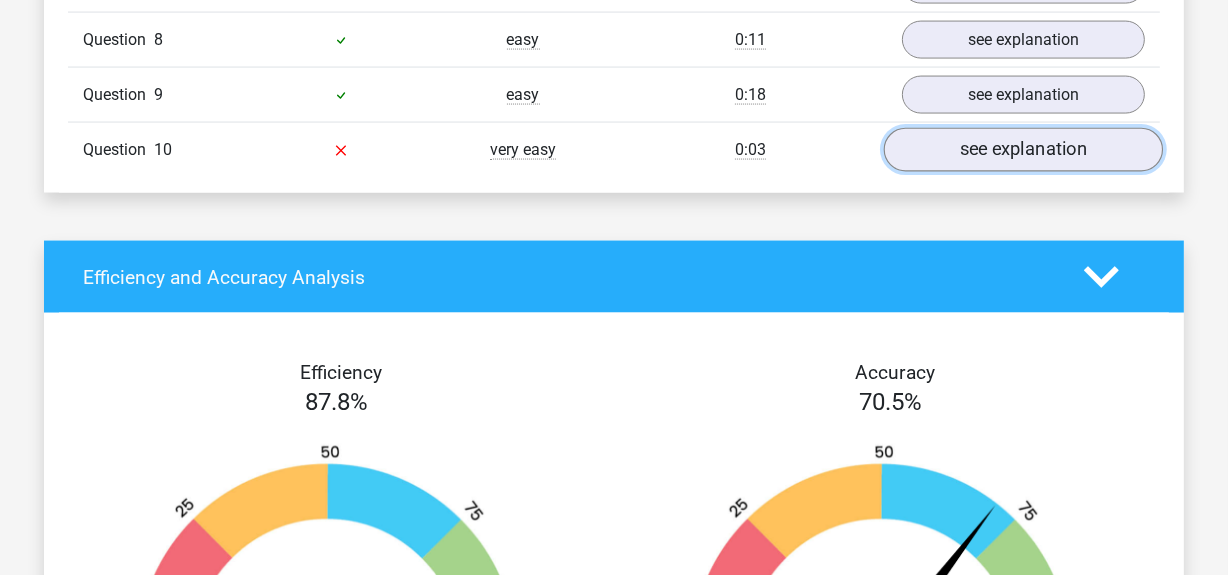 click on "see explanation" at bounding box center [1023, 150] 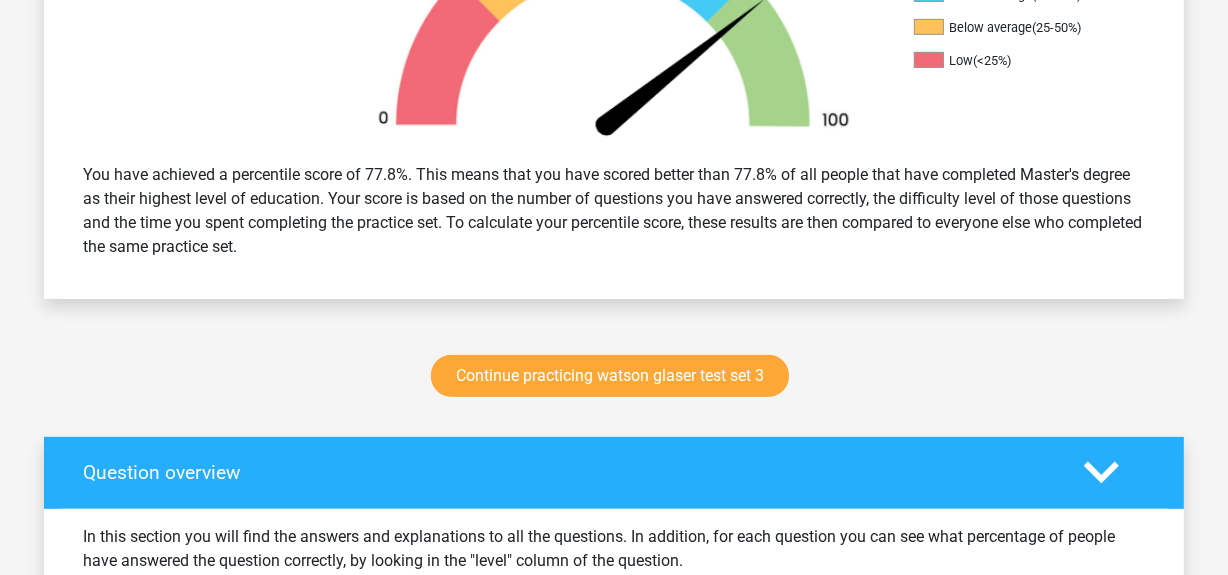 scroll, scrollTop: 739, scrollLeft: 0, axis: vertical 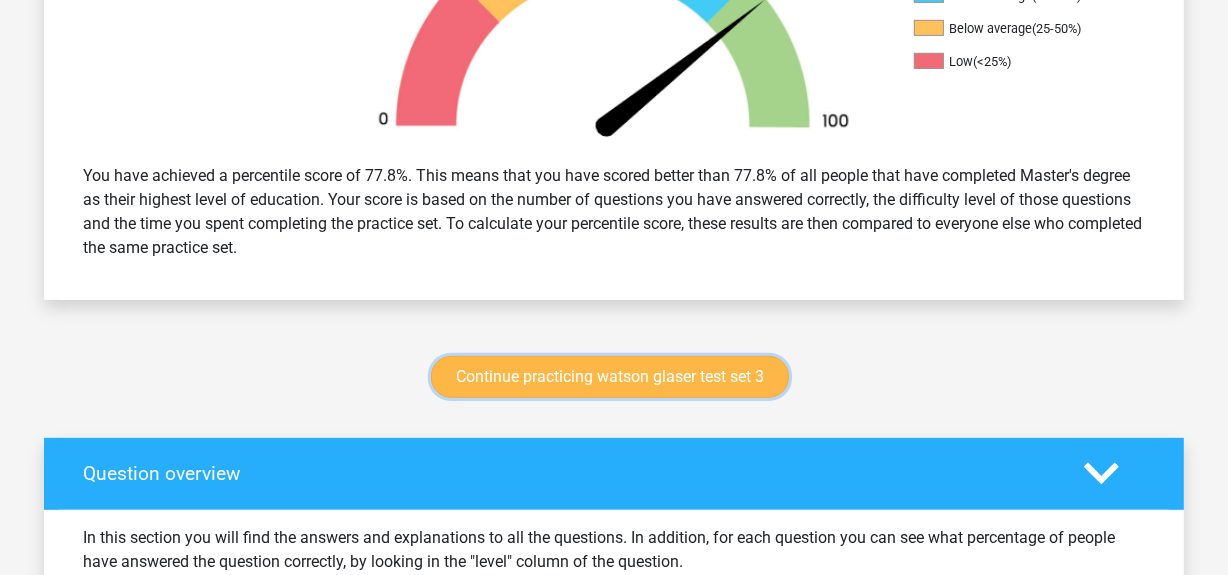 click on "Continue practicing watson glaser test set 3" at bounding box center [610, 377] 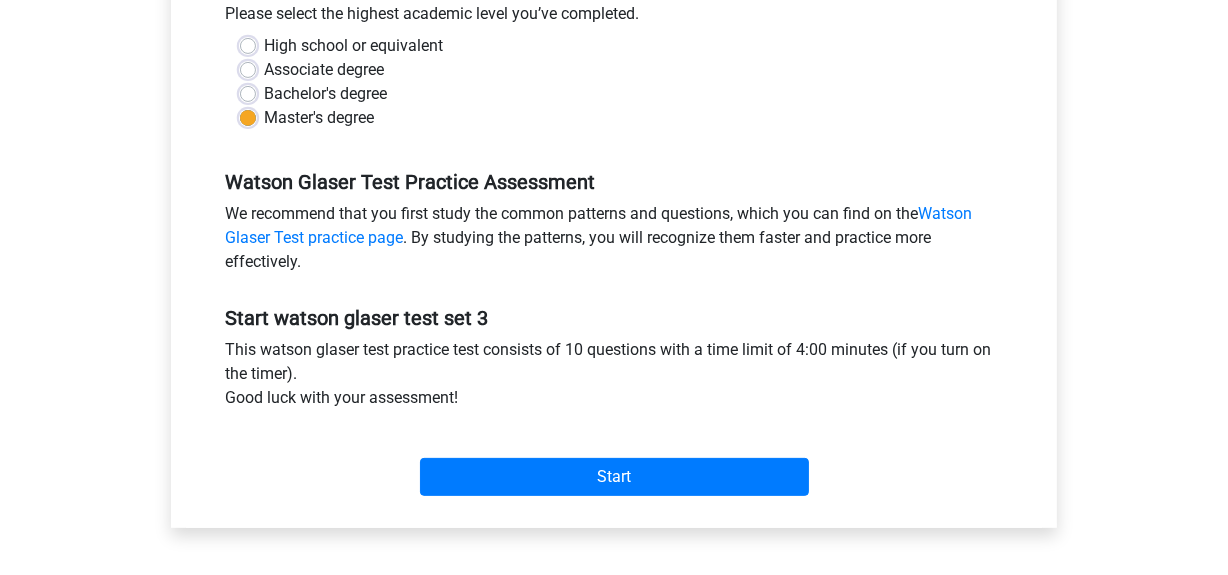 scroll, scrollTop: 450, scrollLeft: 0, axis: vertical 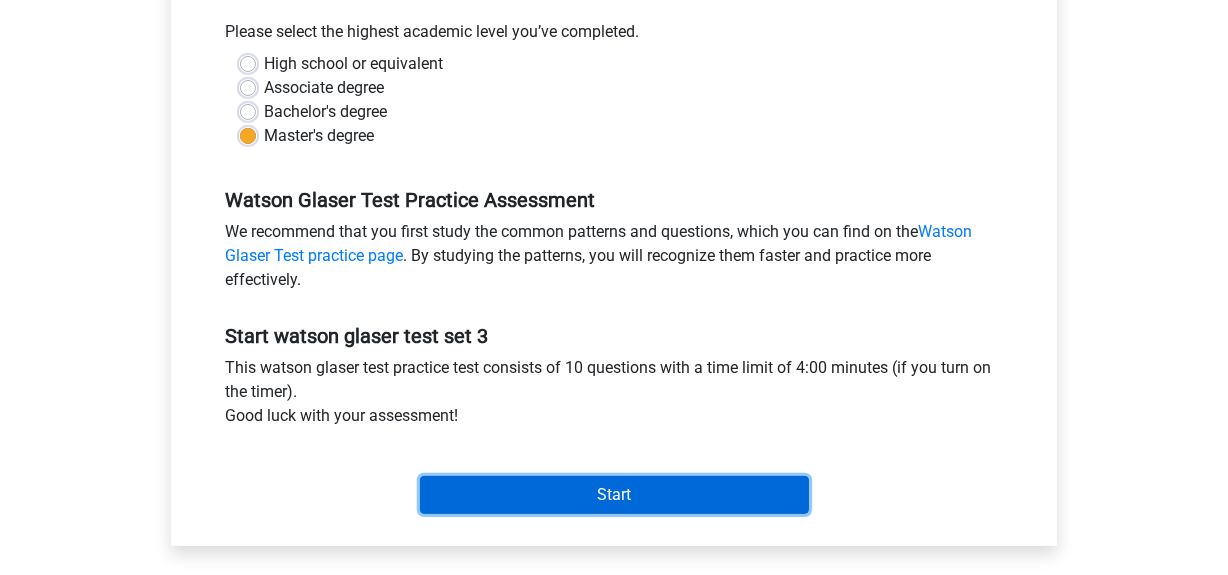 click on "Start" at bounding box center [614, 495] 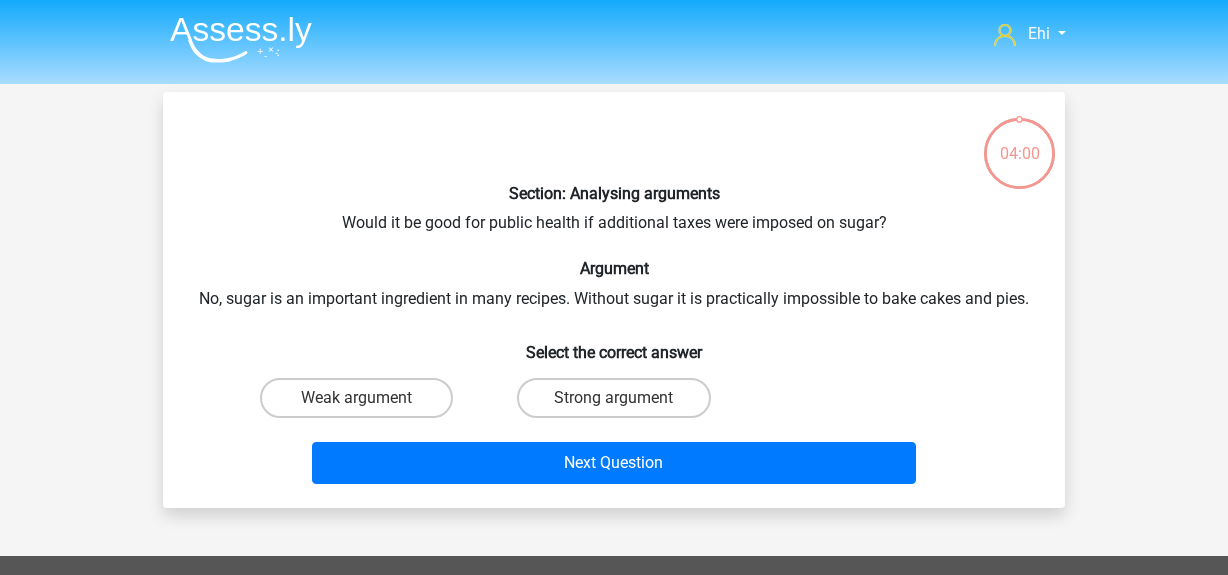 scroll, scrollTop: 0, scrollLeft: 0, axis: both 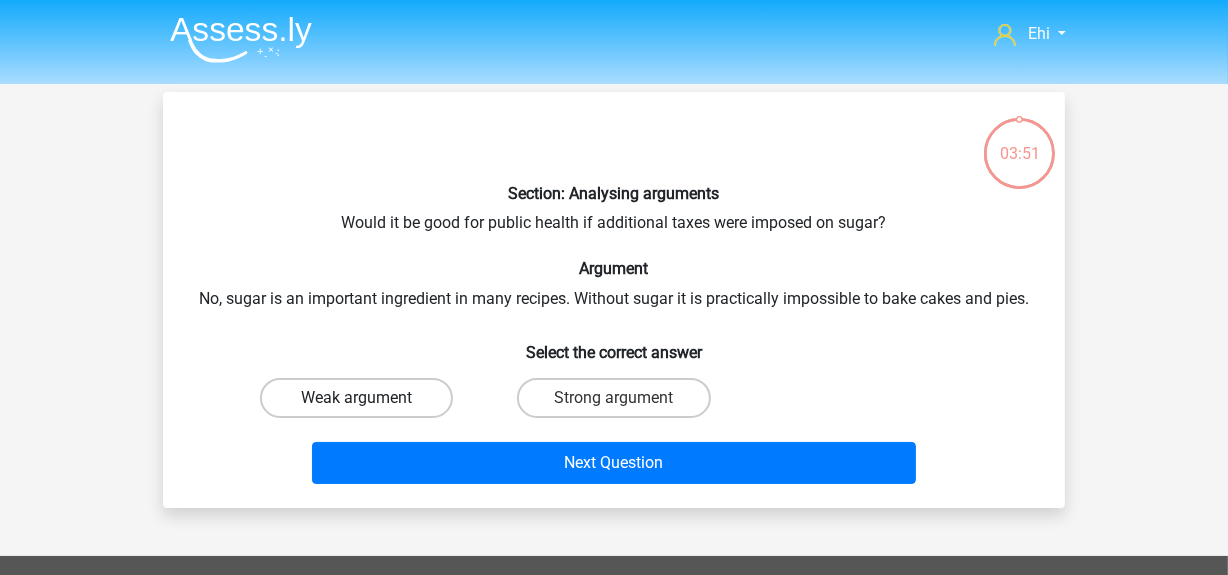 click on "Weak argument" at bounding box center [356, 398] 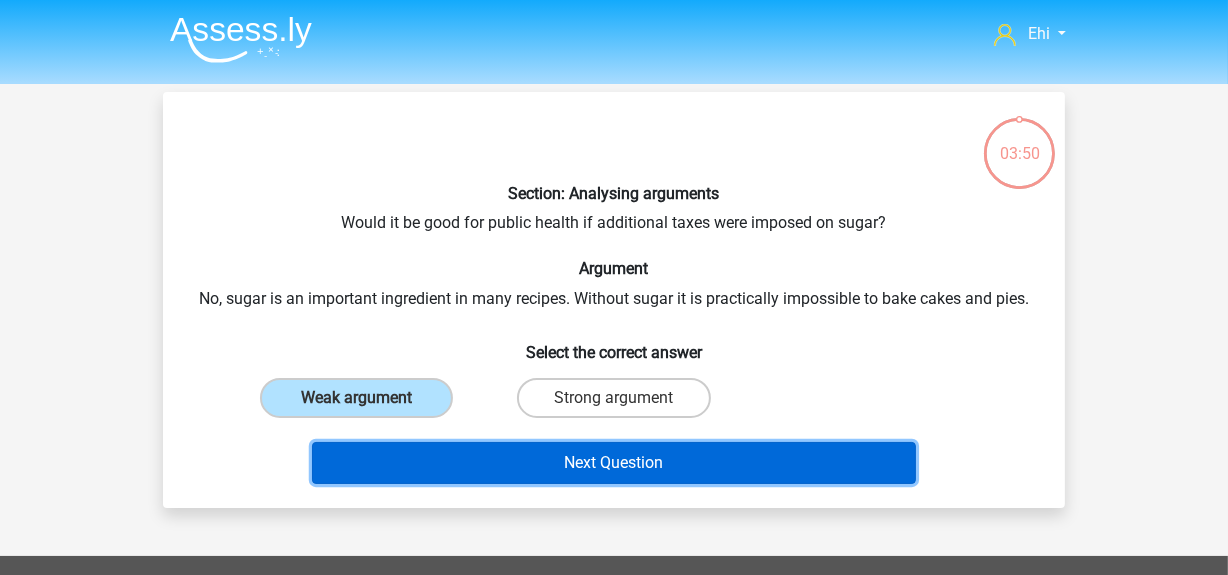 click on "Next Question" at bounding box center [614, 463] 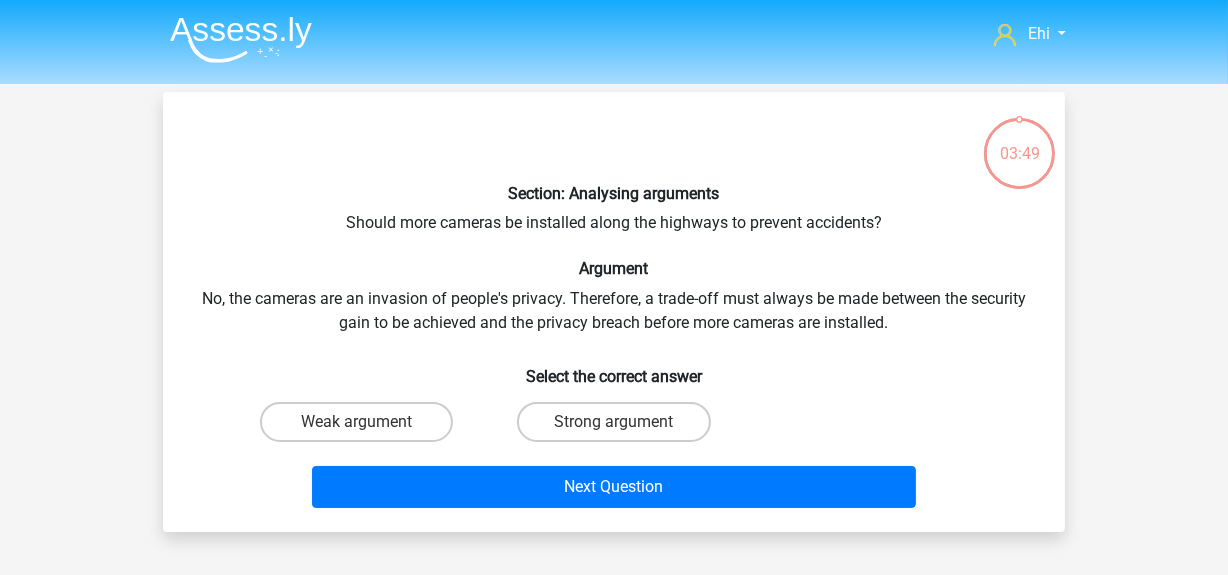 scroll, scrollTop: 91, scrollLeft: 0, axis: vertical 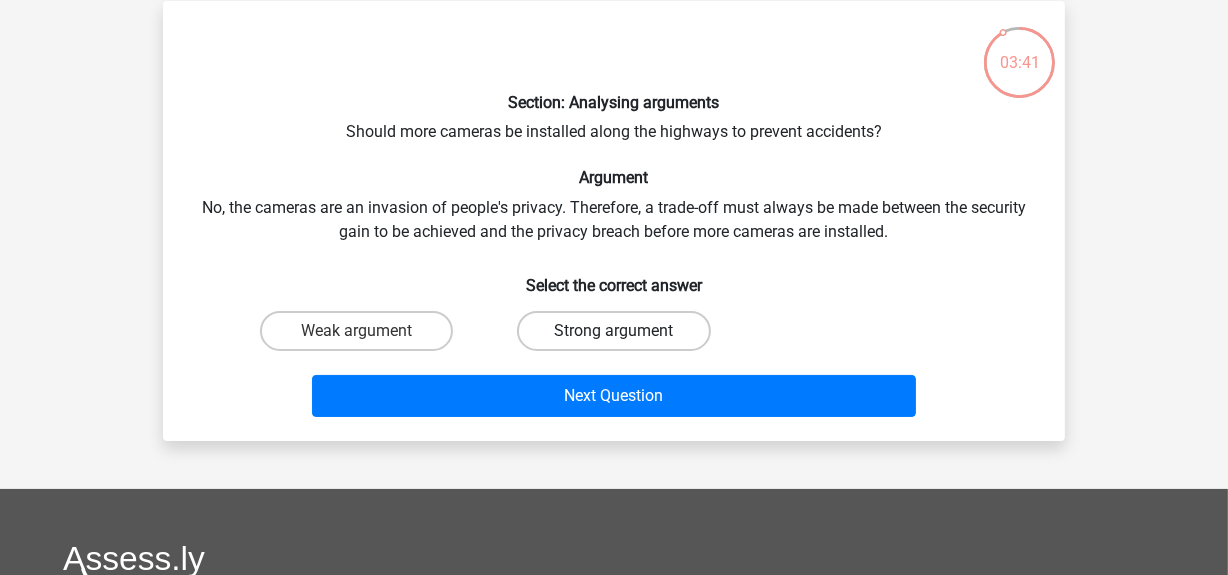 click on "Strong argument" at bounding box center (613, 331) 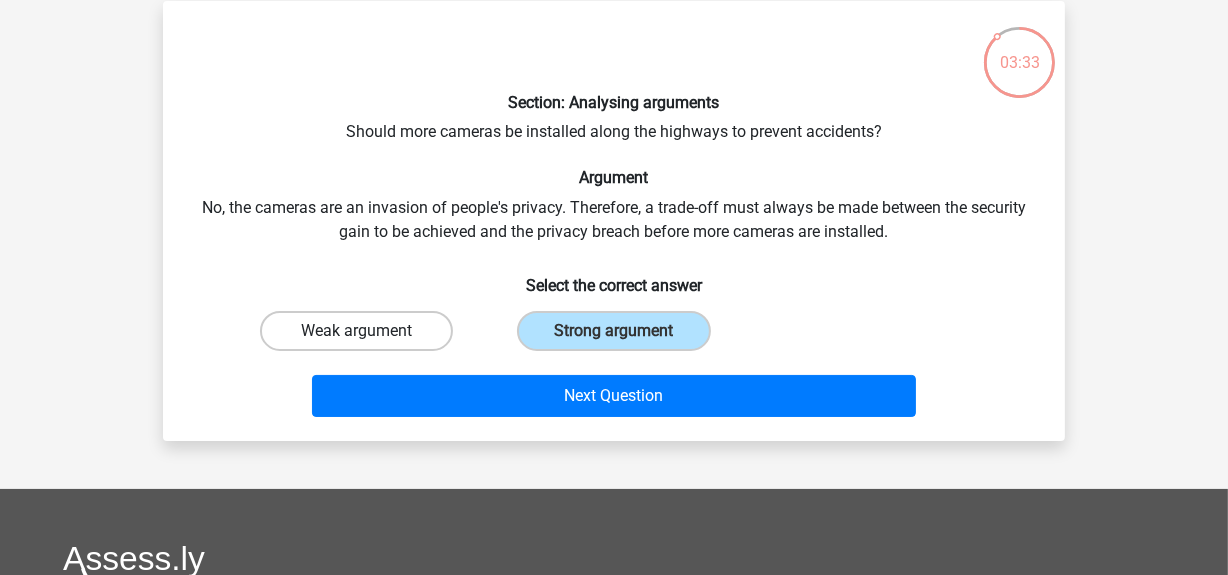 click on "Weak argument" at bounding box center [356, 331] 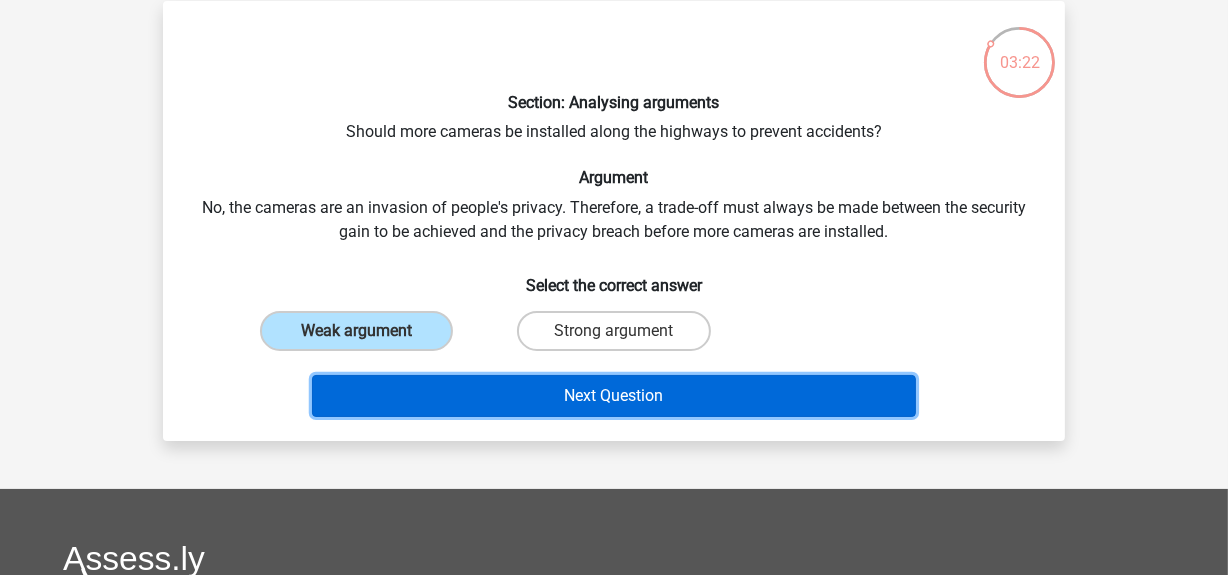 click on "Next Question" at bounding box center [614, 396] 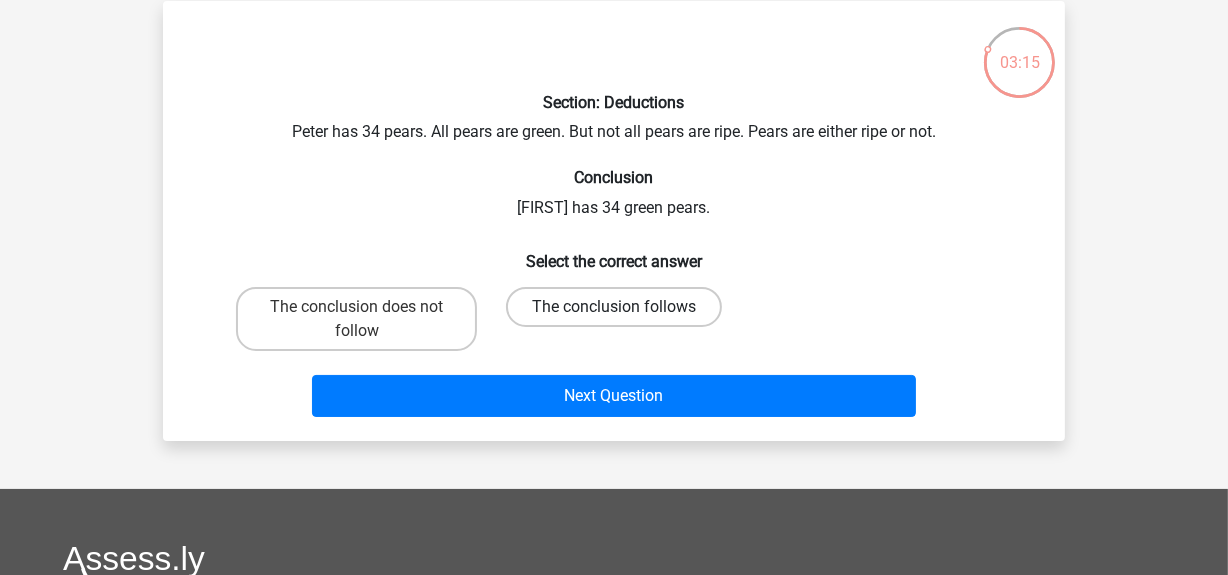 click on "The conclusion follows" at bounding box center [614, 307] 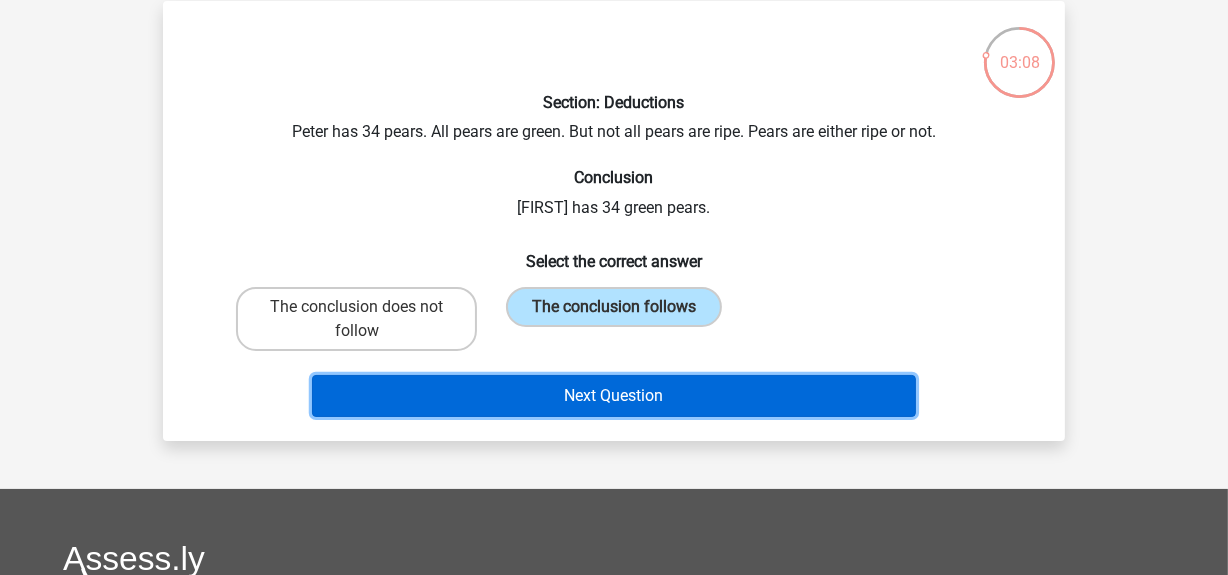 click on "Next Question" at bounding box center (614, 396) 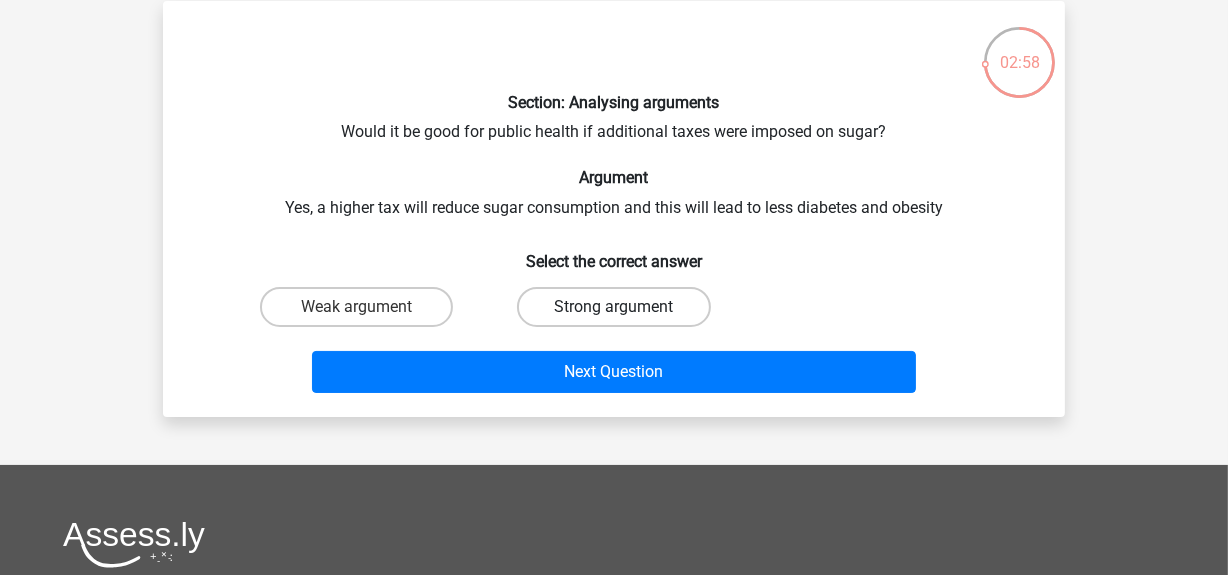 click on "Strong argument" at bounding box center (613, 307) 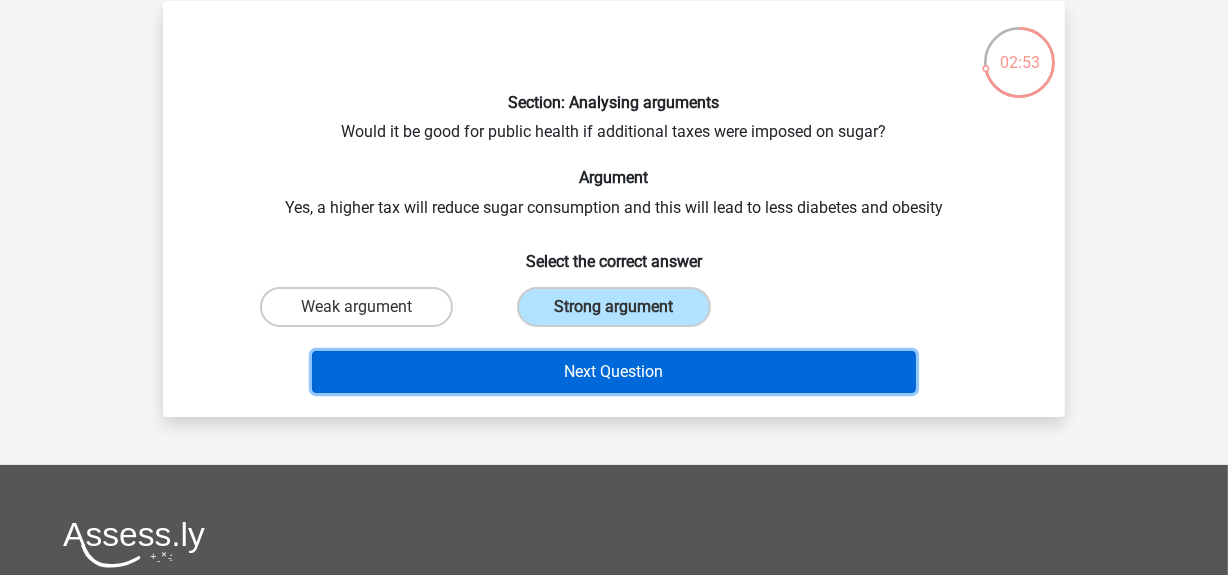 click on "Next Question" at bounding box center [614, 372] 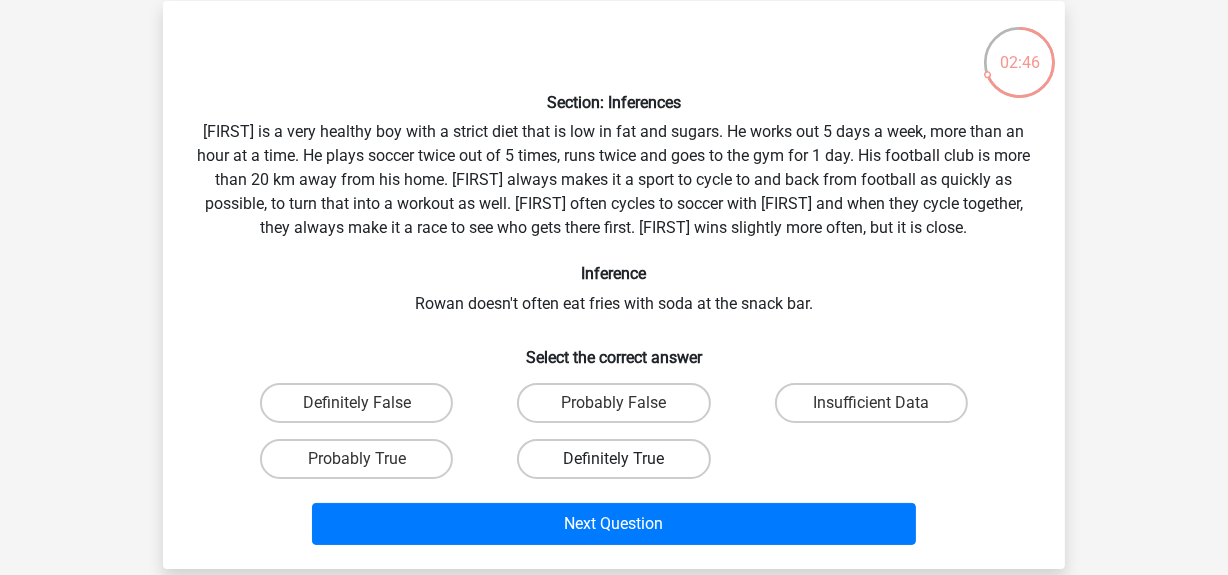 click on "Definitely True" at bounding box center [613, 459] 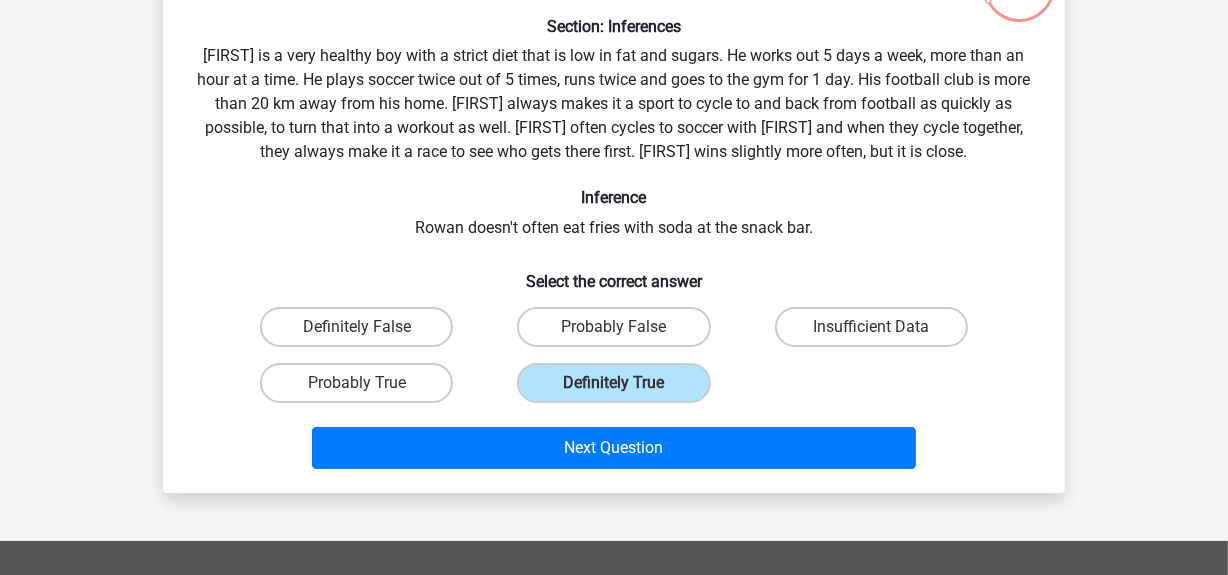 scroll, scrollTop: 168, scrollLeft: 0, axis: vertical 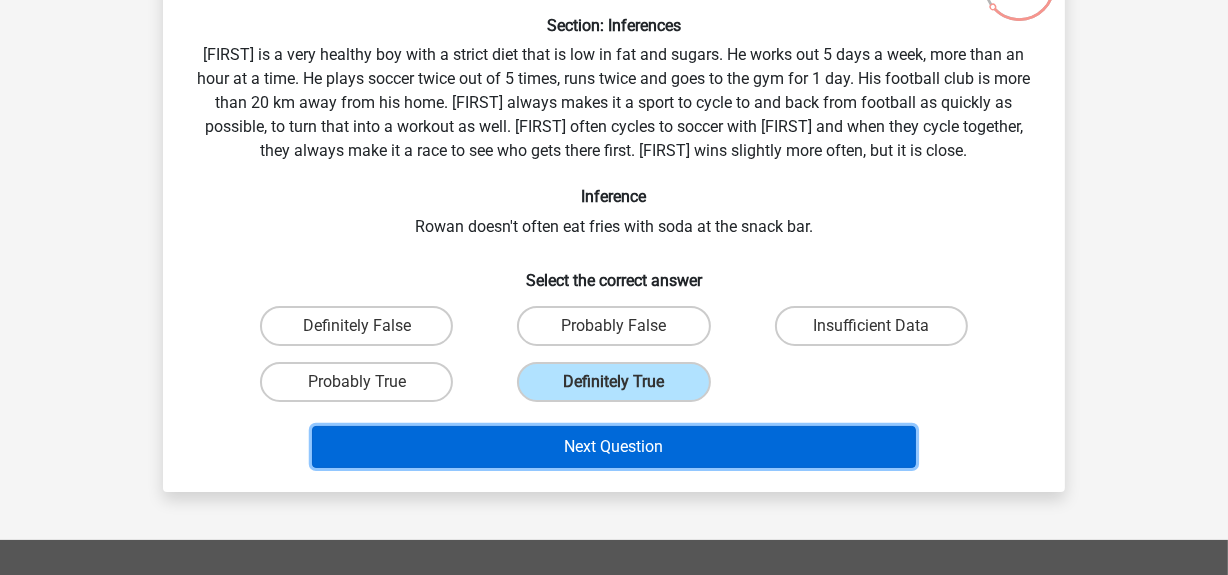 click on "Next Question" at bounding box center (614, 447) 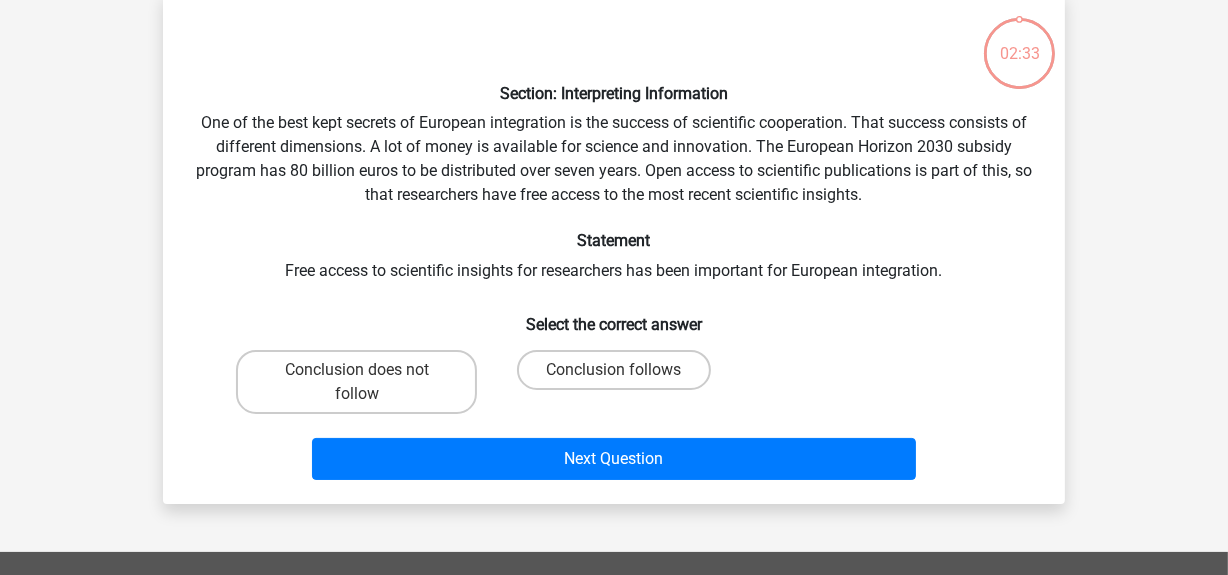 scroll, scrollTop: 91, scrollLeft: 0, axis: vertical 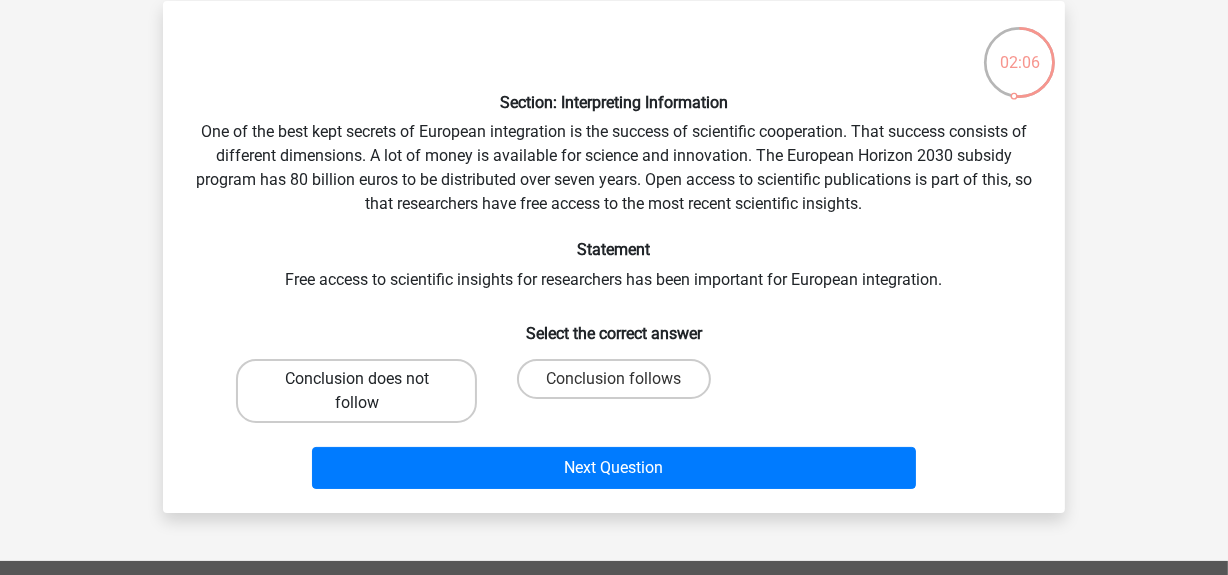 click on "Conclusion does not follow" at bounding box center (356, 391) 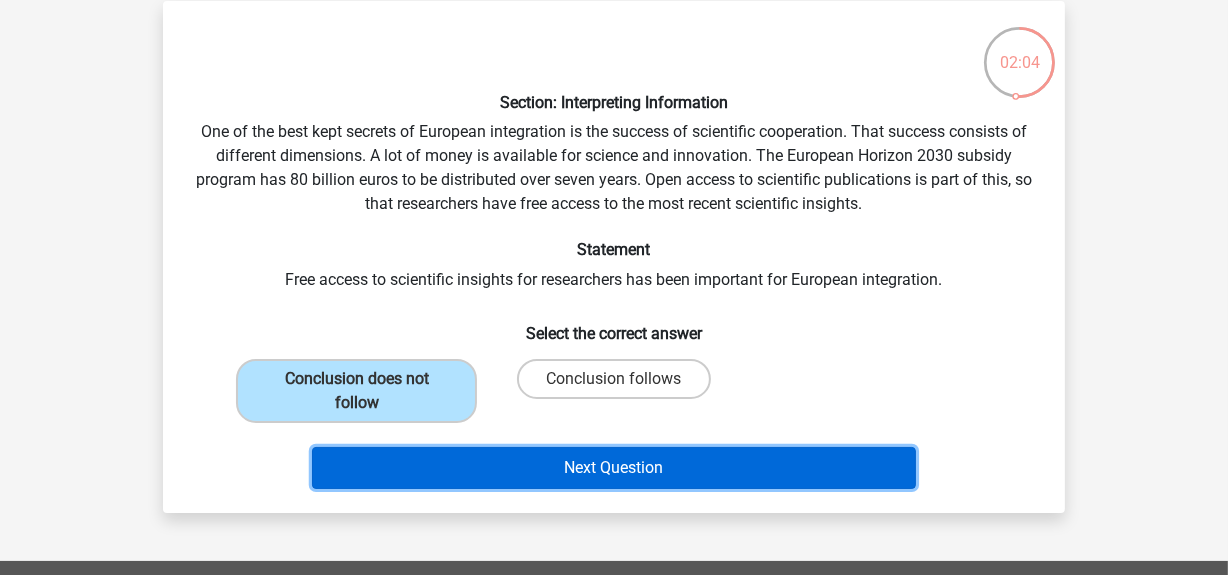 click on "Next Question" at bounding box center [614, 468] 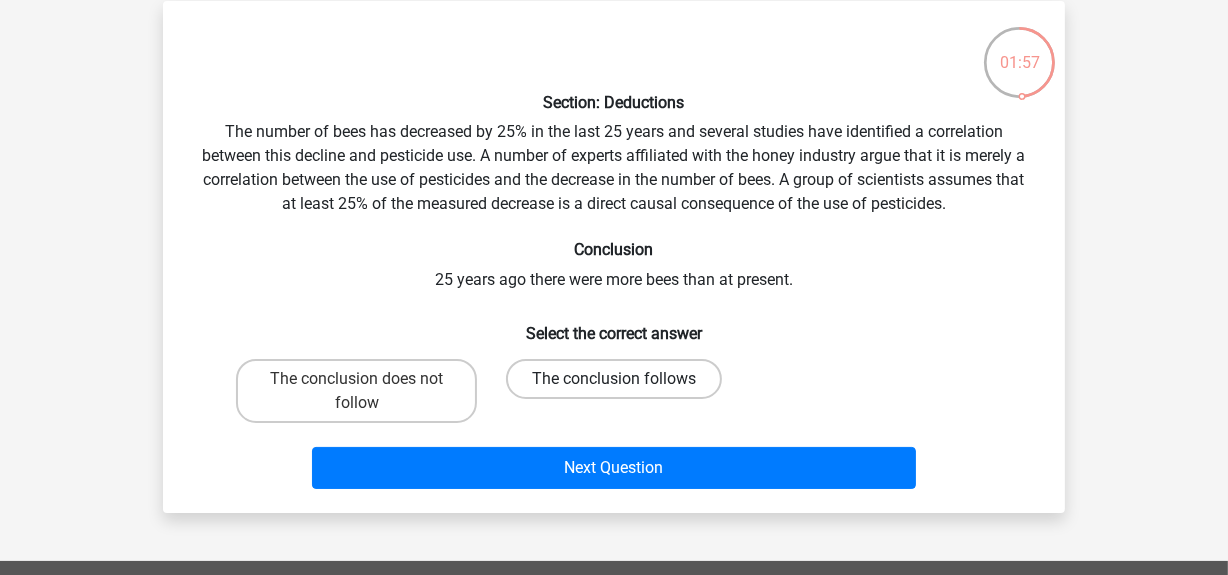 click on "The conclusion follows" at bounding box center (614, 379) 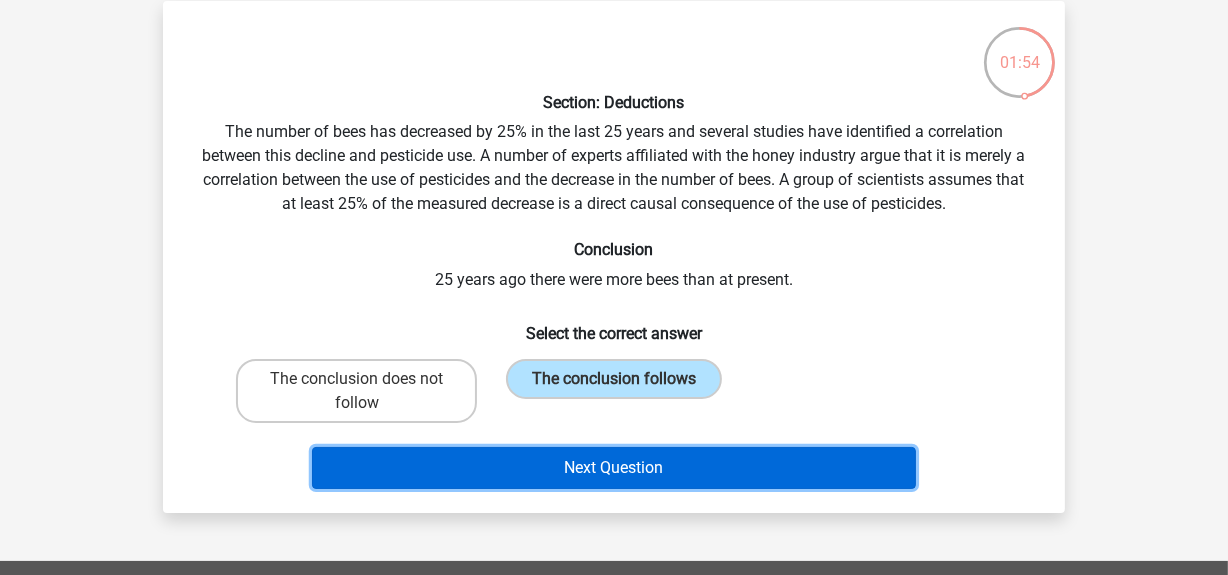 click on "Next Question" at bounding box center (614, 468) 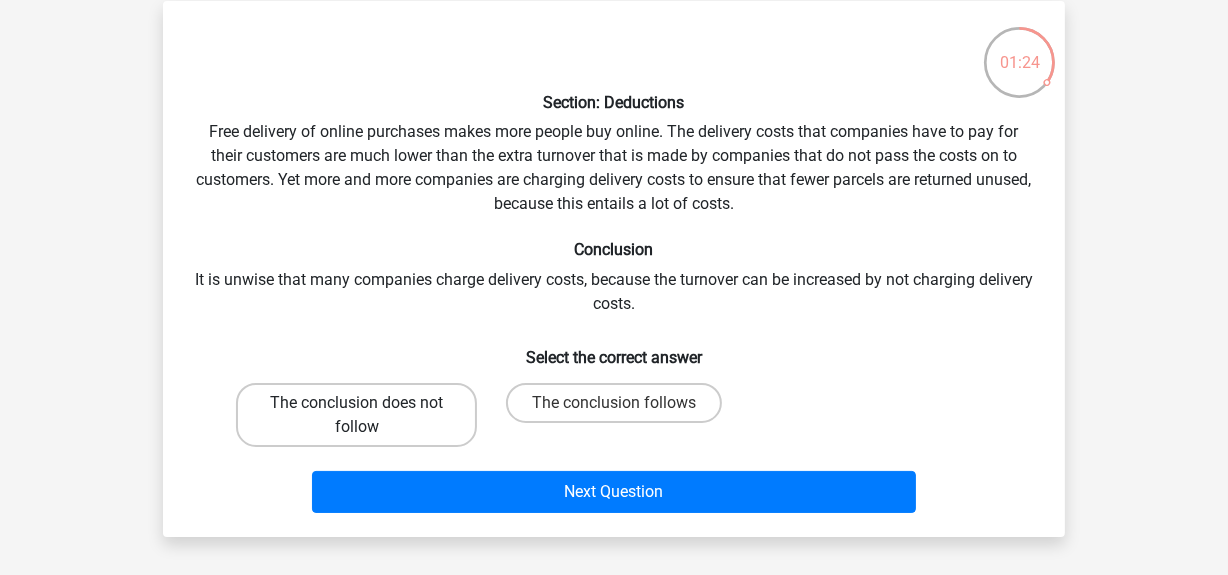 click on "The conclusion does not follow" at bounding box center [356, 415] 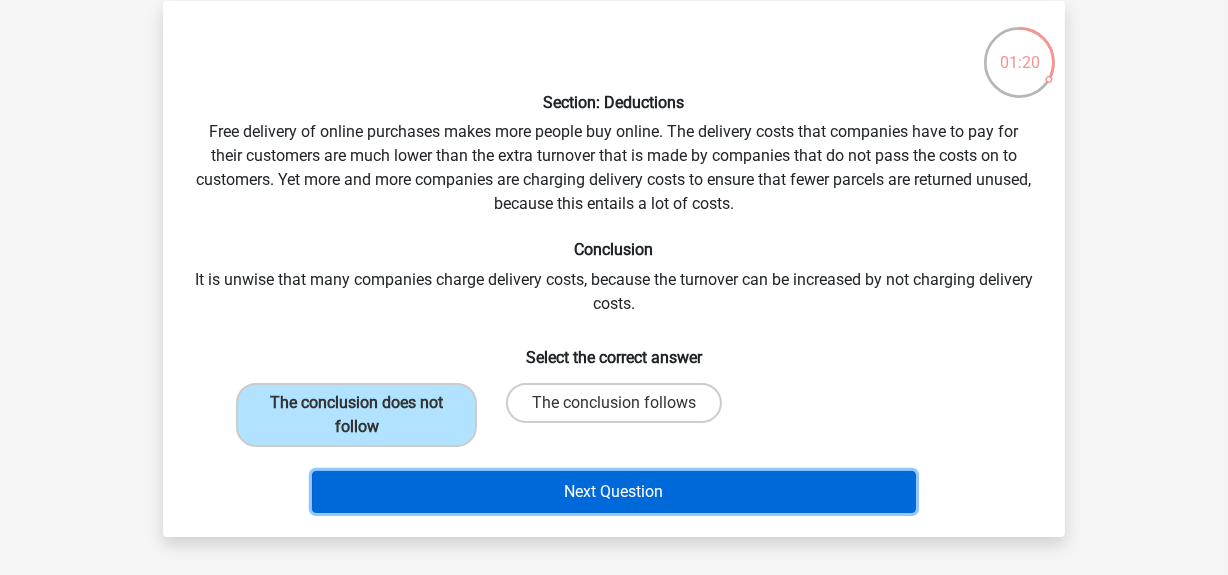 click on "Next Question" at bounding box center (614, 492) 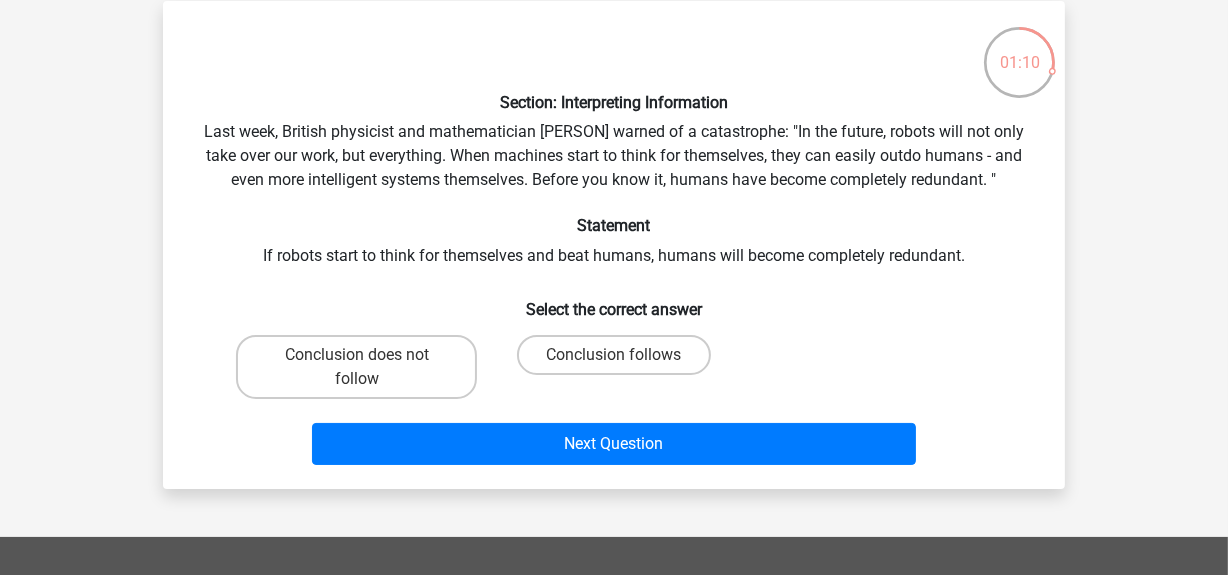 click on "Conclusion does not follow" at bounding box center (356, 367) 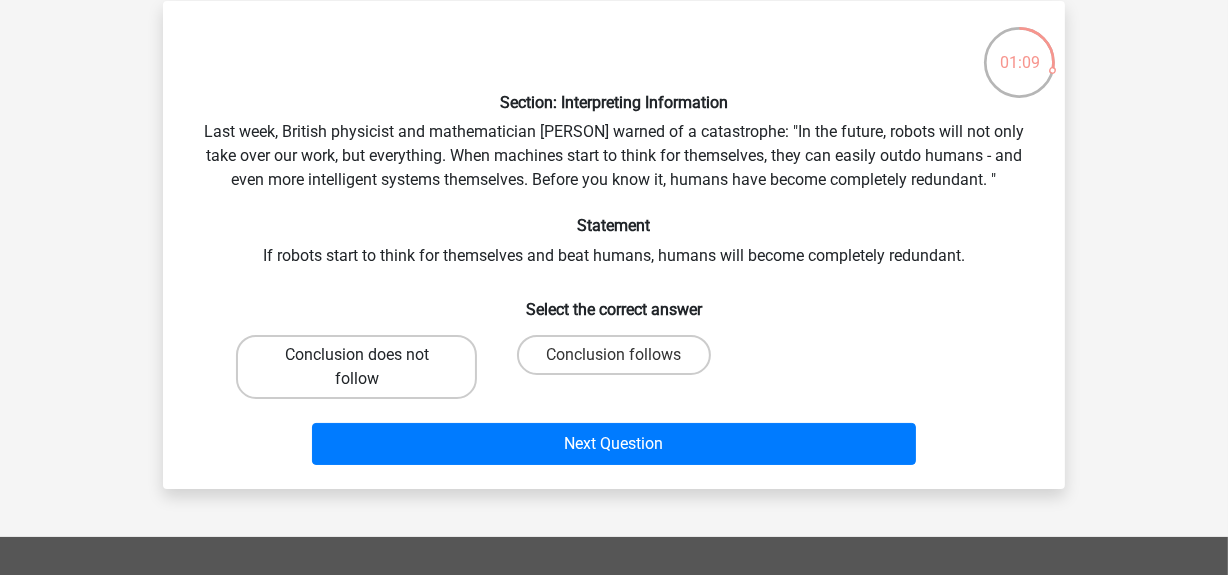 click on "Conclusion does not follow" at bounding box center [356, 367] 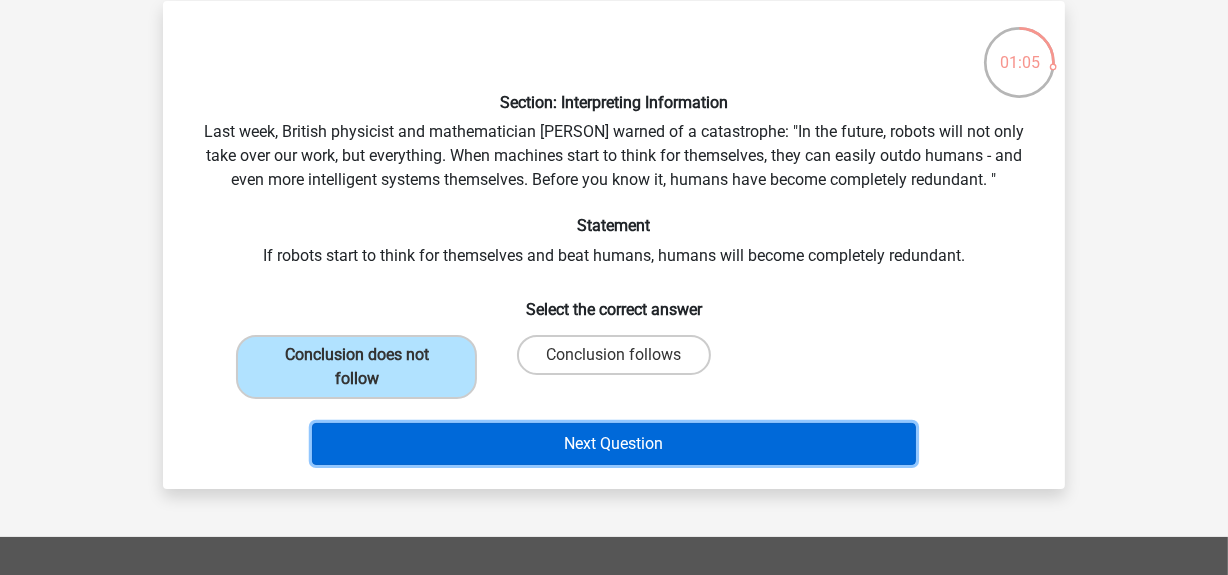 click on "Next Question" at bounding box center [614, 444] 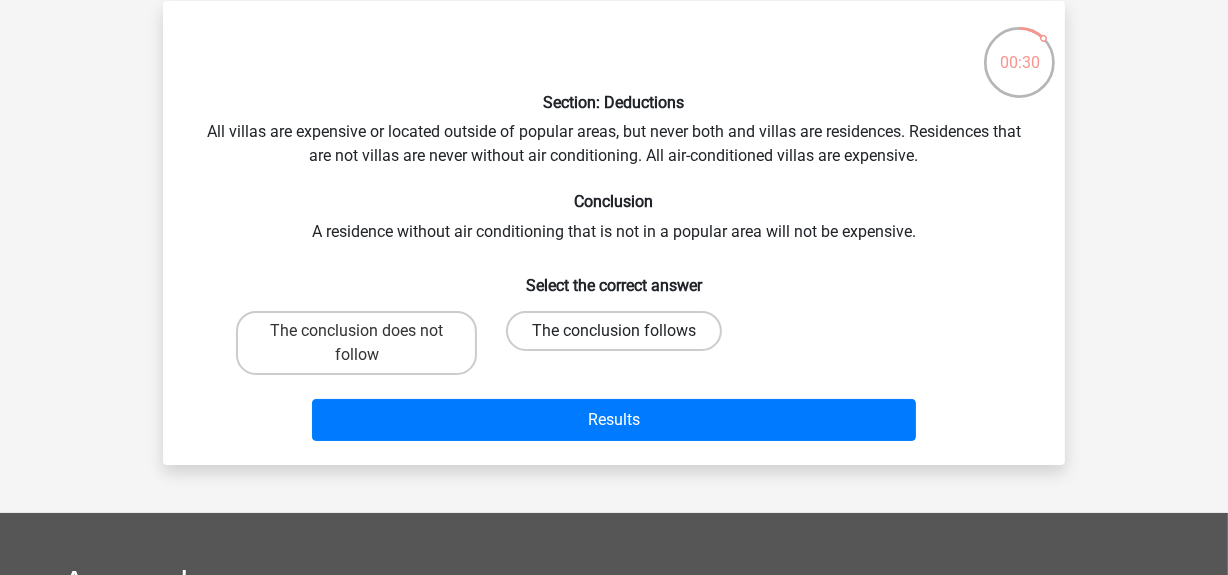 click on "The conclusion follows" at bounding box center [614, 331] 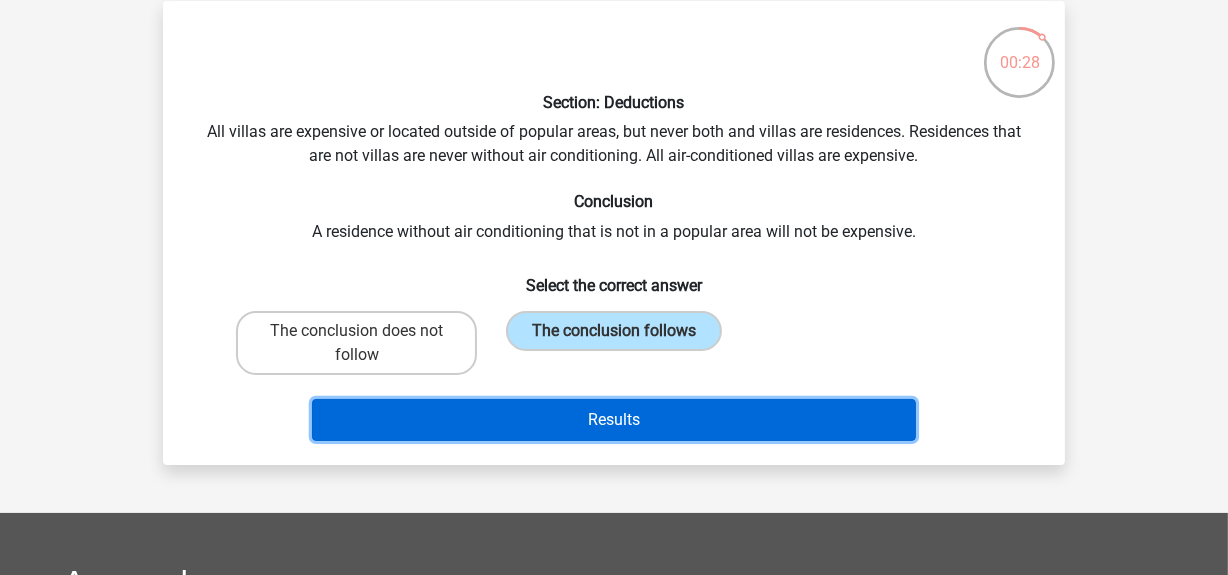 click on "Results" at bounding box center (614, 420) 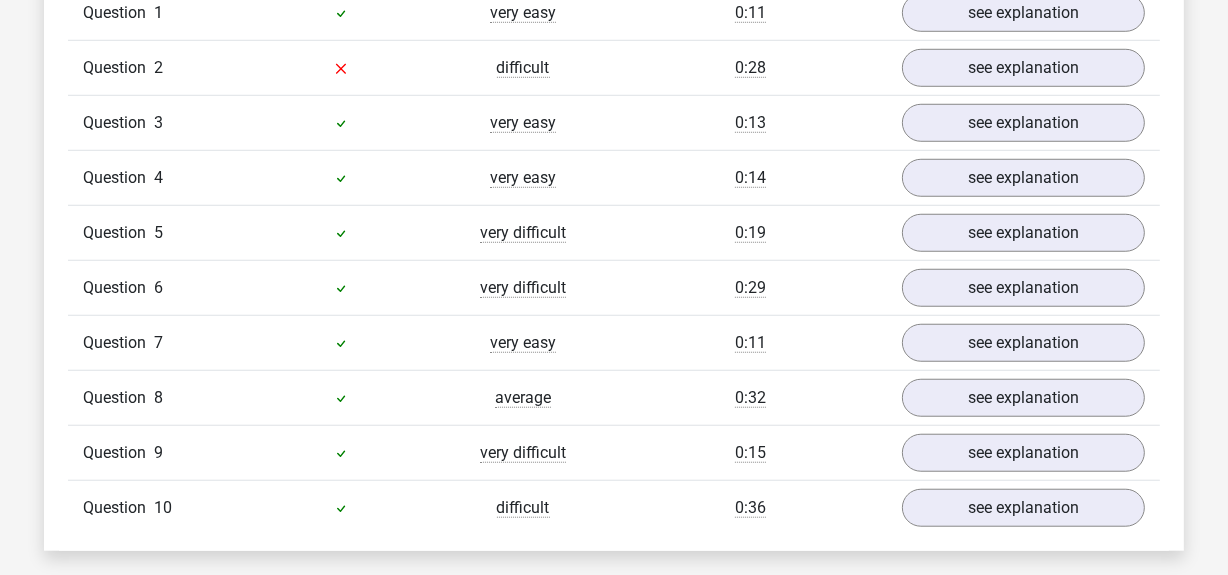scroll, scrollTop: 1392, scrollLeft: 0, axis: vertical 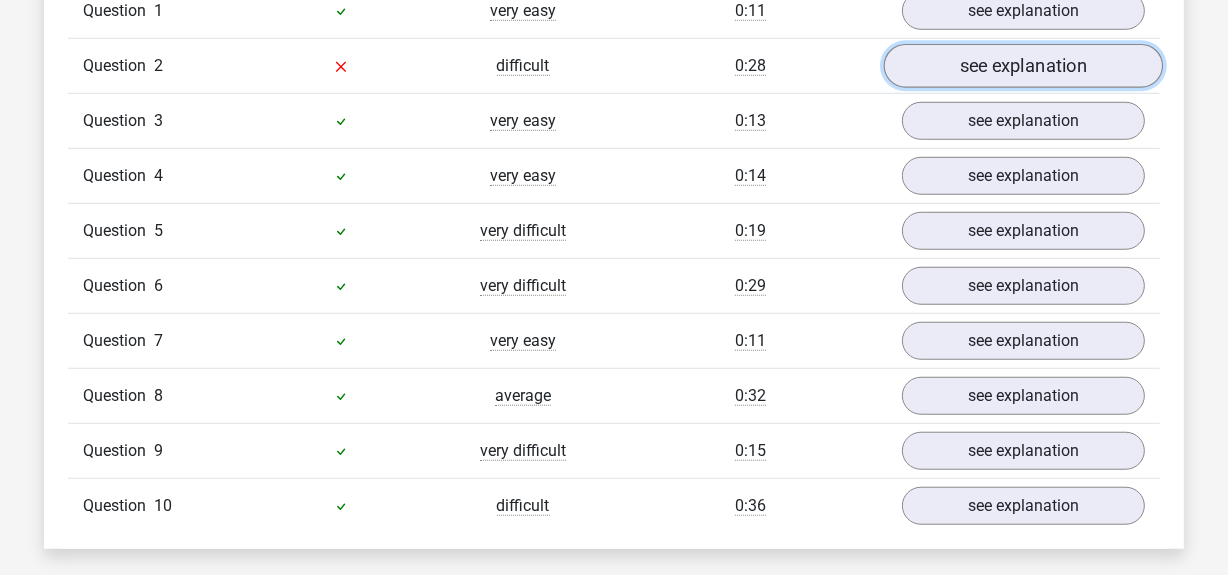 click on "see explanation" at bounding box center [1023, 66] 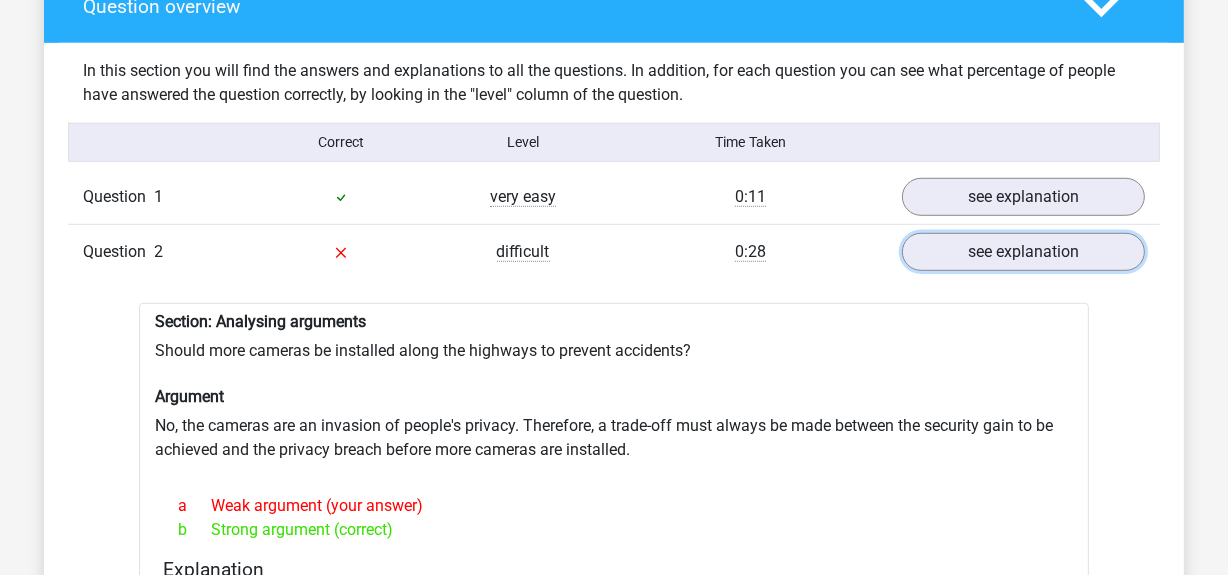 scroll, scrollTop: 1201, scrollLeft: 0, axis: vertical 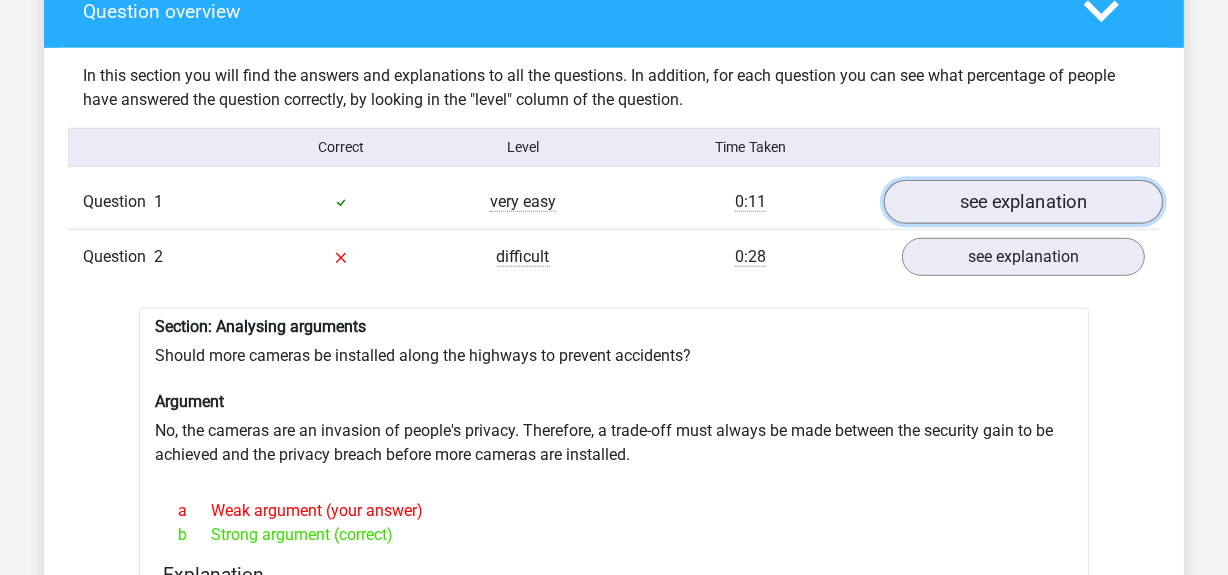 click on "see explanation" at bounding box center (1023, 202) 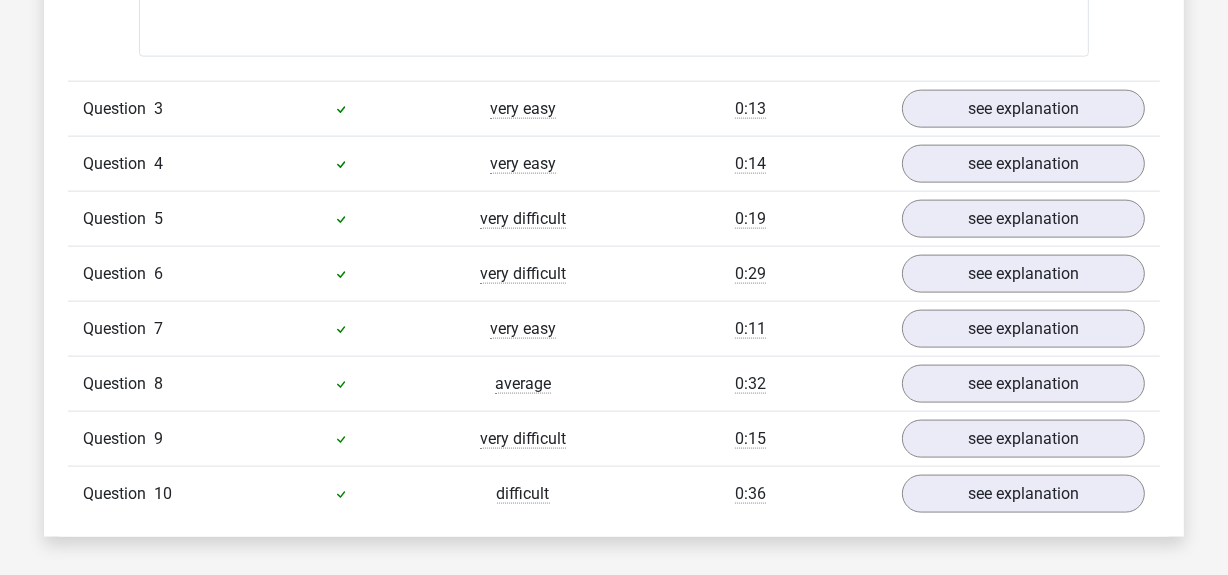 scroll, scrollTop: 2425, scrollLeft: 0, axis: vertical 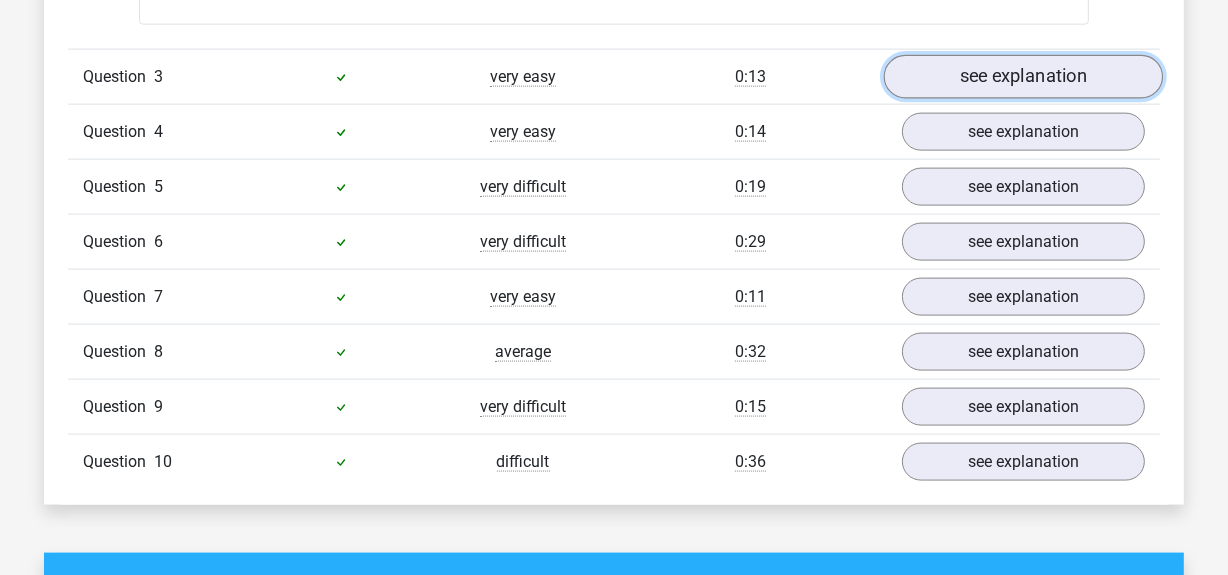 click on "see explanation" at bounding box center (1023, 77) 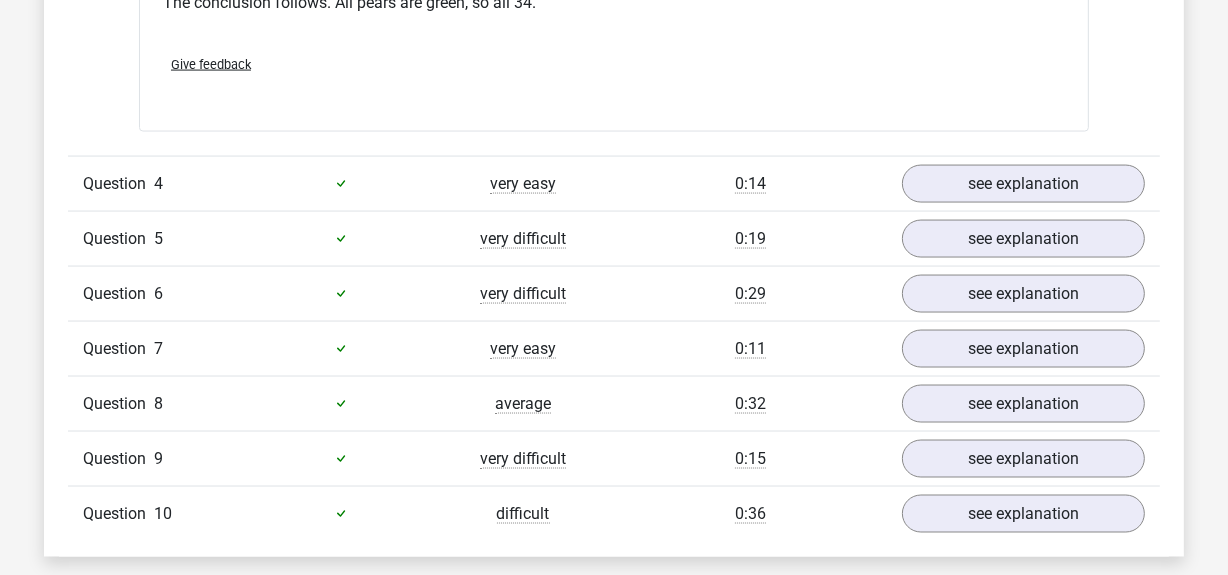 scroll, scrollTop: 2848, scrollLeft: 0, axis: vertical 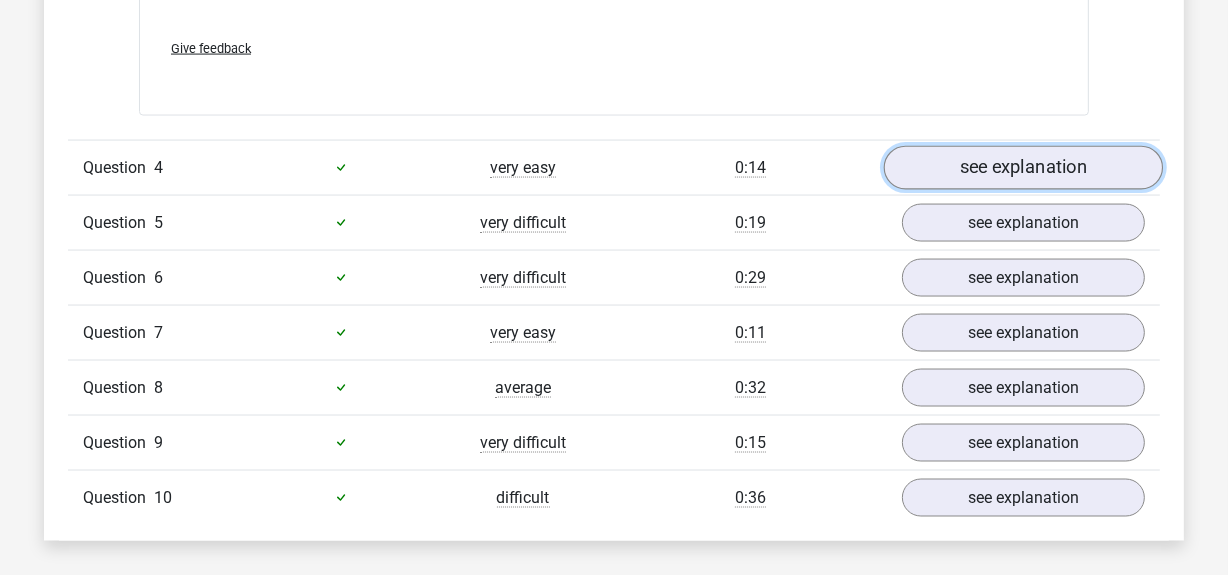 click on "see explanation" at bounding box center (1023, 168) 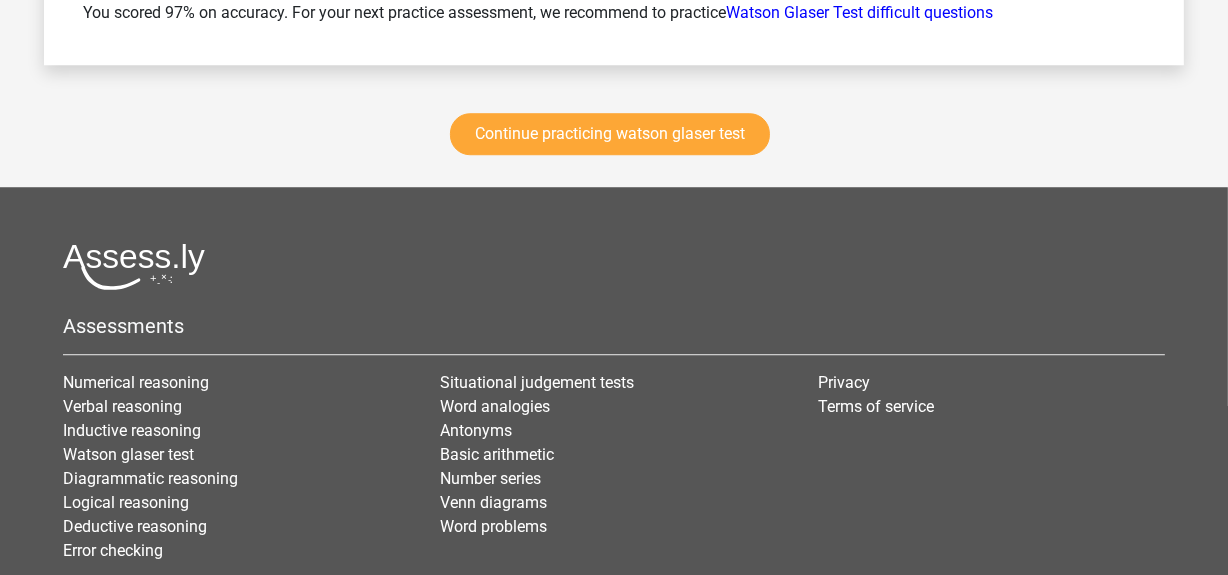scroll, scrollTop: 4940, scrollLeft: 0, axis: vertical 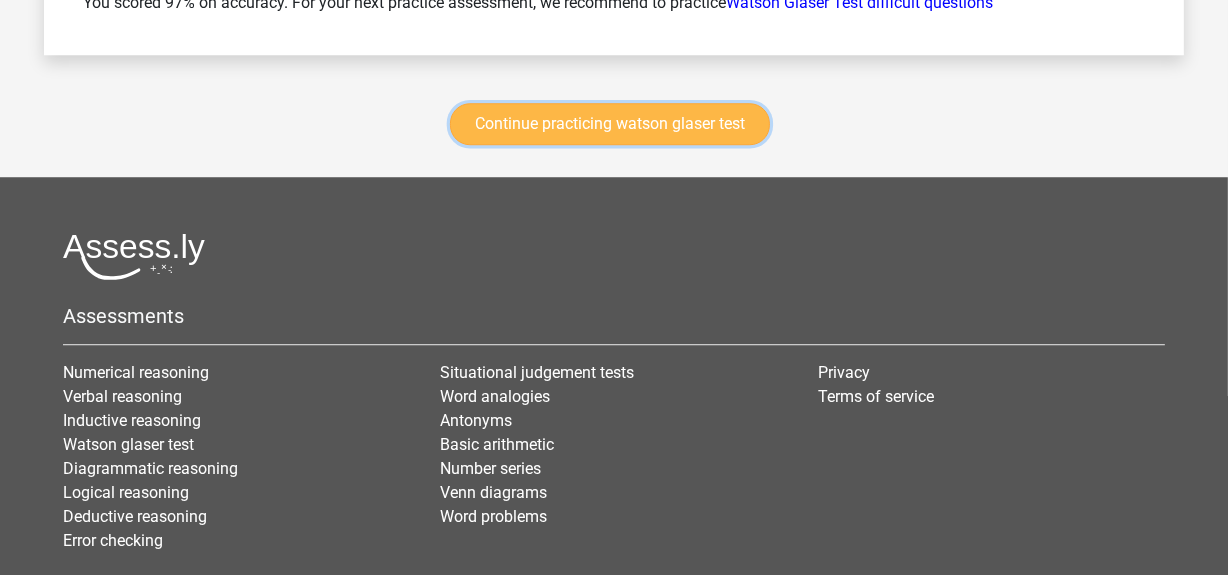 click on "Continue practicing watson glaser test" at bounding box center (610, 124) 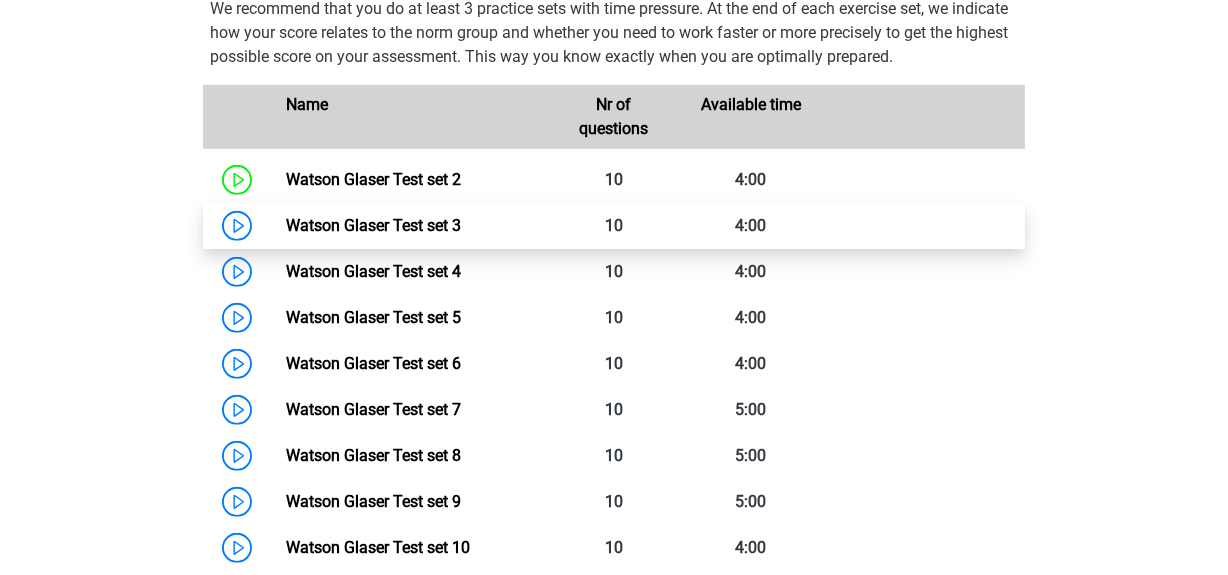 scroll, scrollTop: 928, scrollLeft: 0, axis: vertical 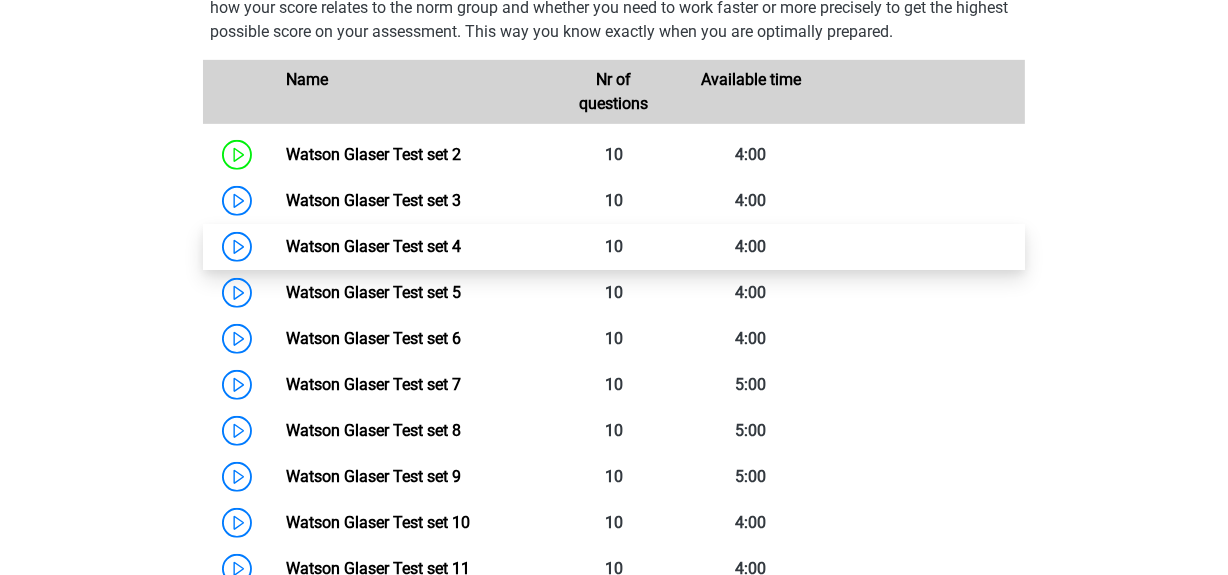 click on "Watson Glaser Test
set 4" at bounding box center (373, 246) 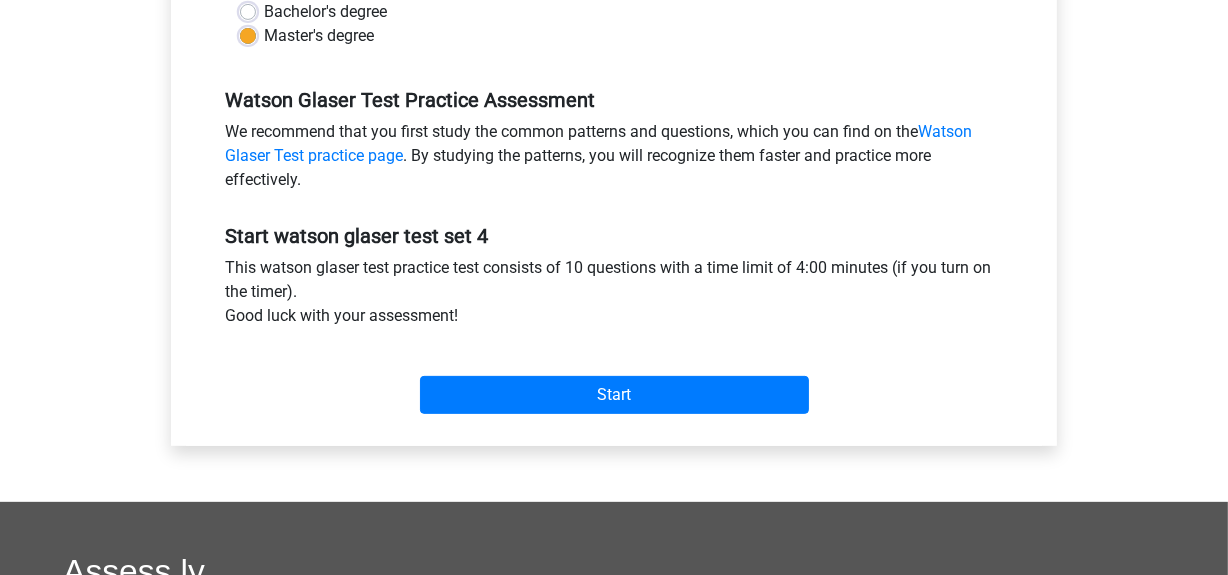 scroll, scrollTop: 580, scrollLeft: 0, axis: vertical 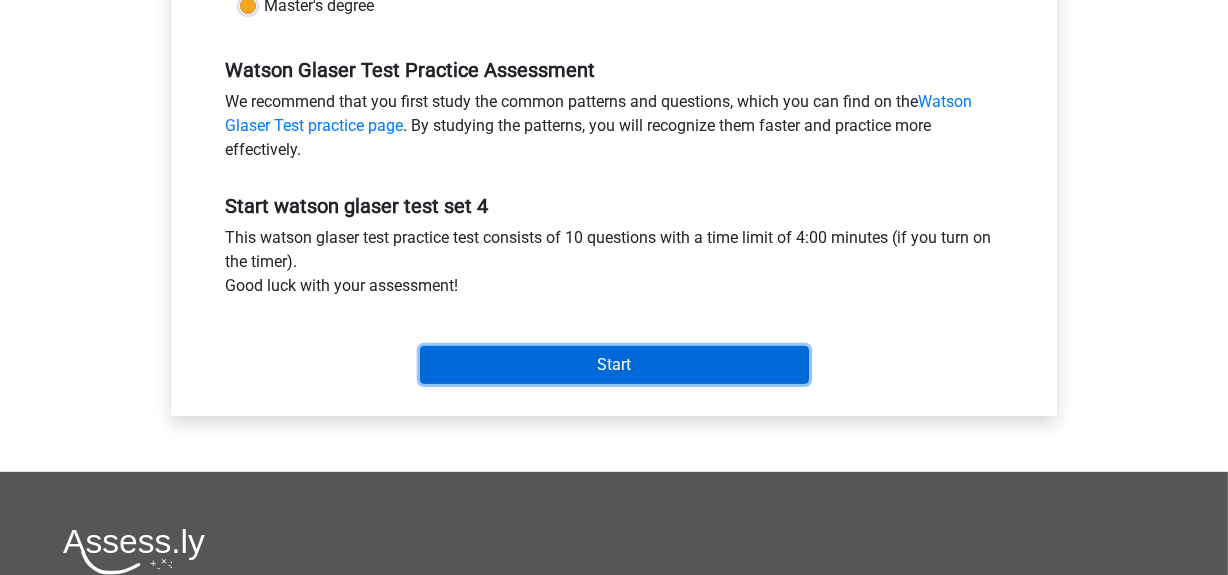 click on "Start" at bounding box center [614, 365] 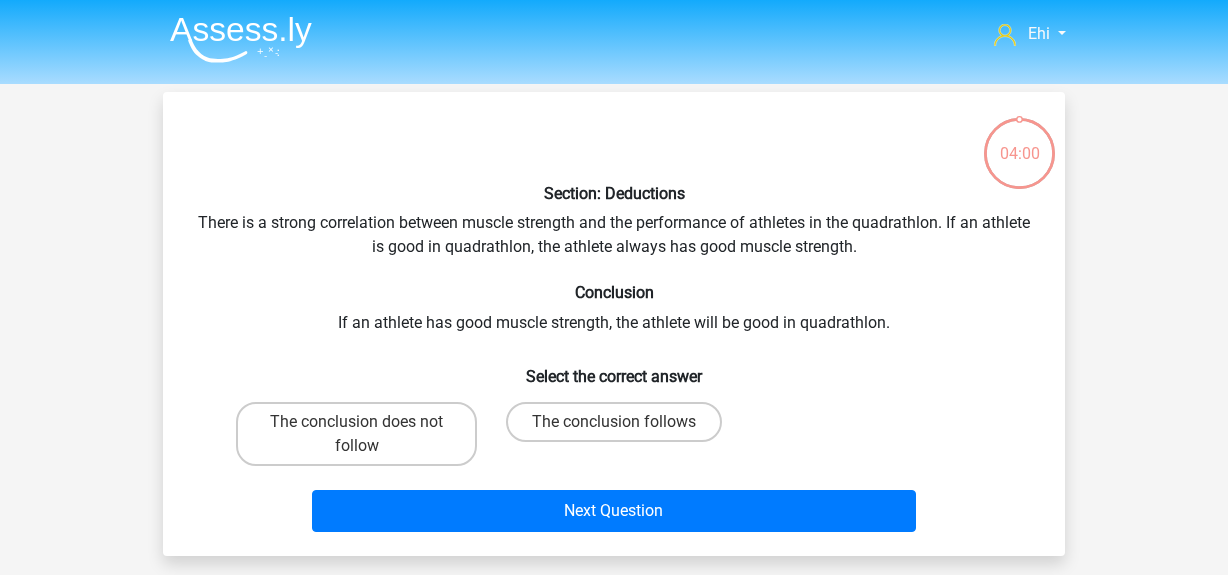scroll, scrollTop: 0, scrollLeft: 0, axis: both 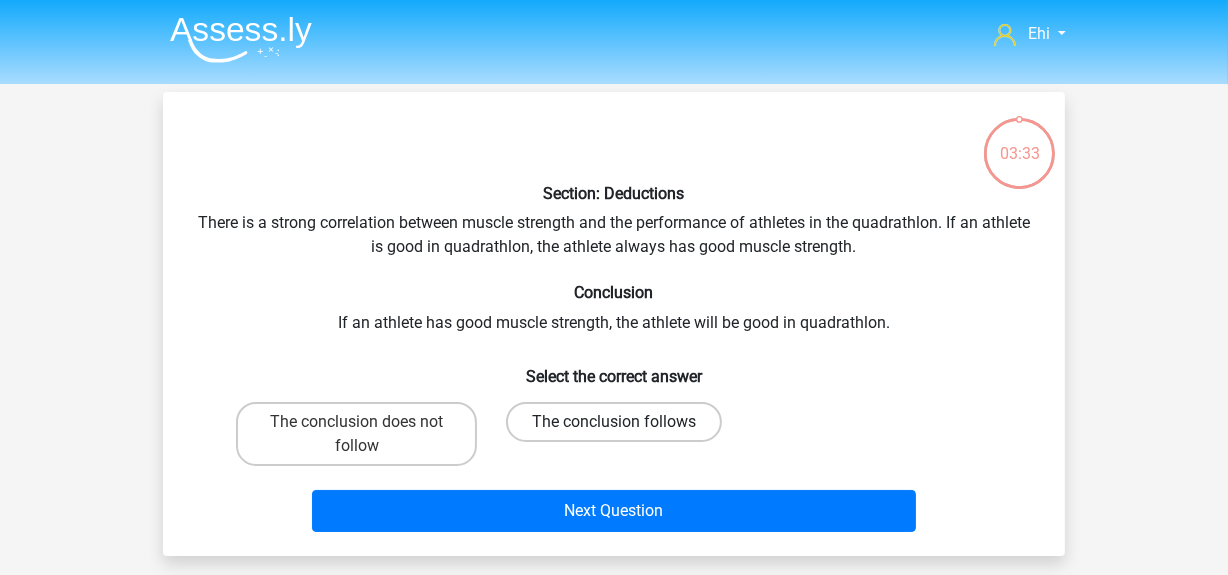 click on "The conclusion follows" at bounding box center [614, 422] 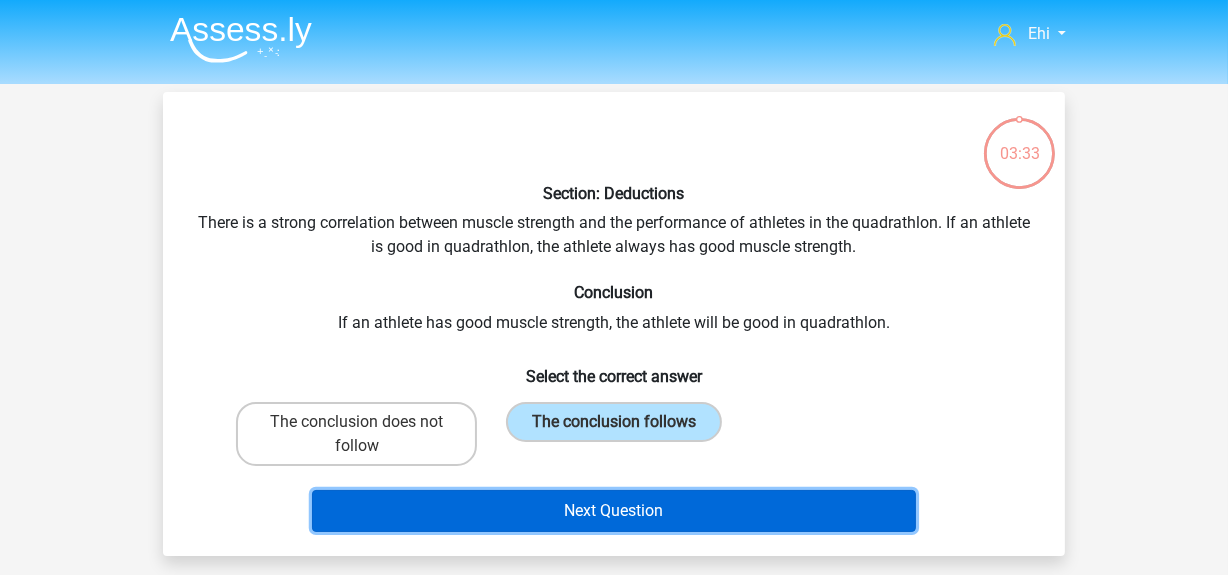 click on "Next Question" at bounding box center [614, 511] 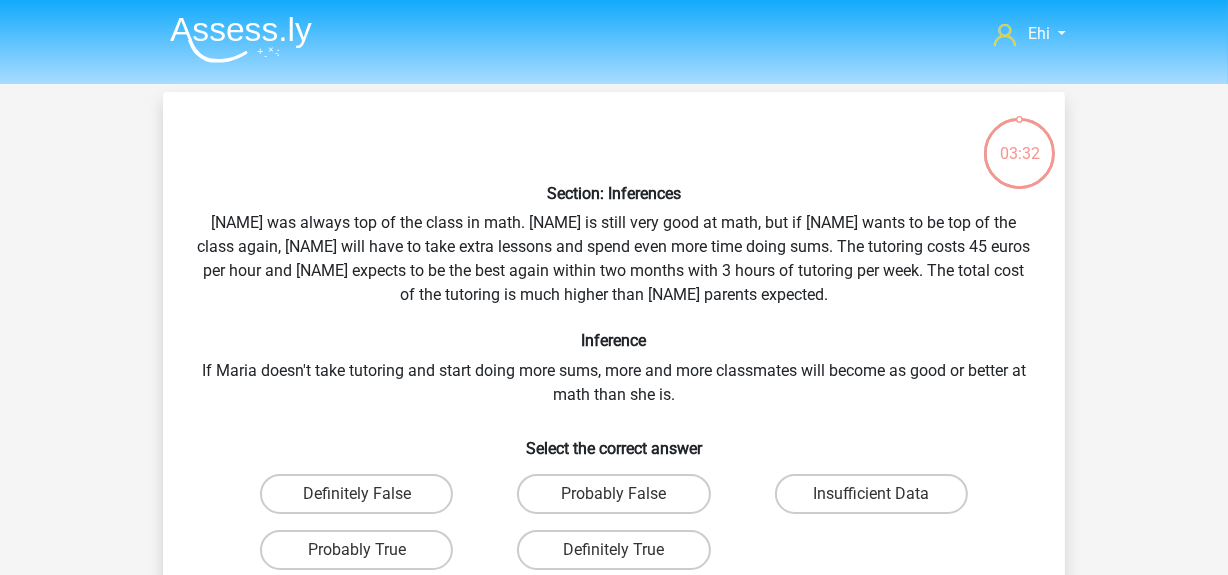 scroll, scrollTop: 91, scrollLeft: 0, axis: vertical 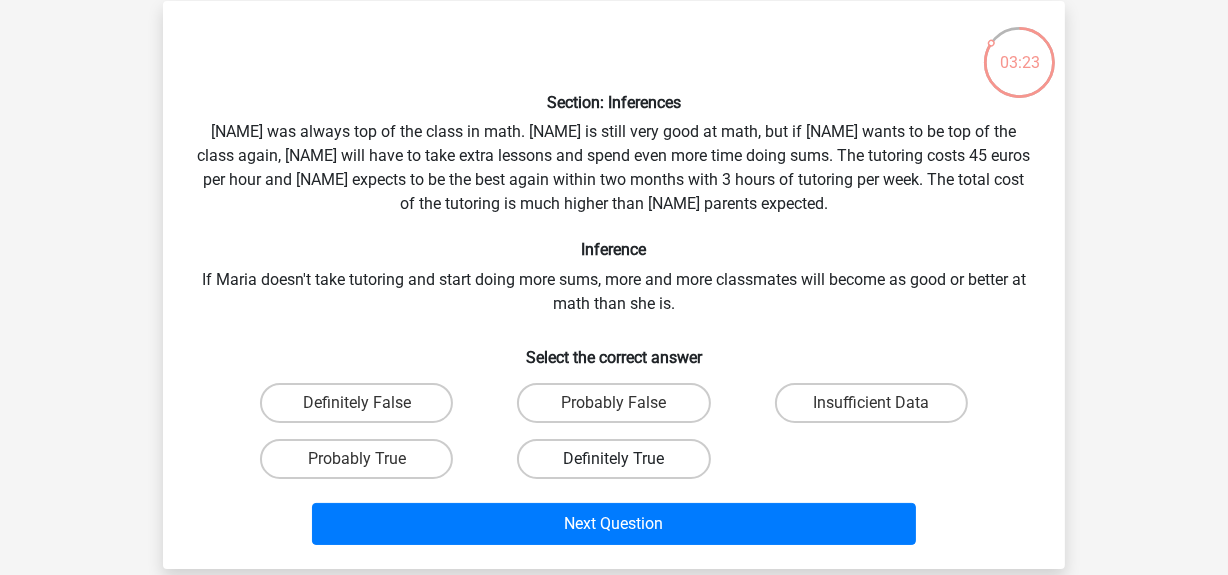 click on "Definitely True" at bounding box center [613, 459] 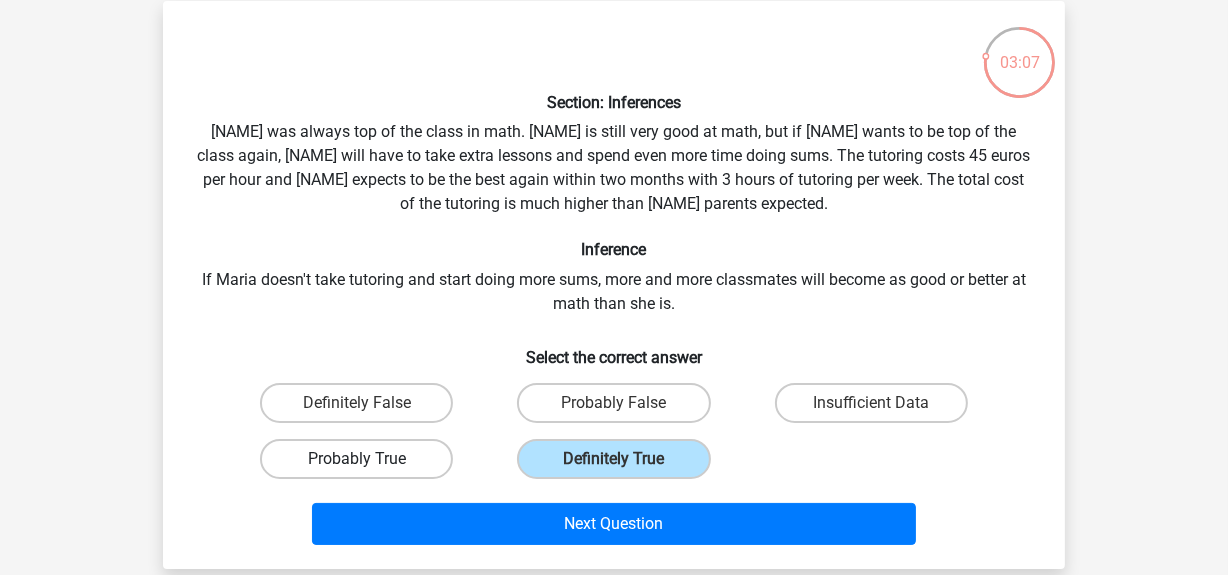 click on "Probably True" at bounding box center [356, 459] 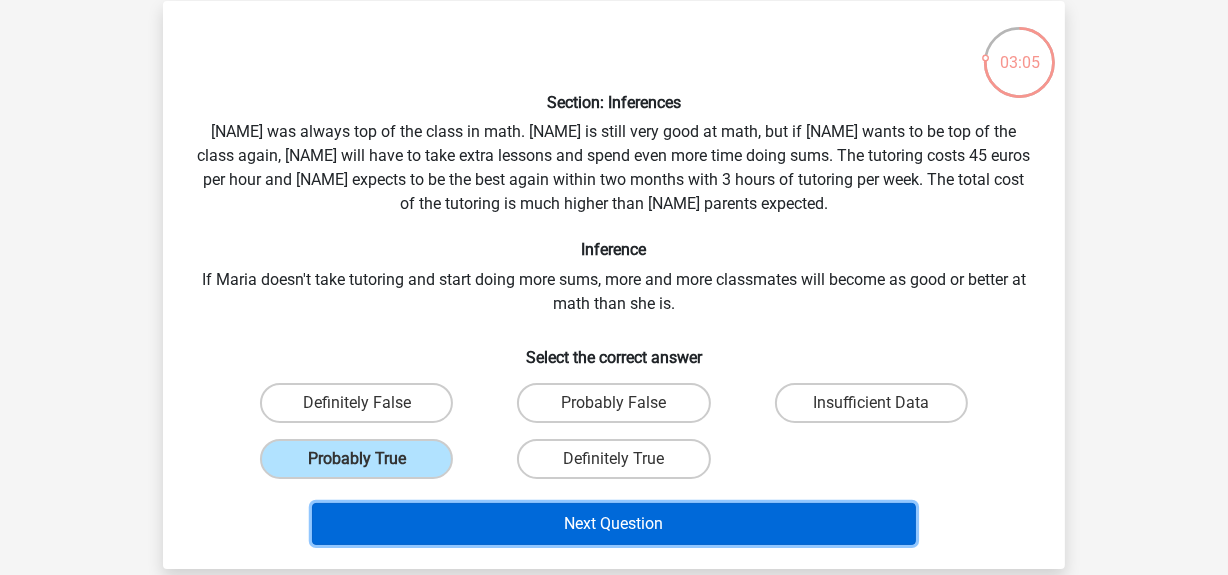 click on "Next Question" at bounding box center (614, 524) 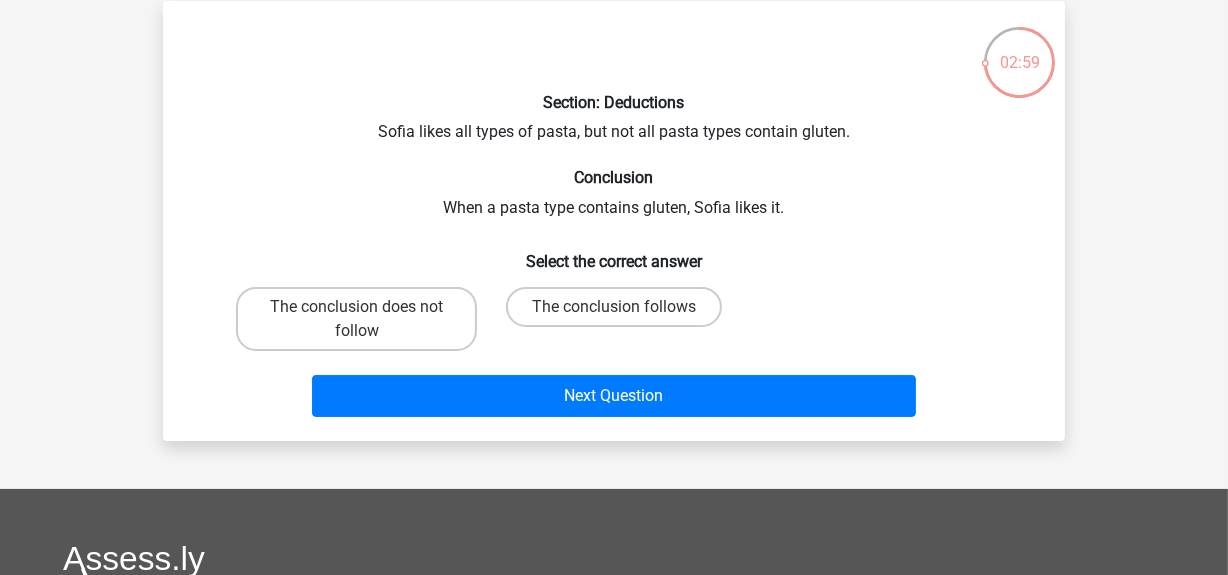 click on "The conclusion follows" at bounding box center [620, 313] 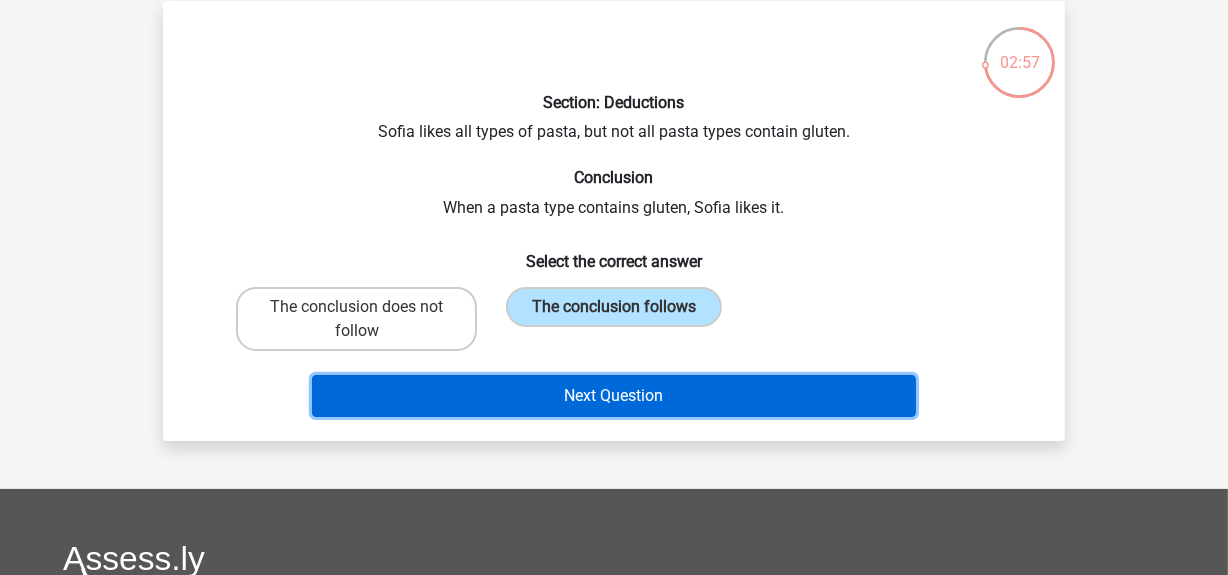 click on "Next Question" at bounding box center [614, 396] 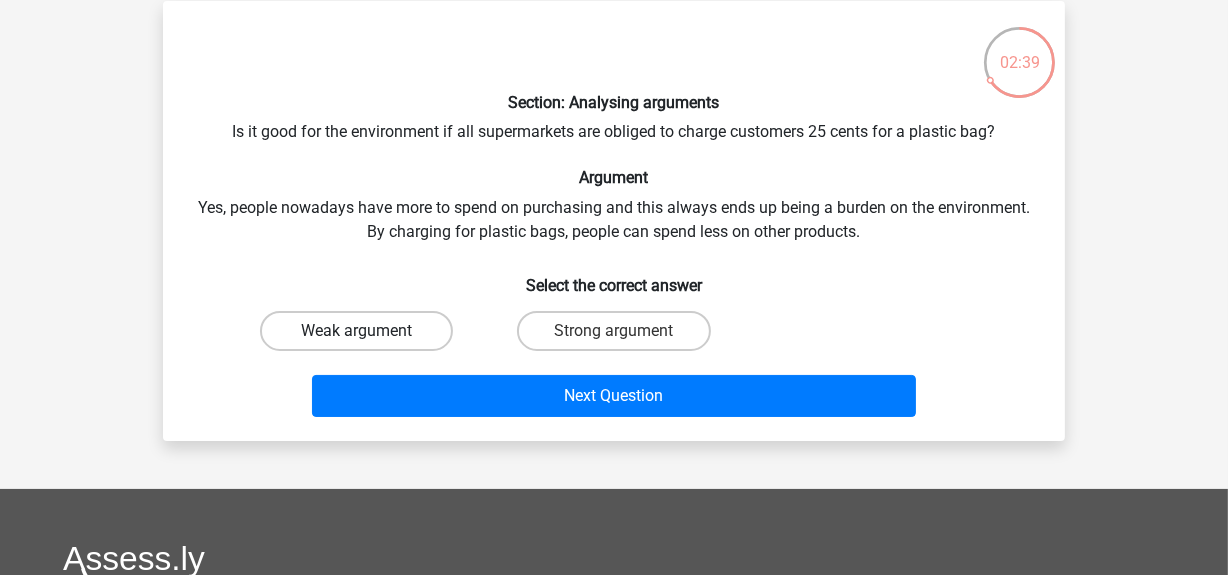 click on "Weak argument" at bounding box center (356, 331) 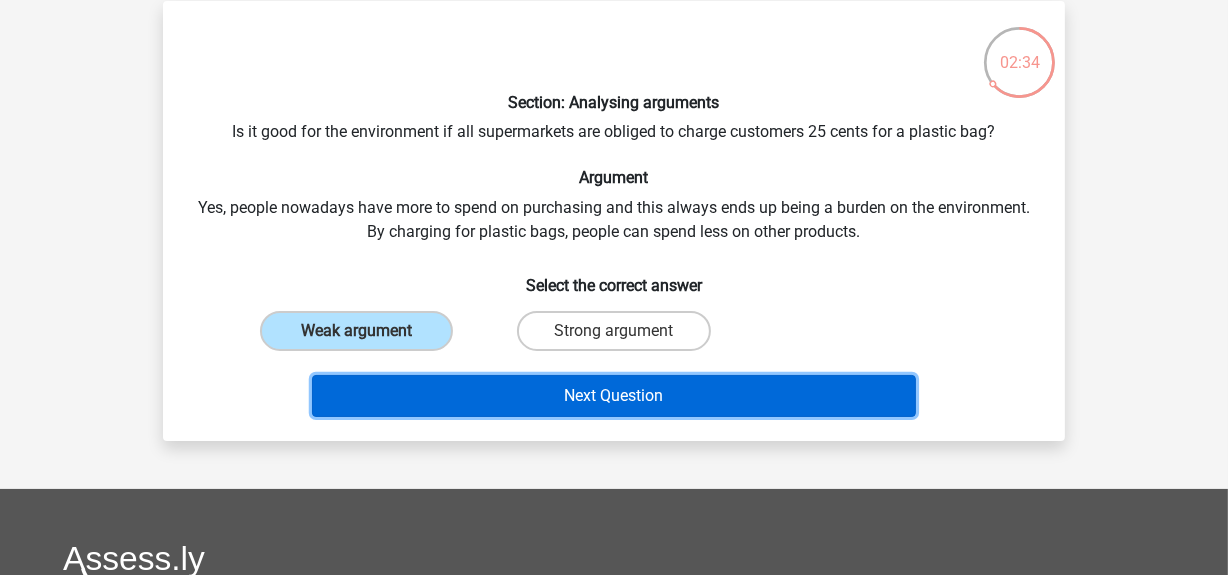 click on "Next Question" at bounding box center [614, 396] 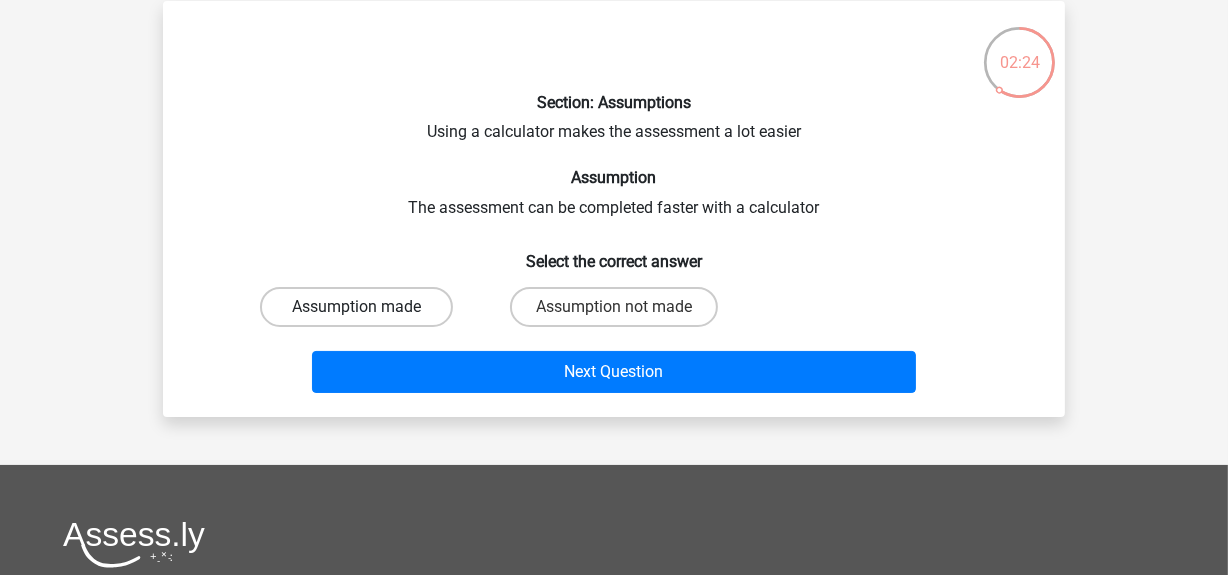 click on "Assumption made" at bounding box center (356, 307) 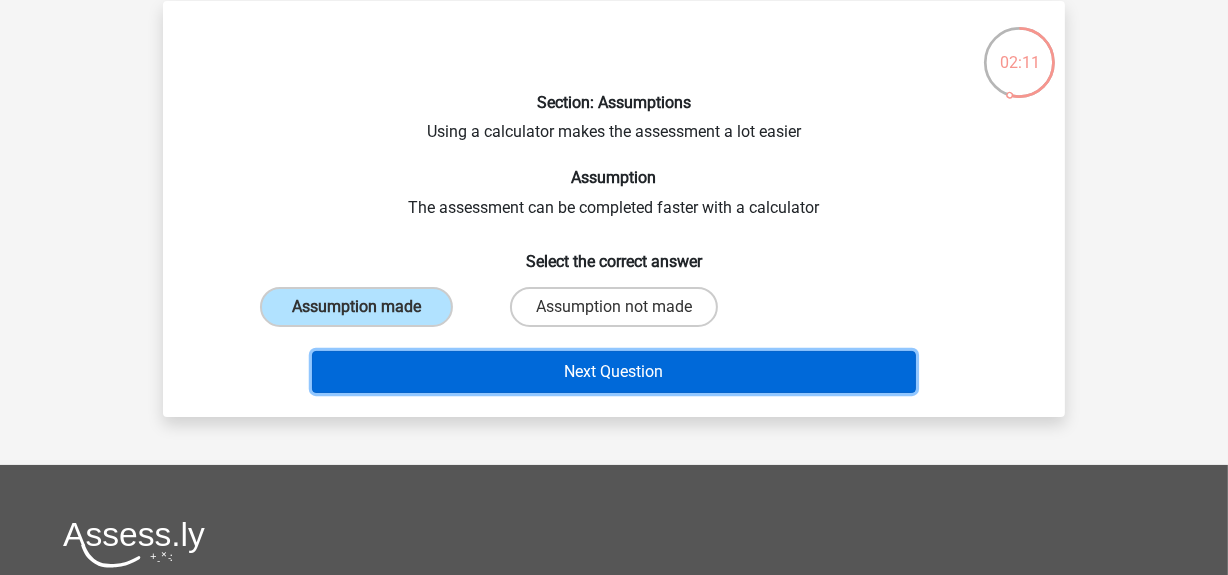 click on "Next Question" at bounding box center [614, 372] 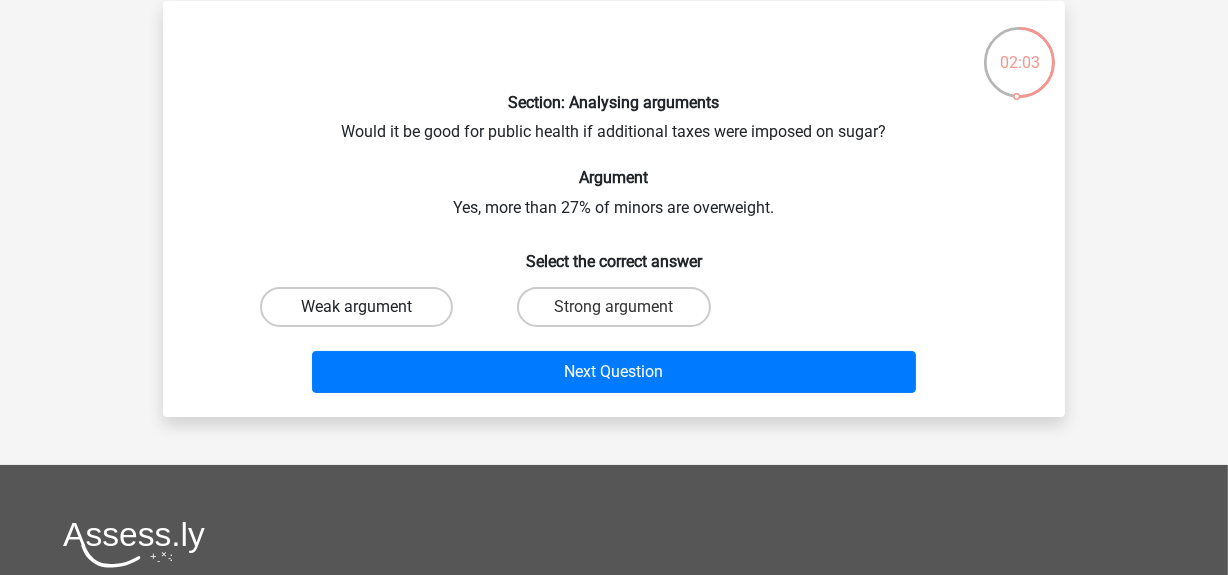 click on "Weak argument" at bounding box center (356, 307) 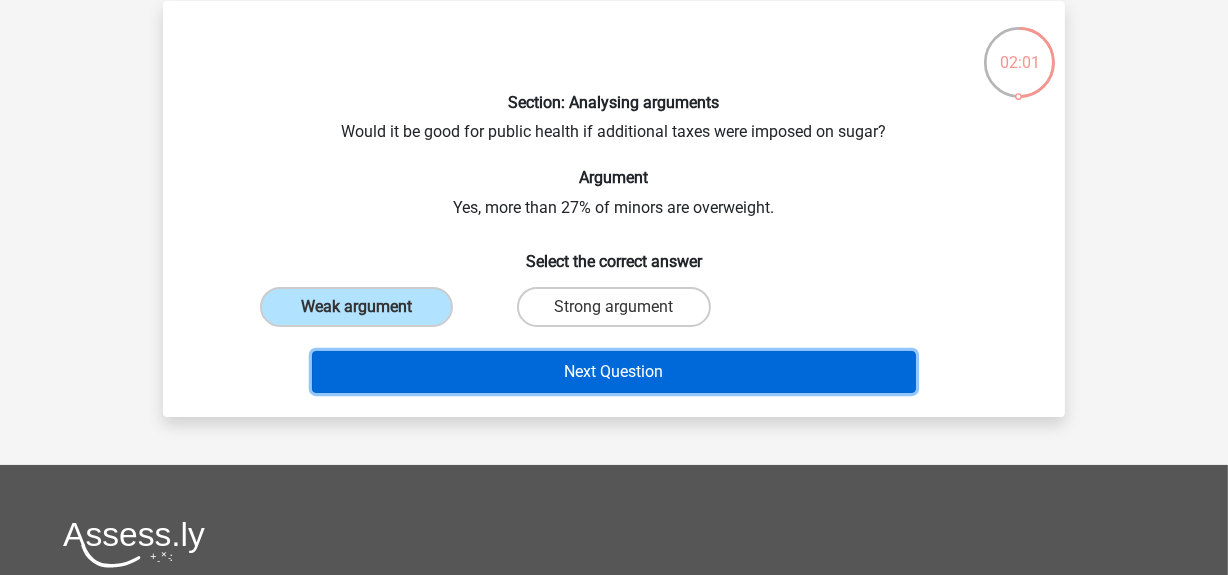 click on "Next Question" at bounding box center (614, 372) 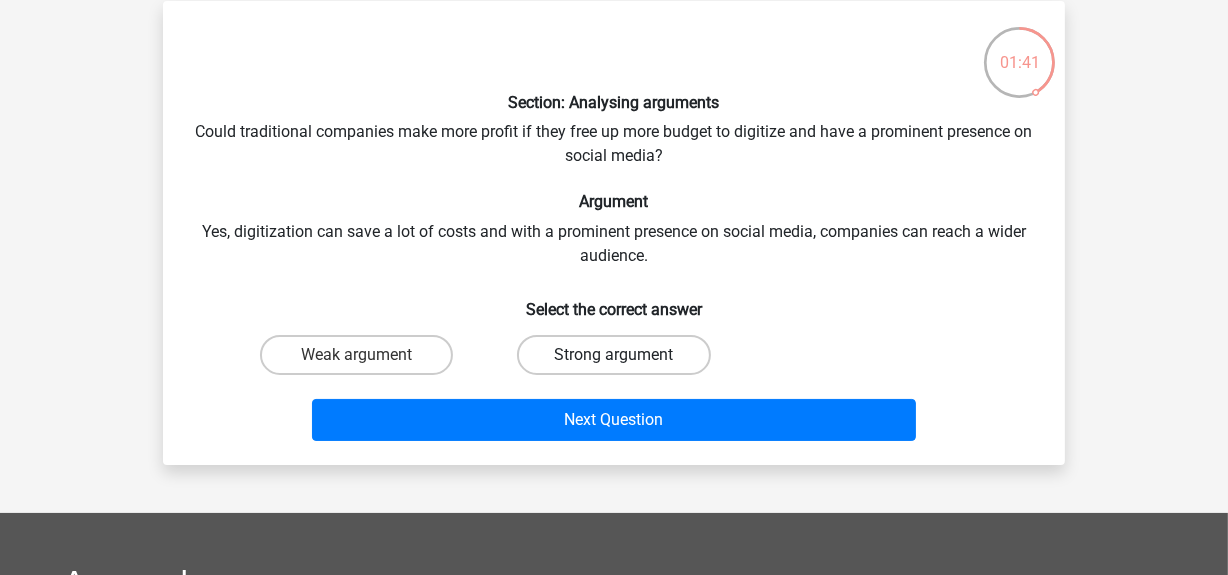 click on "Strong argument" at bounding box center (613, 355) 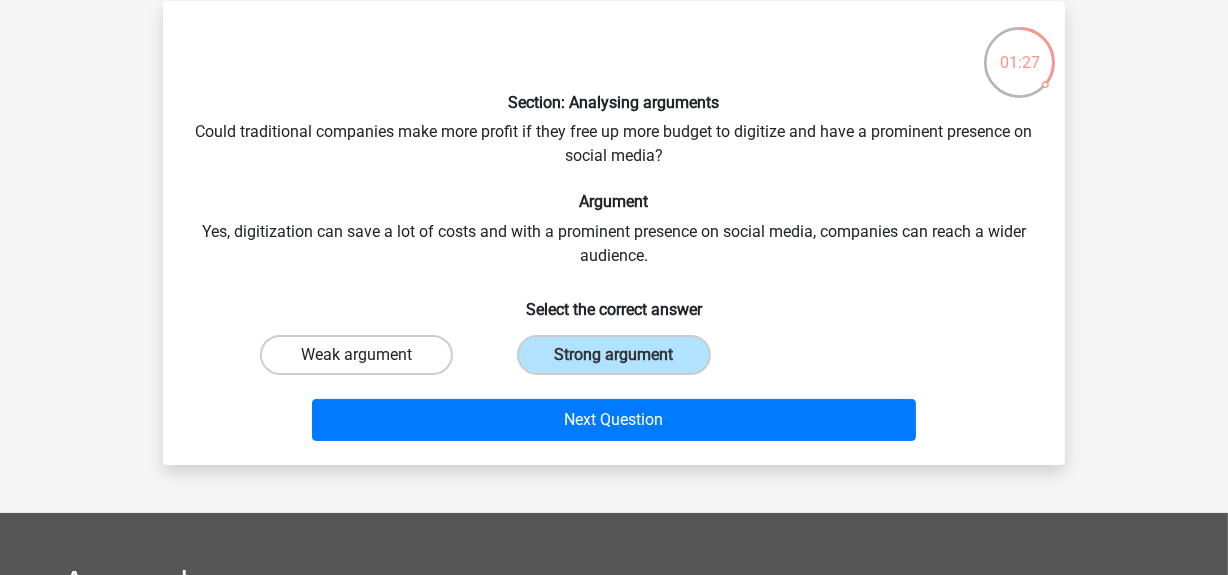 click on "Weak argument" at bounding box center (356, 355) 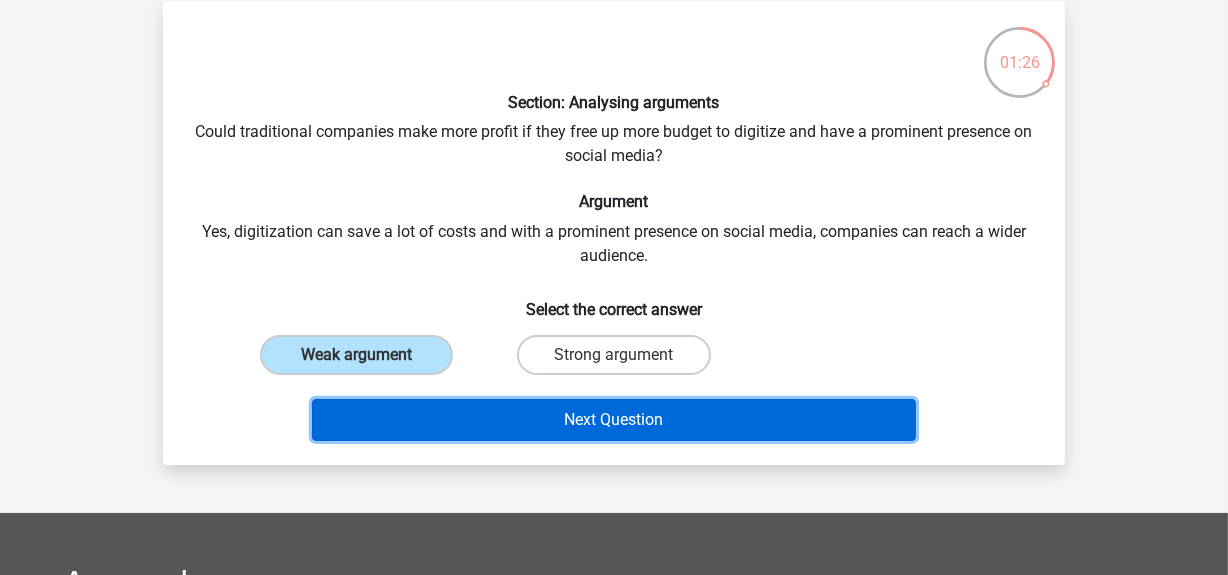 click on "Next Question" at bounding box center [614, 420] 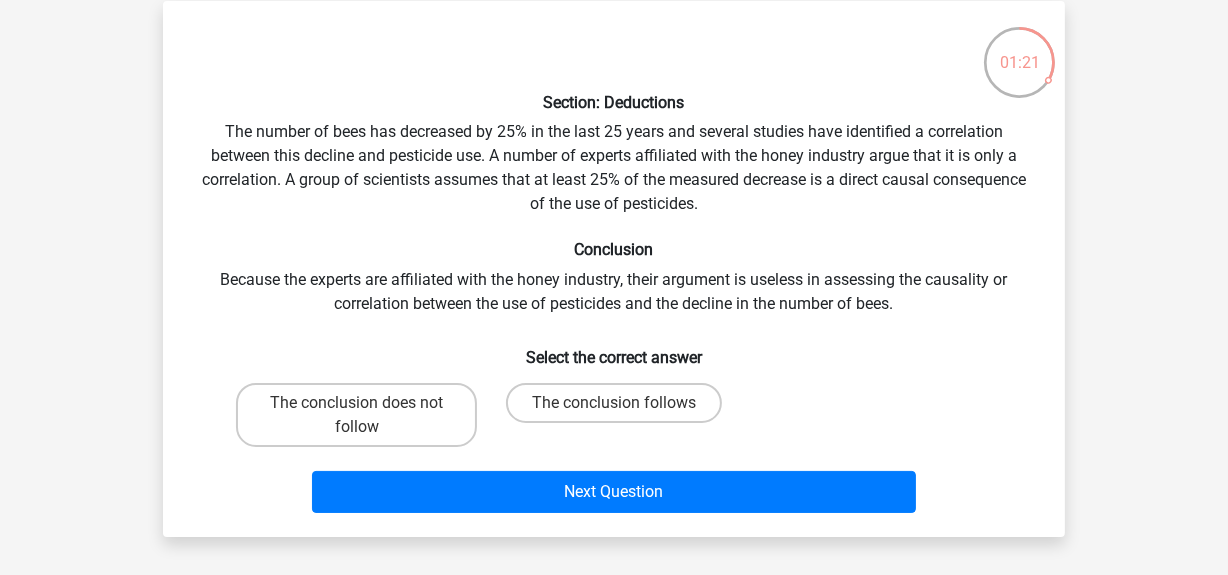 scroll, scrollTop: 93, scrollLeft: 0, axis: vertical 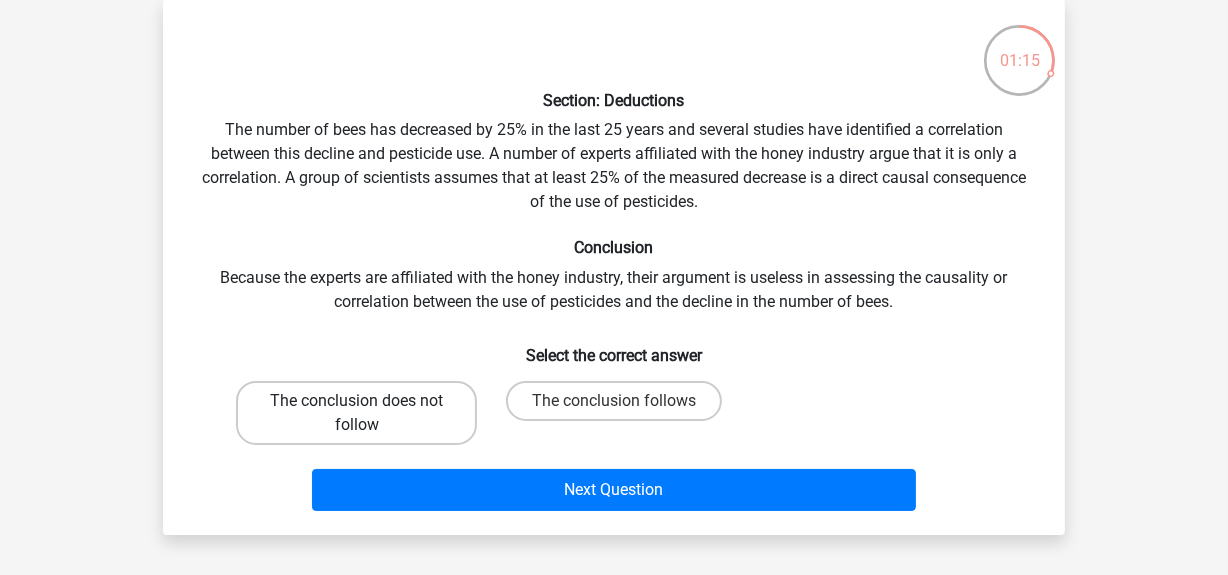 click on "The conclusion does not follow" at bounding box center (356, 413) 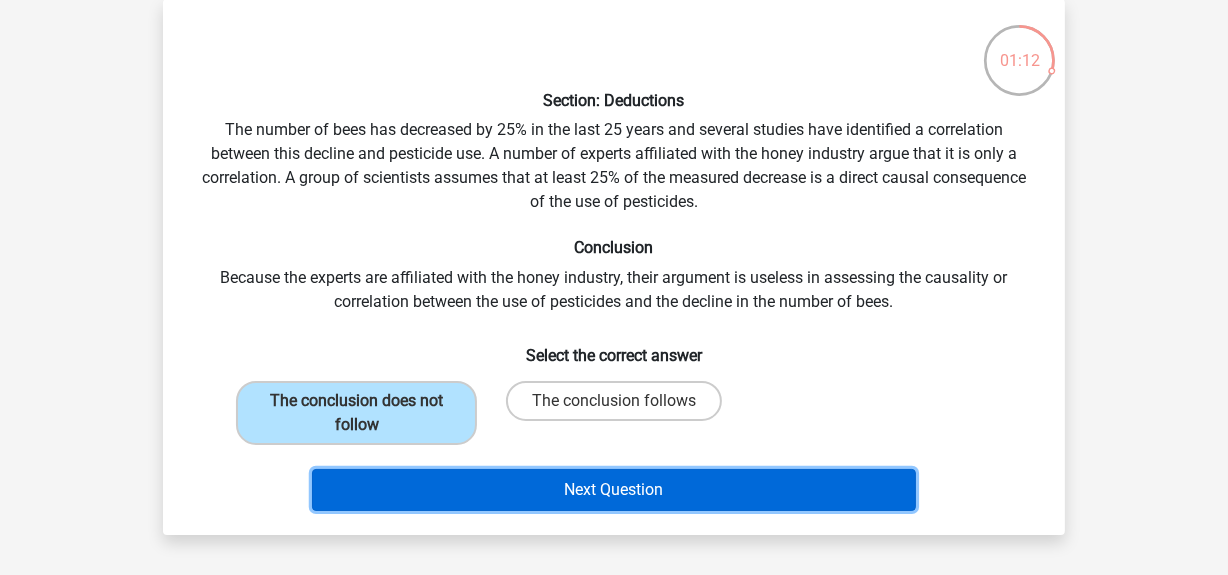 click on "Next Question" at bounding box center (614, 490) 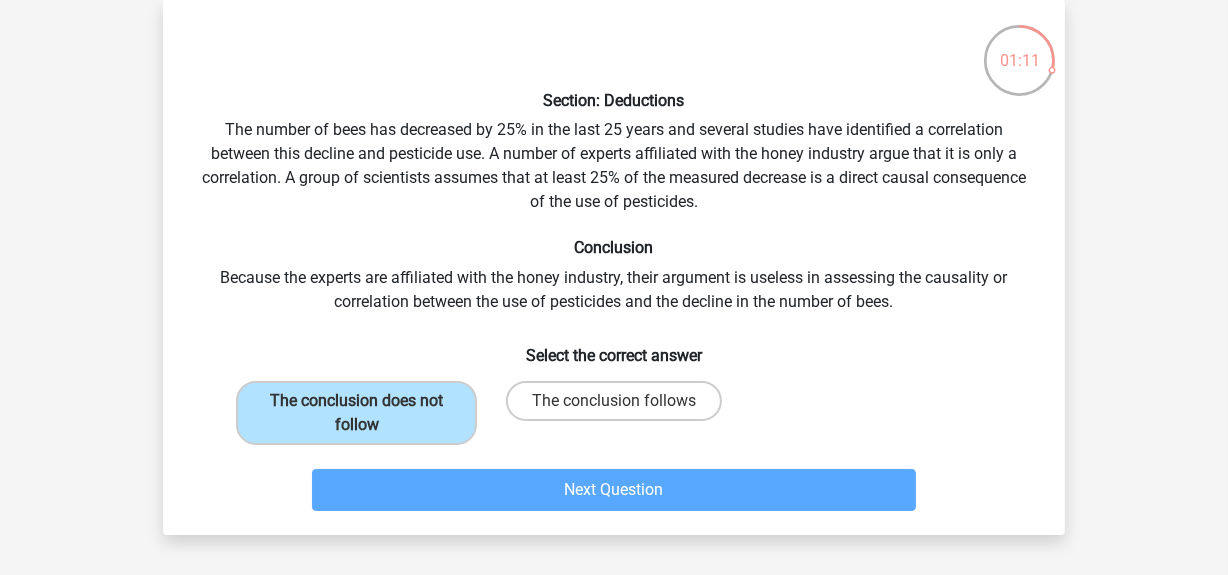 scroll, scrollTop: 91, scrollLeft: 0, axis: vertical 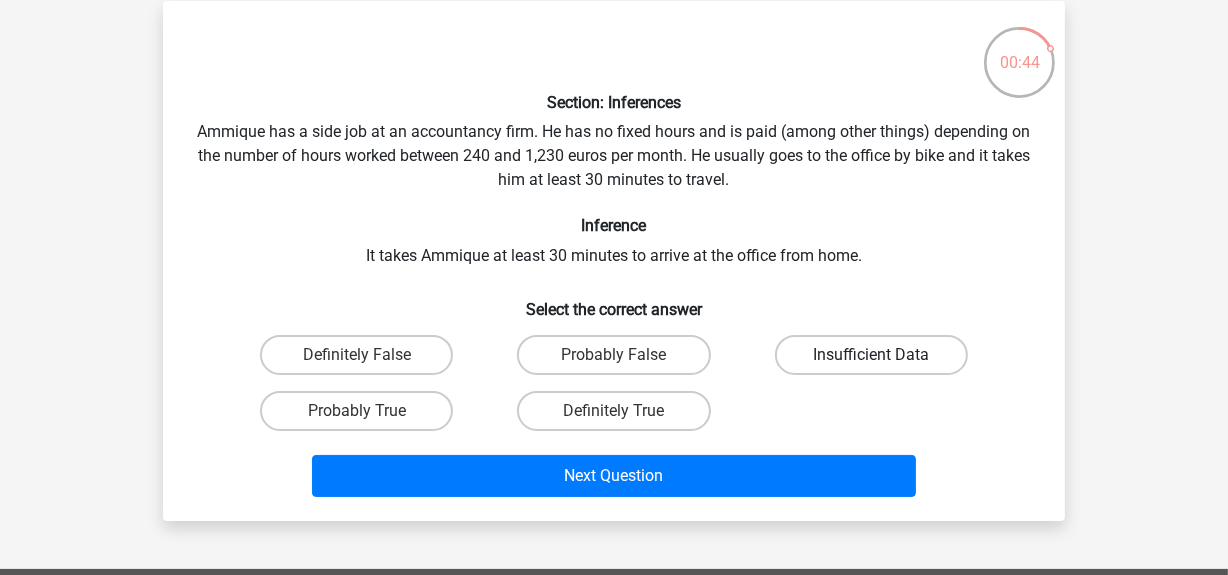 click on "Insufficient Data" at bounding box center (871, 355) 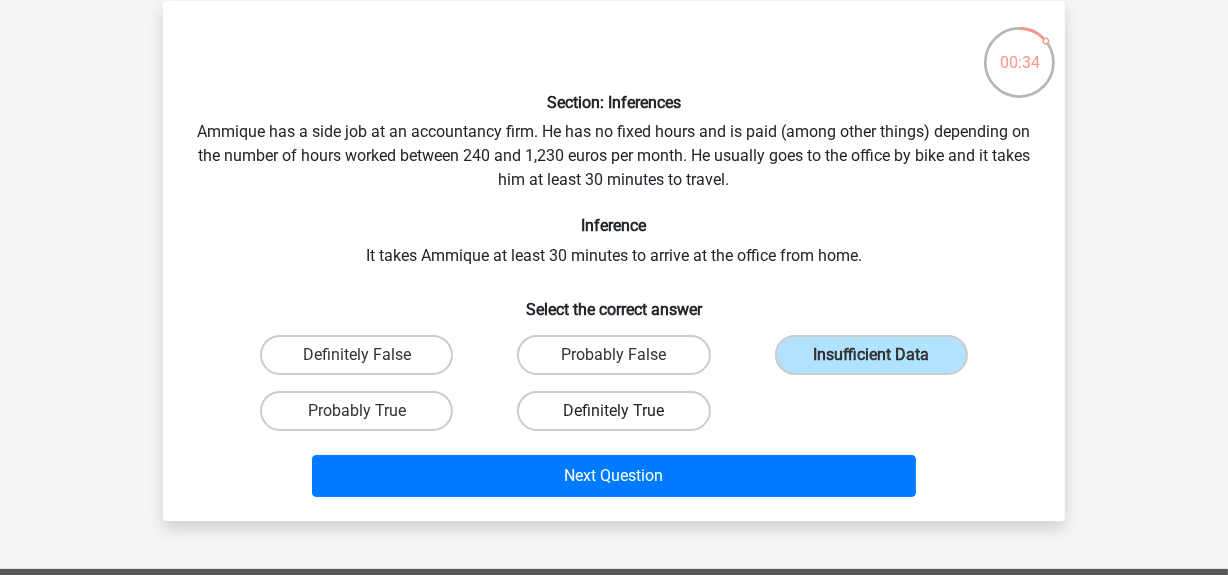 click on "Definitely True" at bounding box center [613, 411] 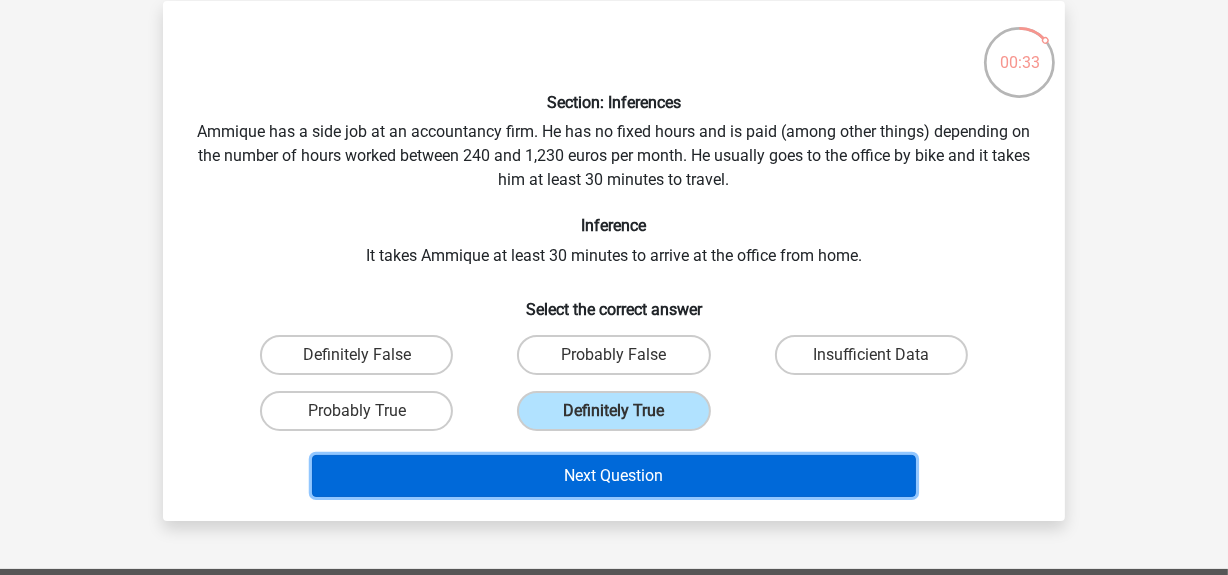 click on "Next Question" at bounding box center (614, 476) 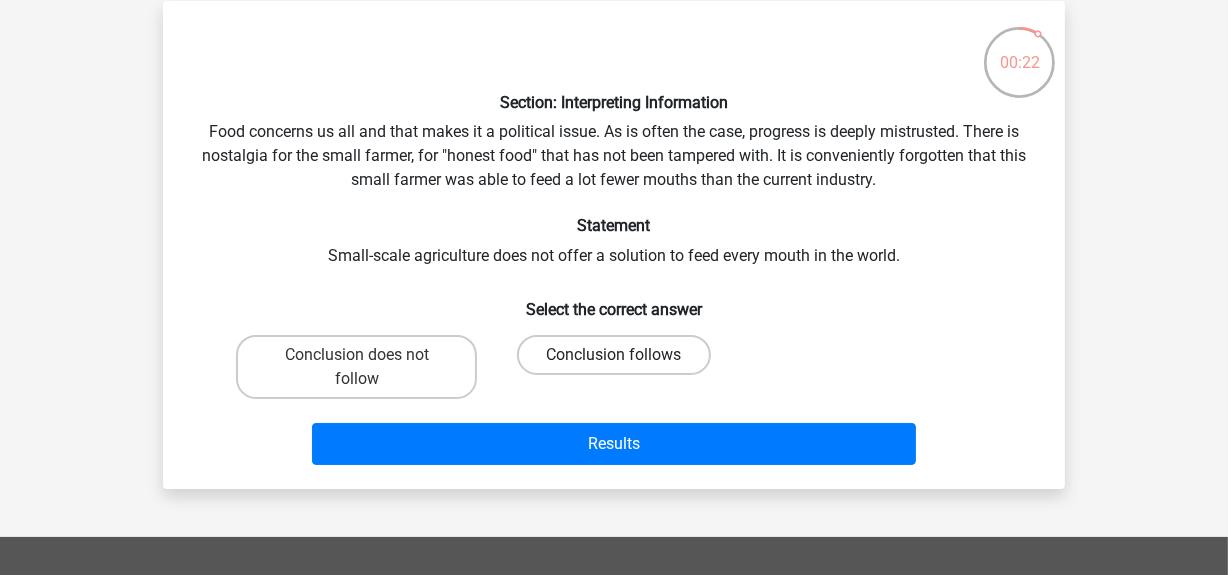 click on "Conclusion follows" at bounding box center (613, 355) 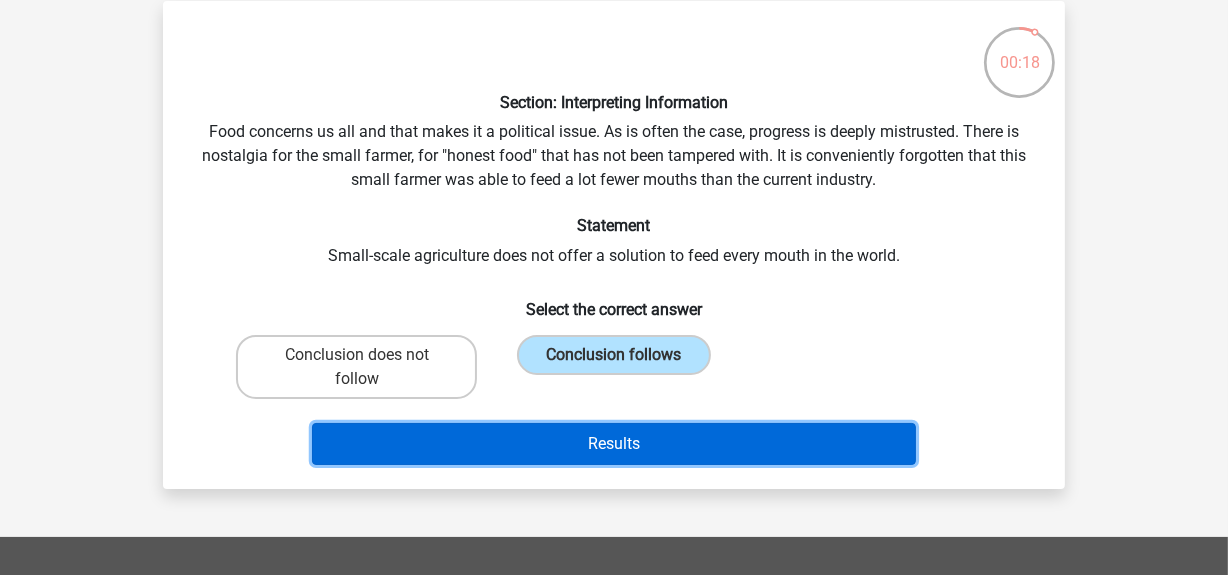 click on "Results" at bounding box center (614, 444) 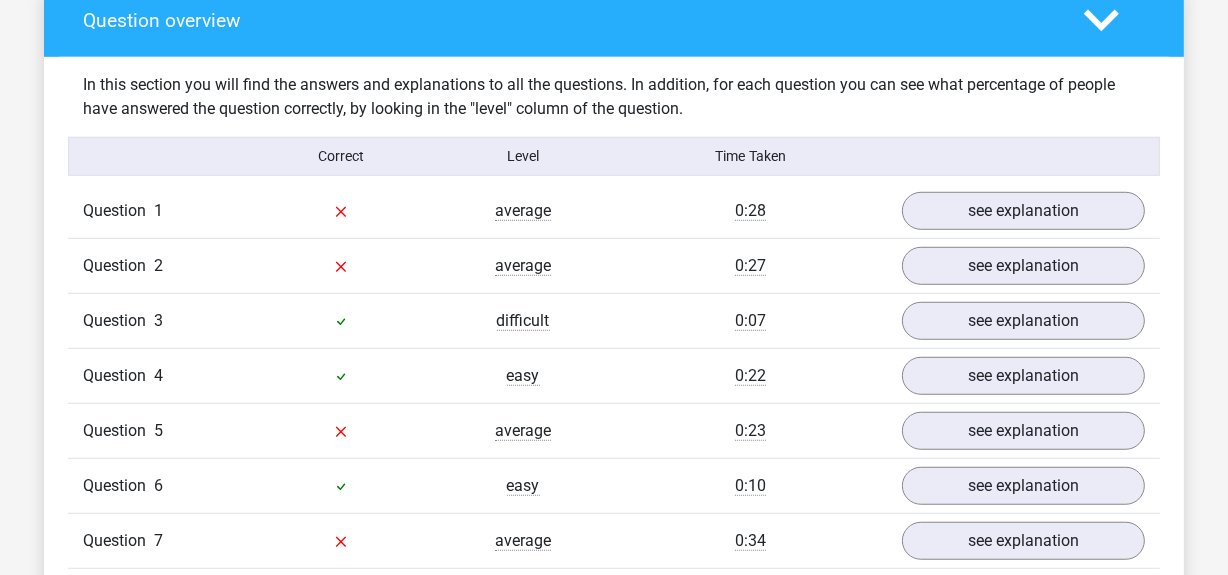 scroll, scrollTop: 1193, scrollLeft: 0, axis: vertical 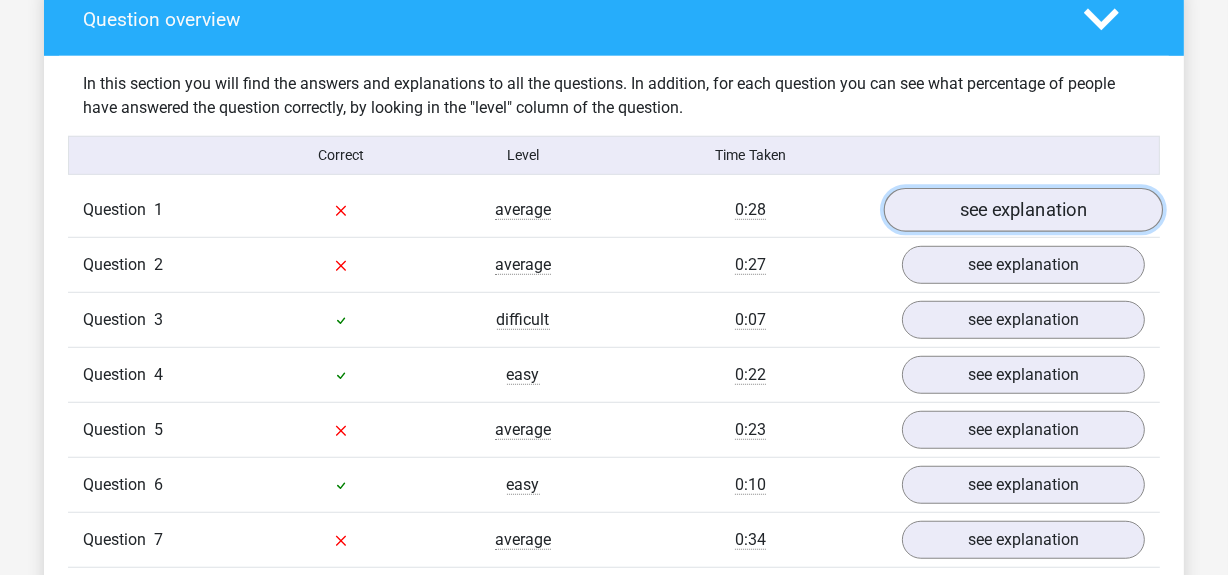 click on "see explanation" at bounding box center (1023, 210) 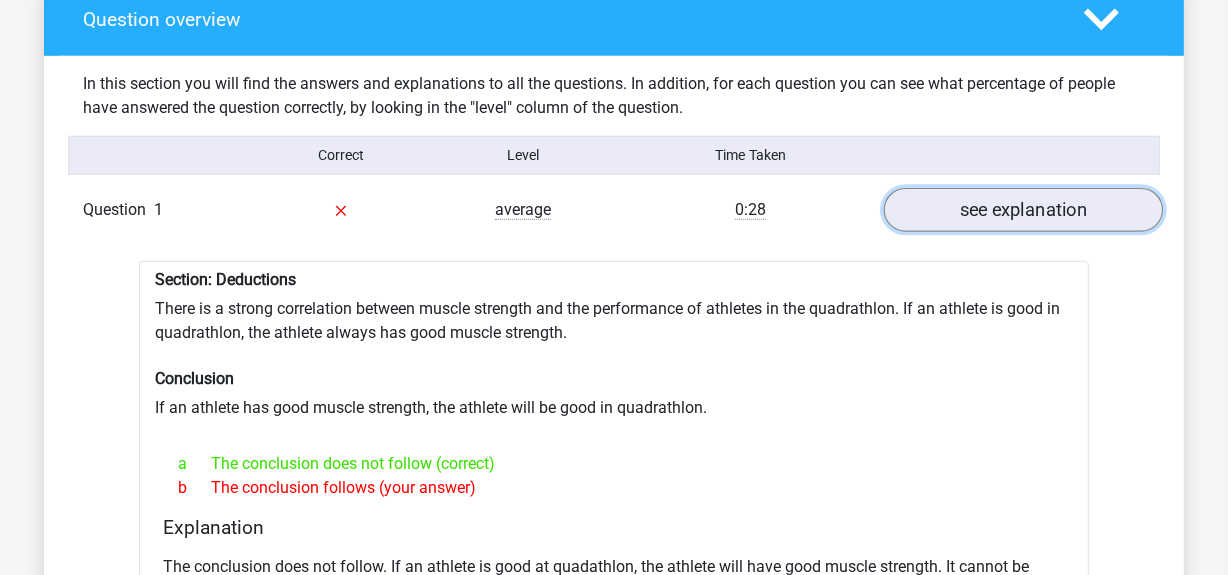 click on "see explanation" at bounding box center [1023, 210] 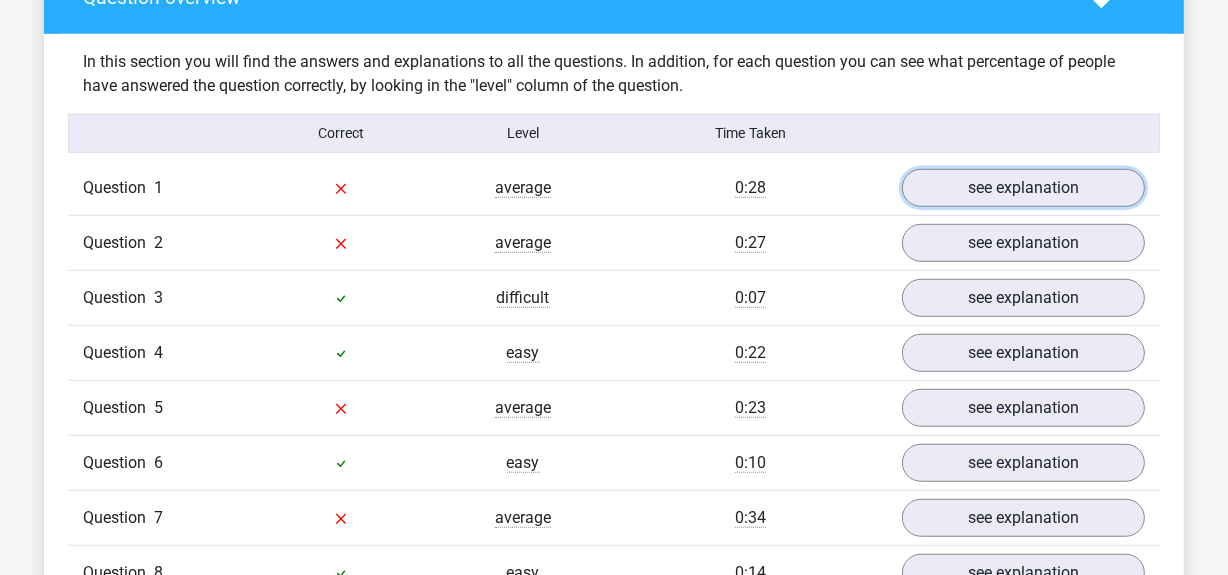 scroll, scrollTop: 1226, scrollLeft: 0, axis: vertical 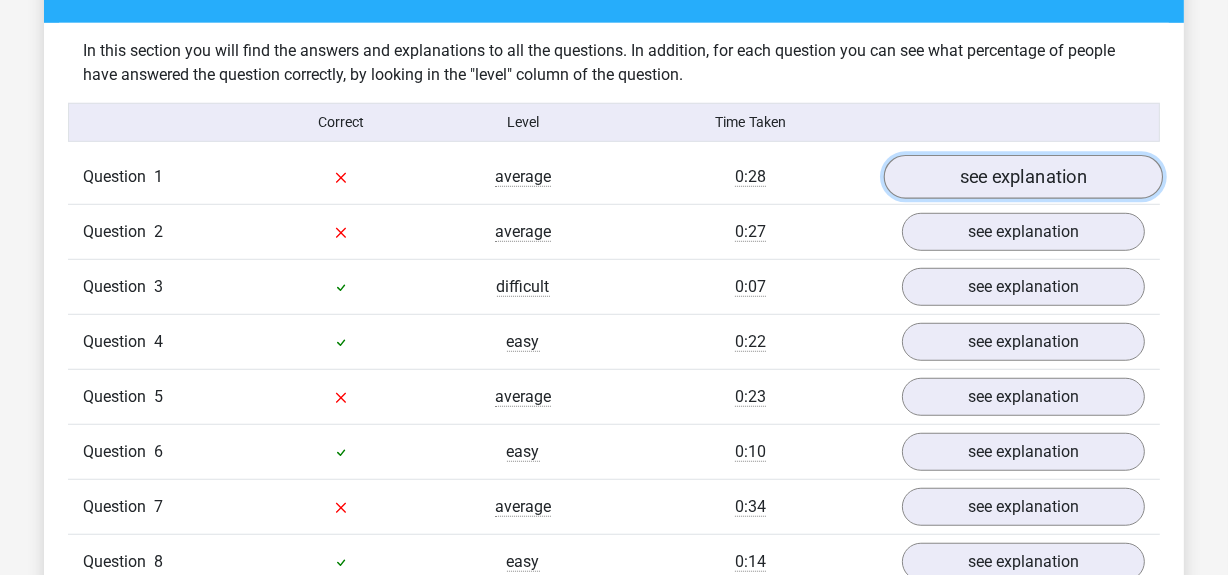 click on "see explanation" at bounding box center [1023, 177] 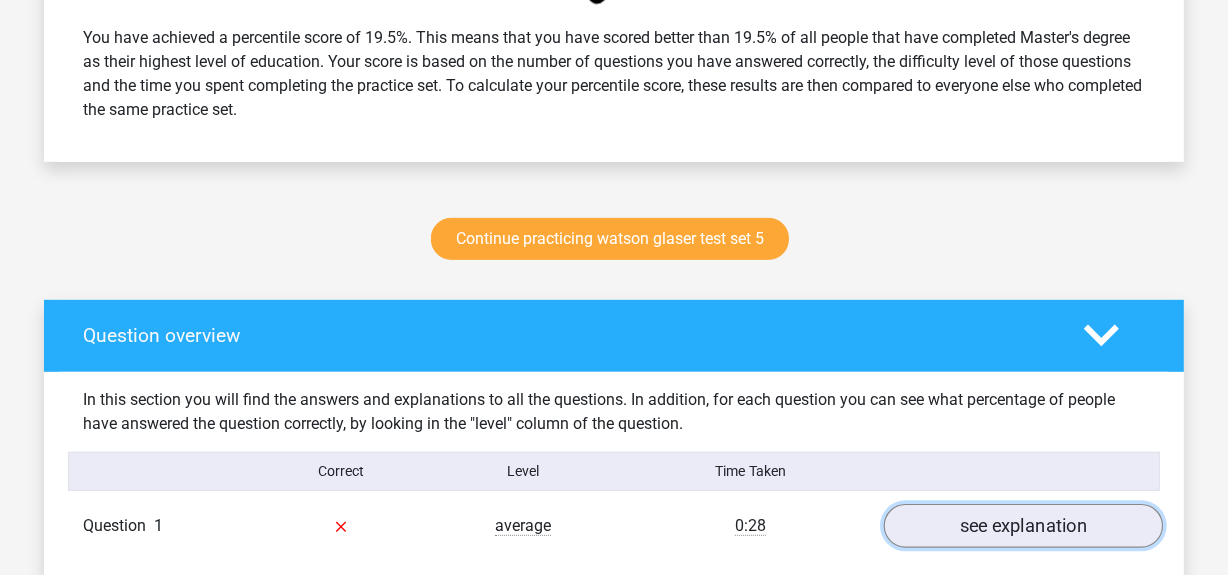 scroll, scrollTop: 849, scrollLeft: 0, axis: vertical 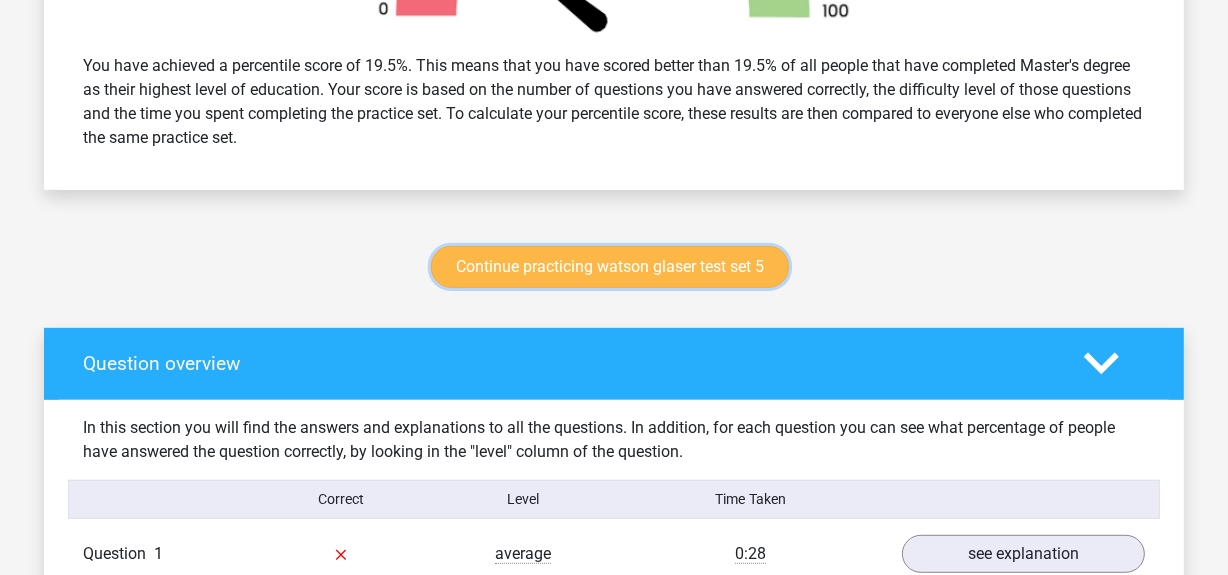 click on "Continue practicing watson glaser test set 5" at bounding box center [610, 267] 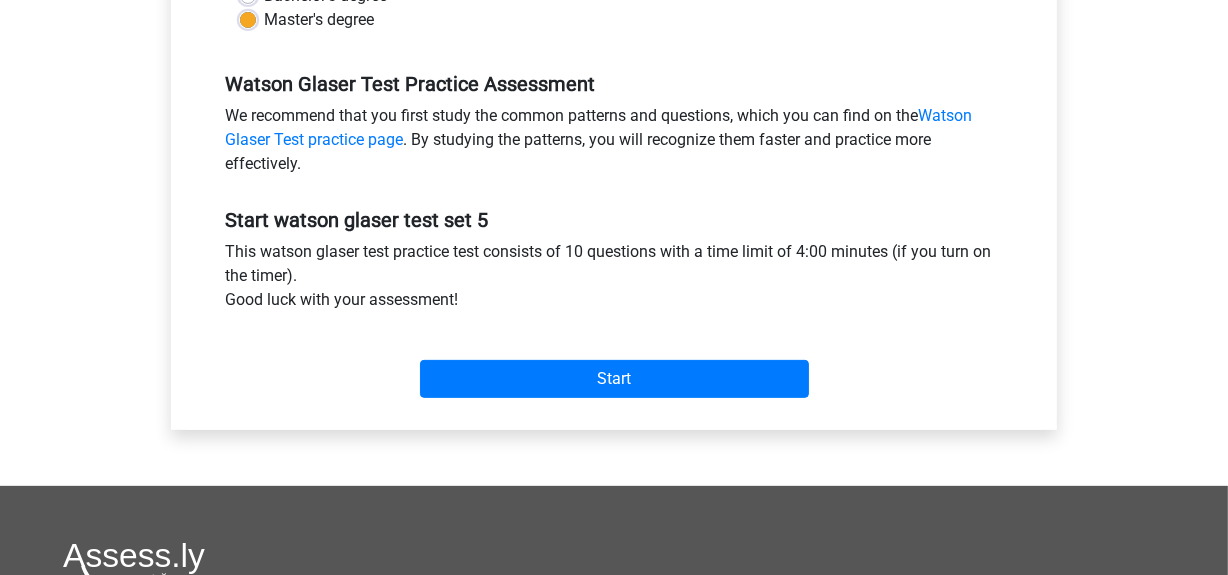 scroll, scrollTop: 568, scrollLeft: 0, axis: vertical 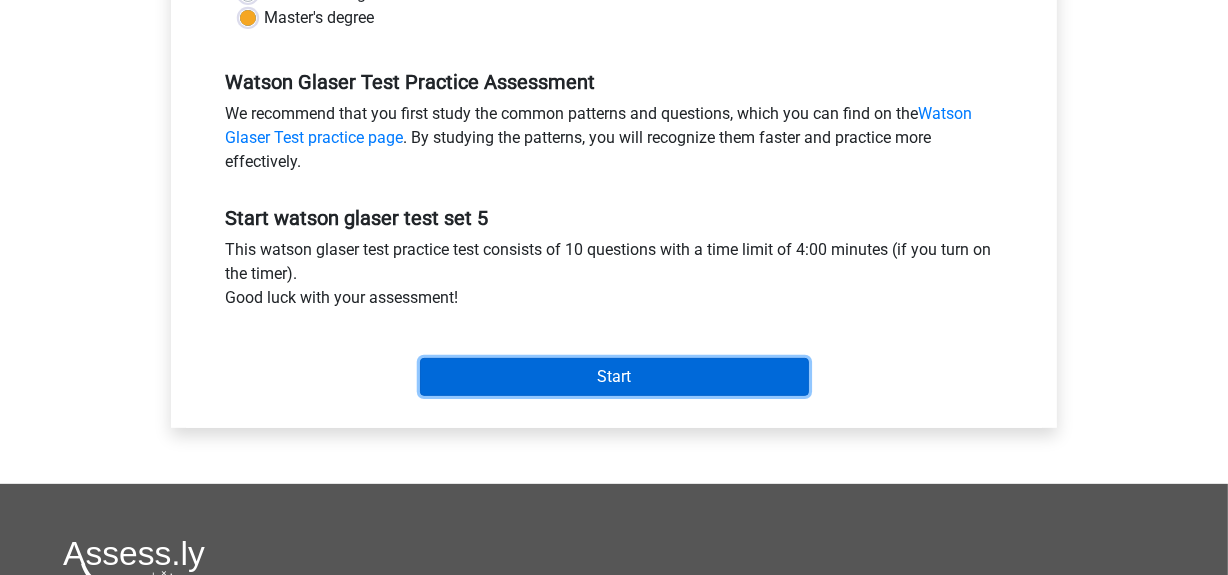 click on "Start" at bounding box center (614, 377) 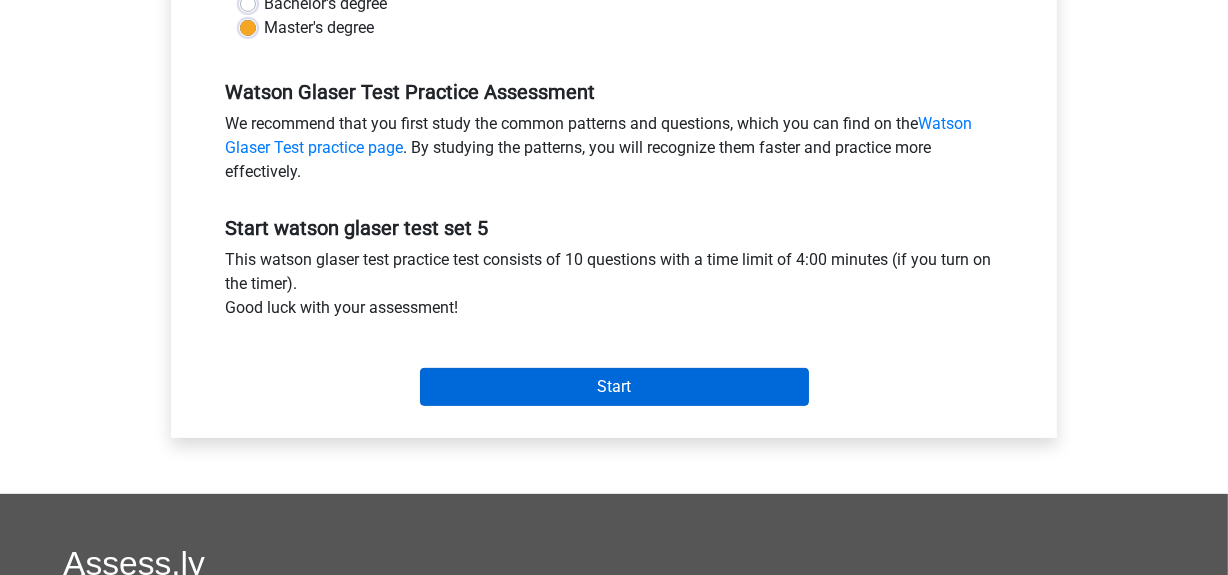 scroll, scrollTop: 574, scrollLeft: 0, axis: vertical 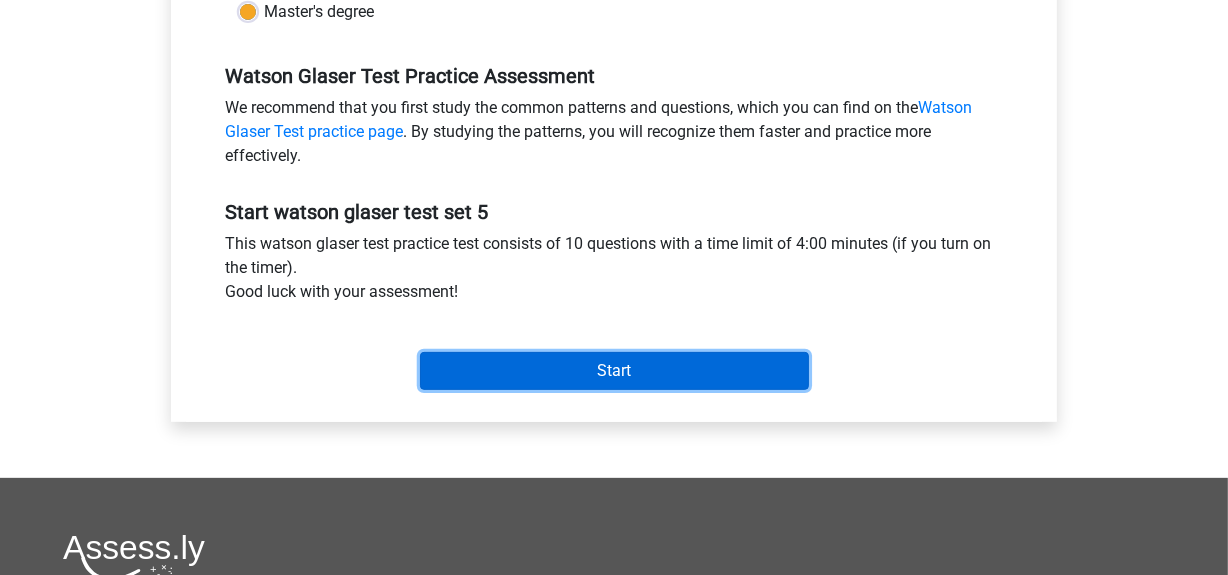 click on "Start" at bounding box center (614, 371) 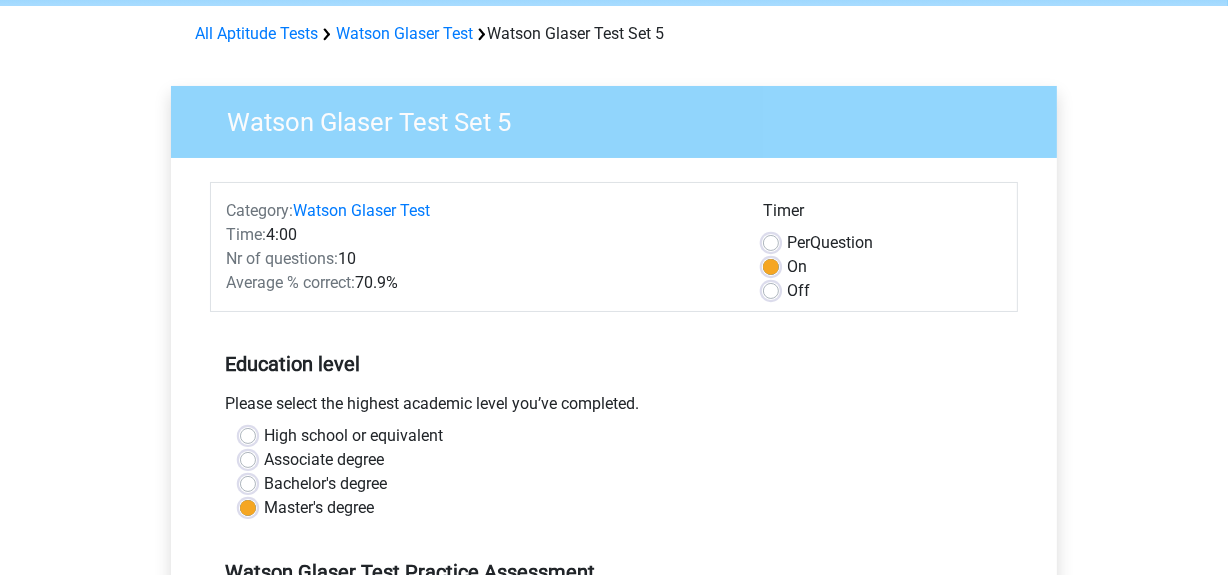 scroll, scrollTop: 75, scrollLeft: 0, axis: vertical 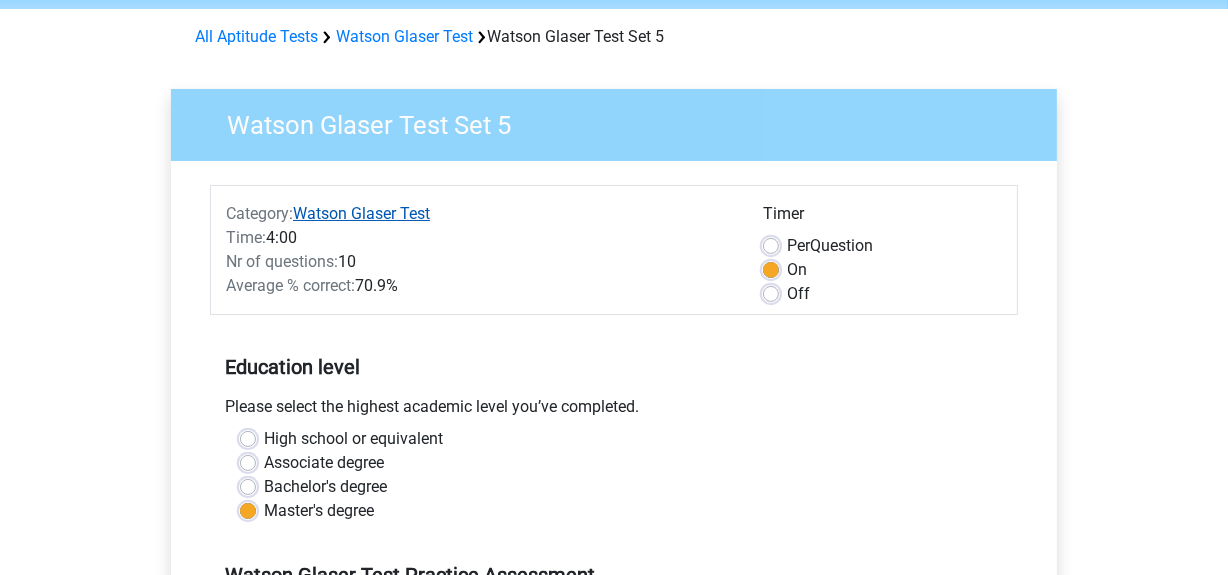 click on "Watson Glaser Test" at bounding box center (361, 213) 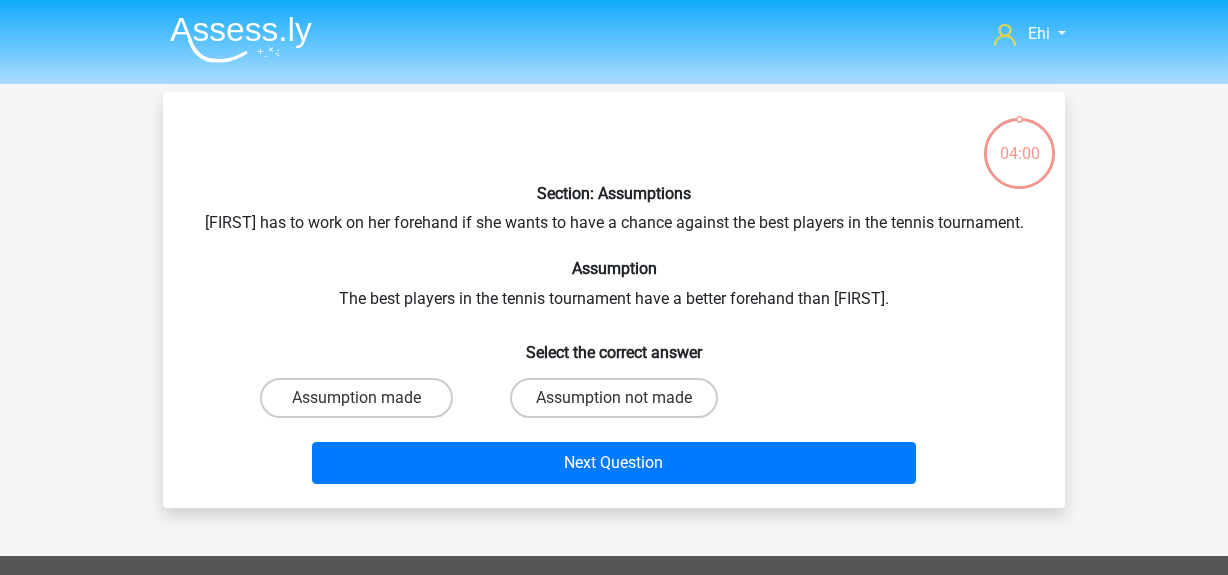 scroll, scrollTop: 0, scrollLeft: 0, axis: both 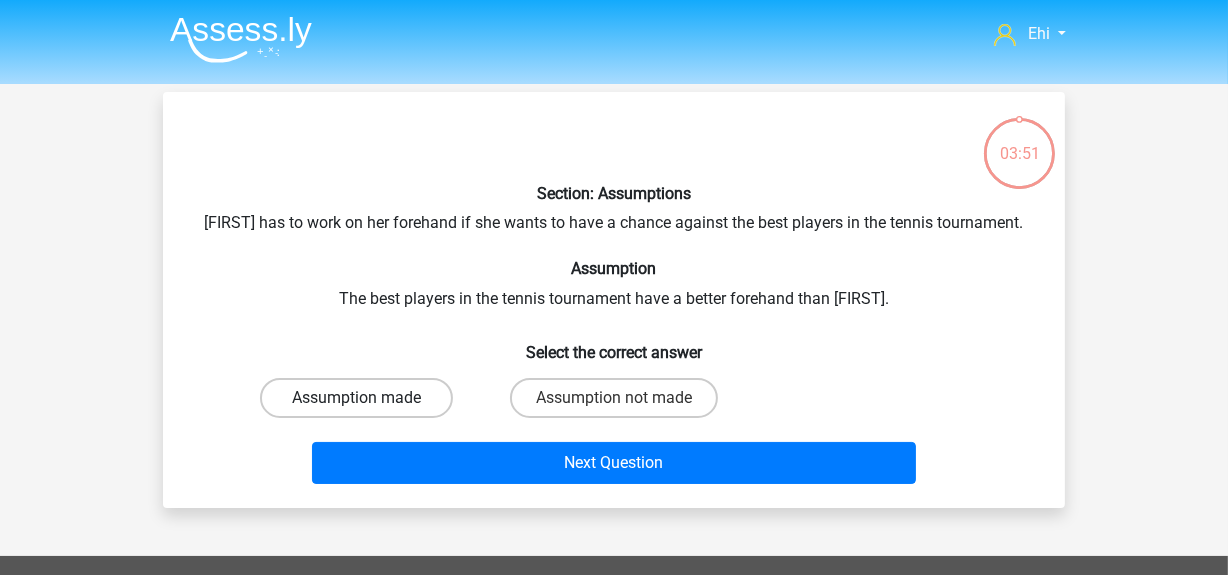 click on "Assumption made" at bounding box center (356, 398) 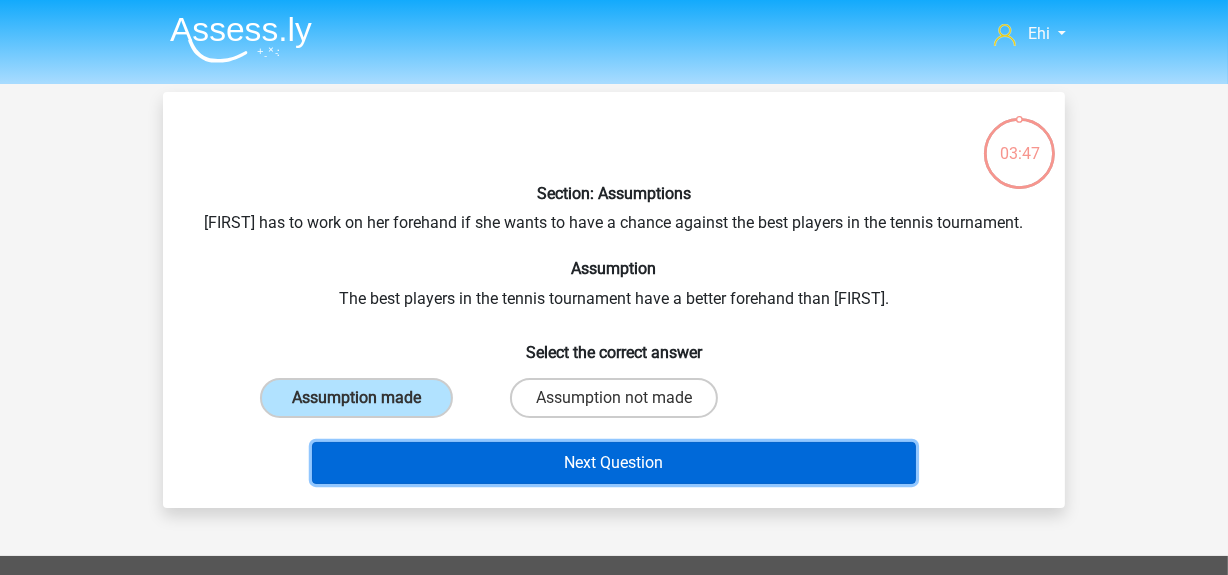 click on "Next Question" at bounding box center (614, 463) 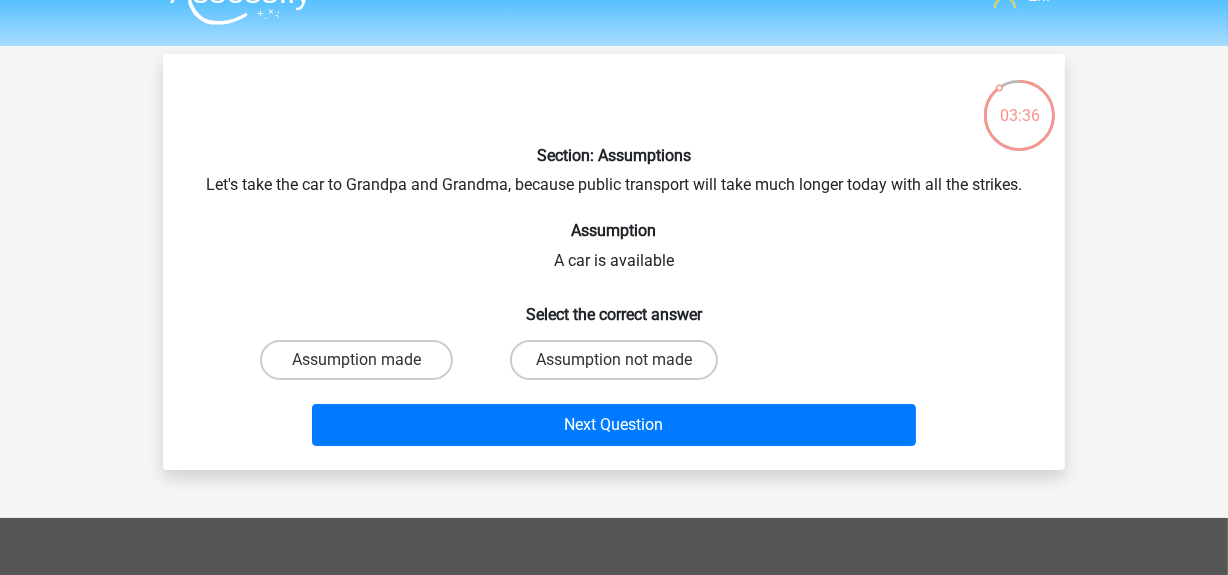 scroll, scrollTop: 39, scrollLeft: 0, axis: vertical 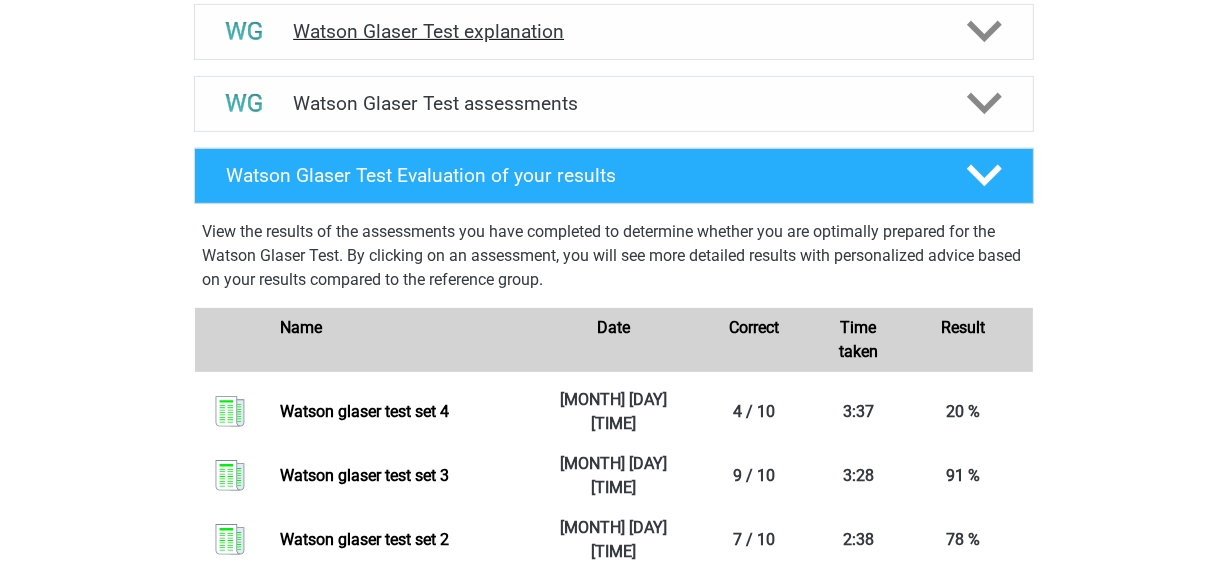 click on "Watson Glaser Test explanation" at bounding box center (614, 32) 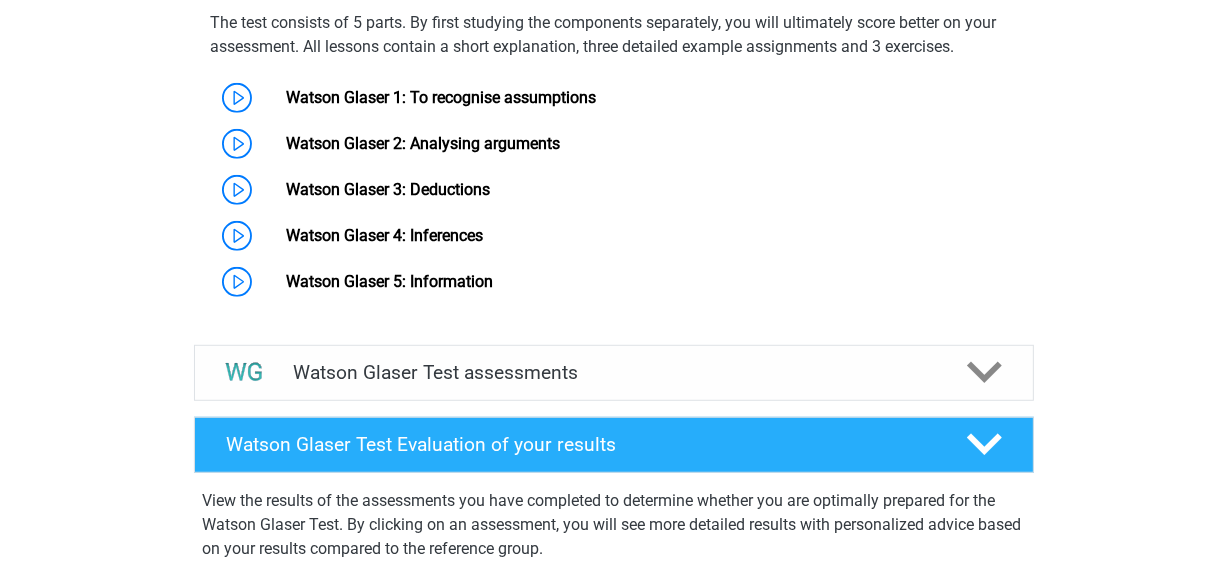 scroll, scrollTop: 1143, scrollLeft: 0, axis: vertical 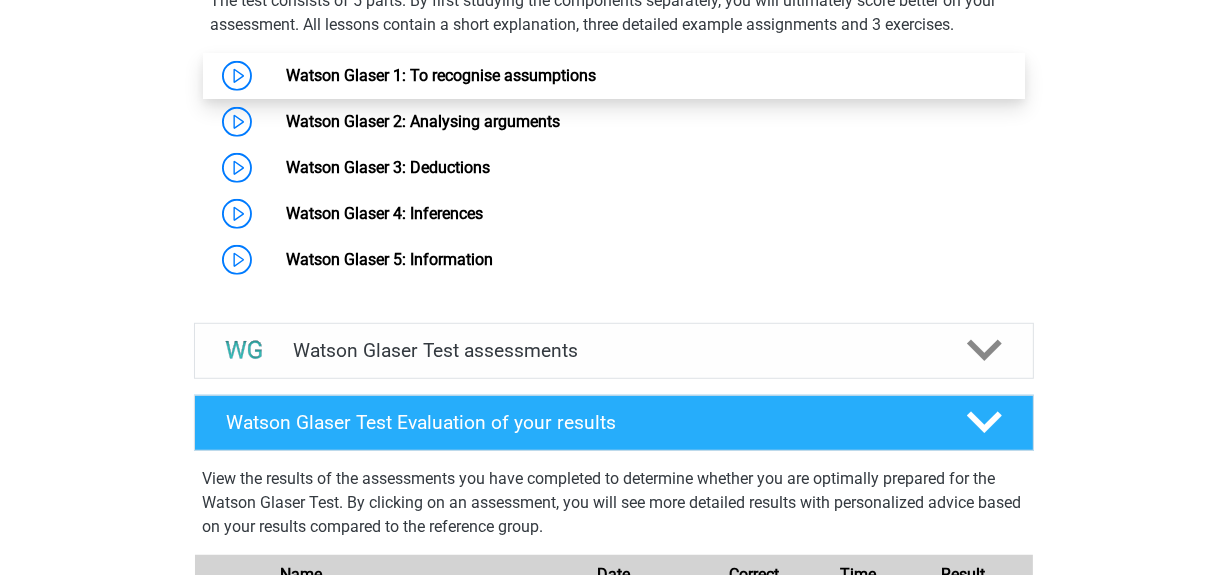 click on "Watson Glaser 1: To recognise assumptions" at bounding box center [441, 75] 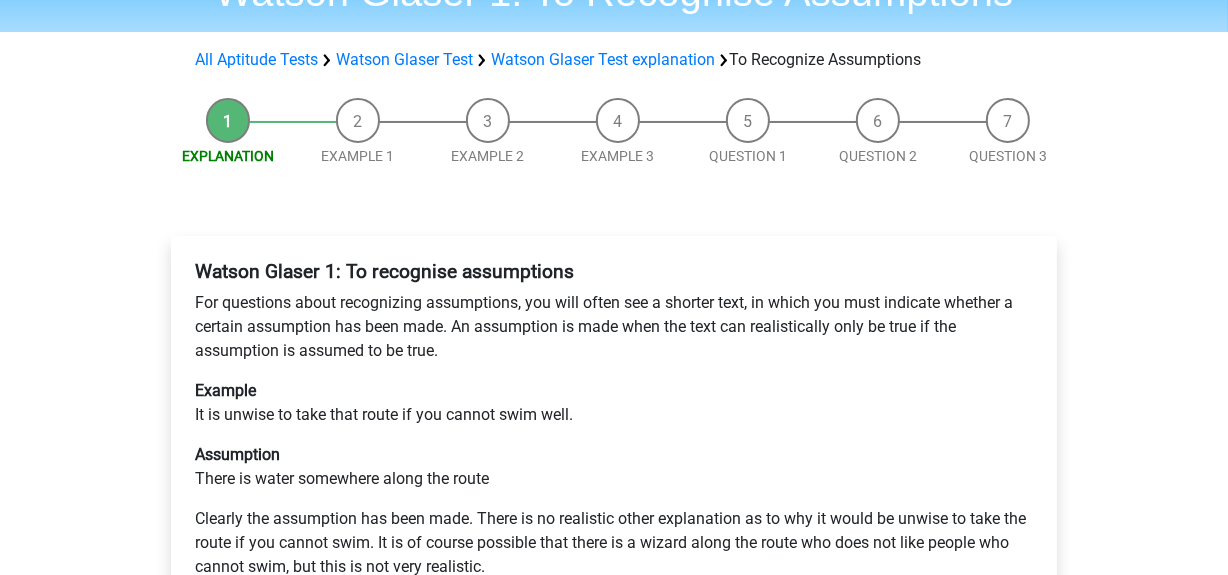 scroll, scrollTop: 107, scrollLeft: 0, axis: vertical 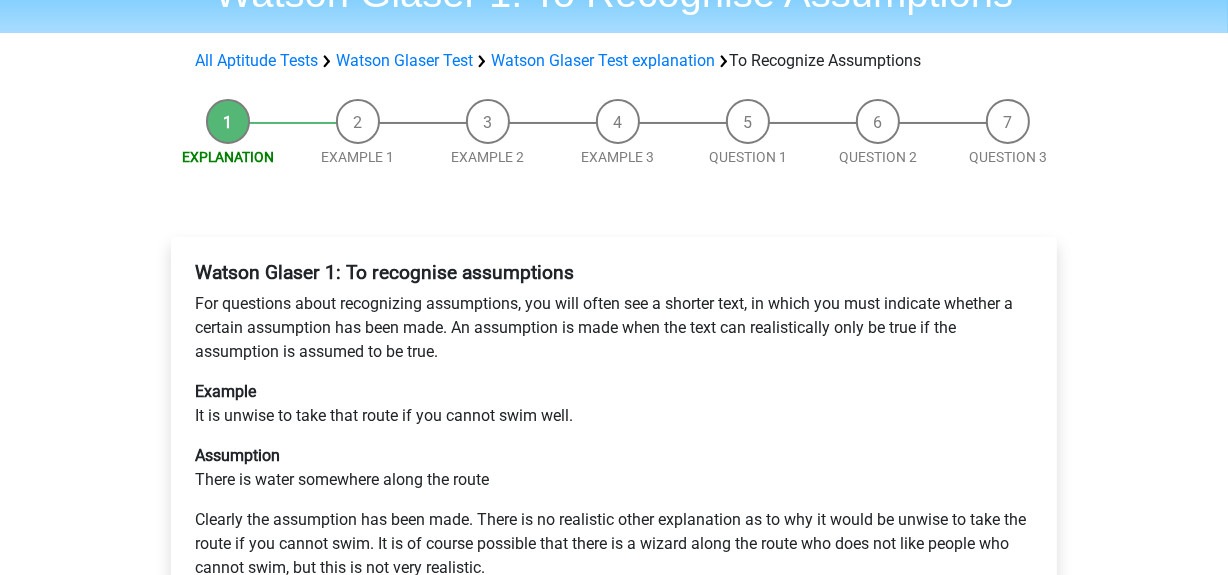 click on "Example 1" at bounding box center [358, 133] 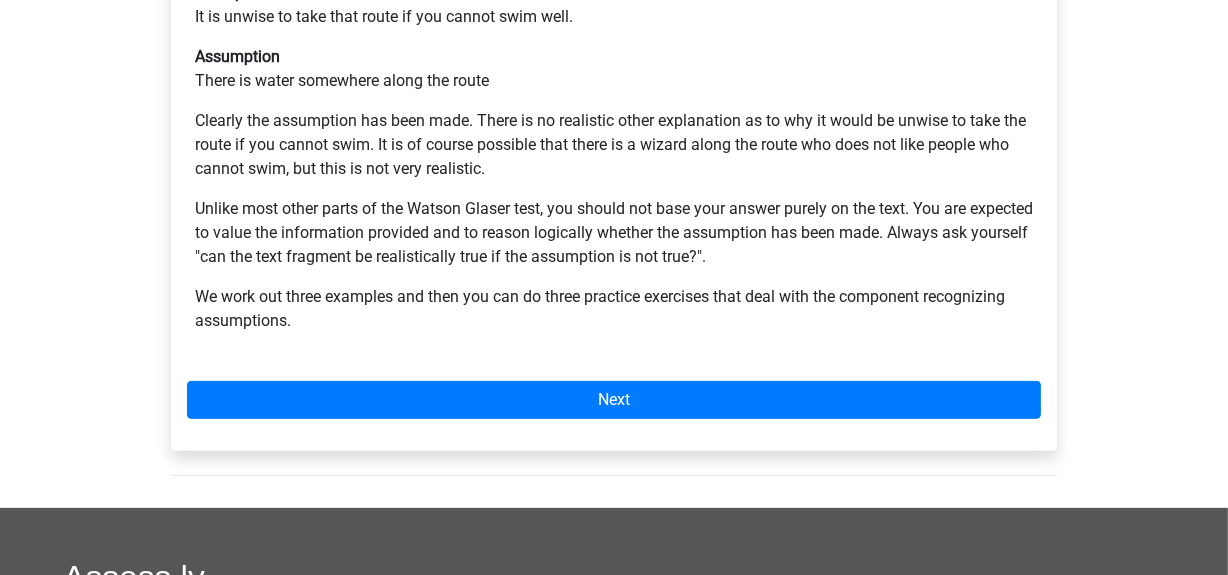 scroll, scrollTop: 505, scrollLeft: 0, axis: vertical 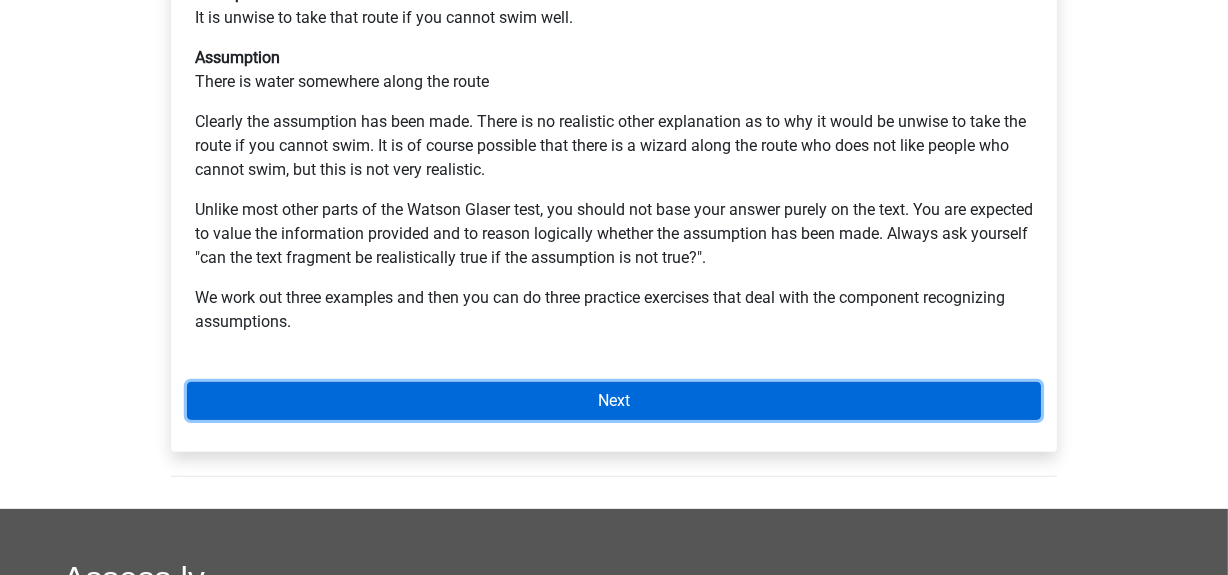 click on "Next" at bounding box center (614, 401) 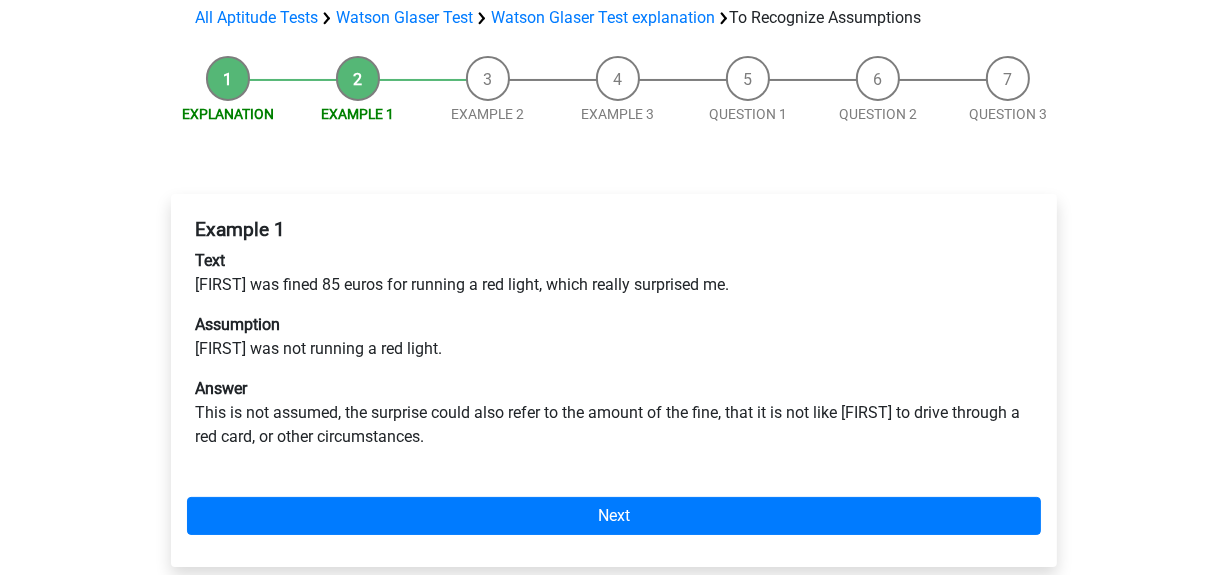scroll, scrollTop: 160, scrollLeft: 0, axis: vertical 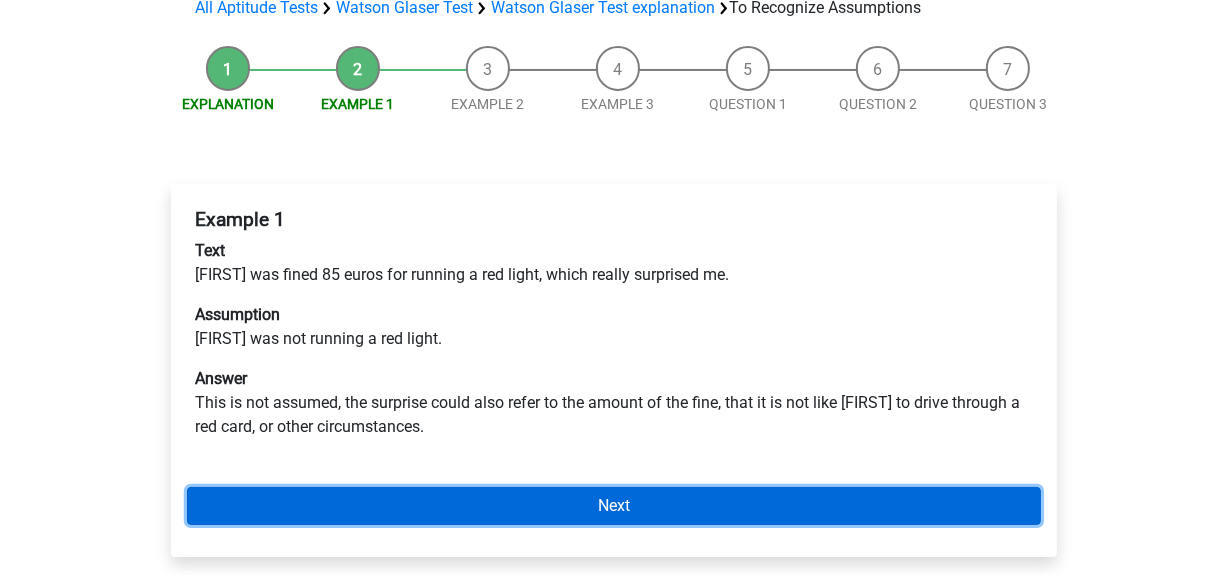 click on "Next" at bounding box center (614, 506) 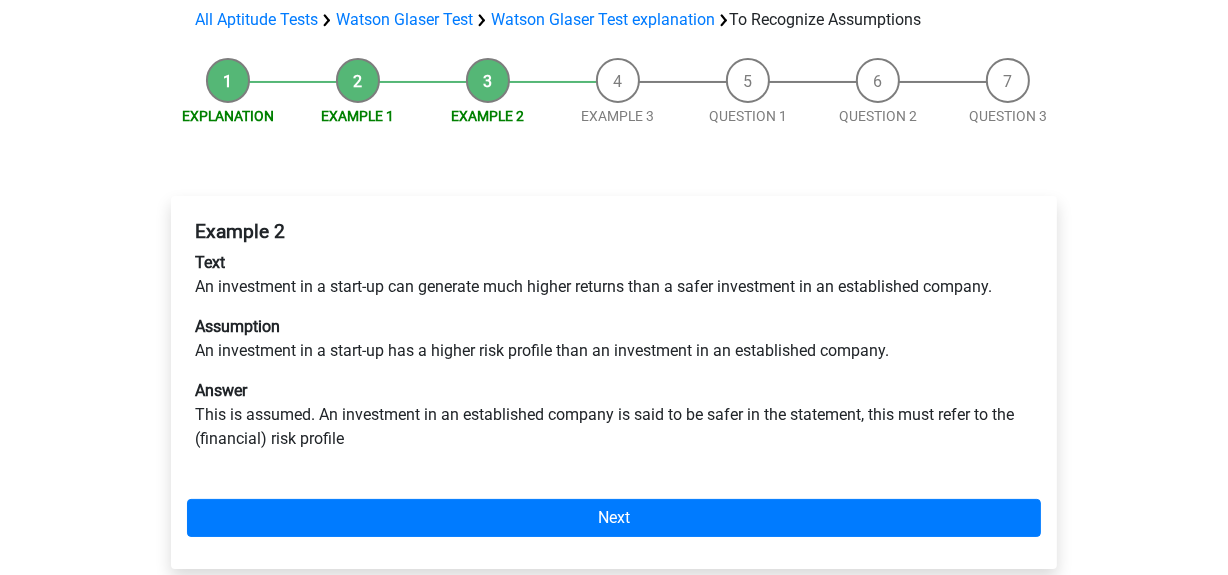 scroll, scrollTop: 160, scrollLeft: 0, axis: vertical 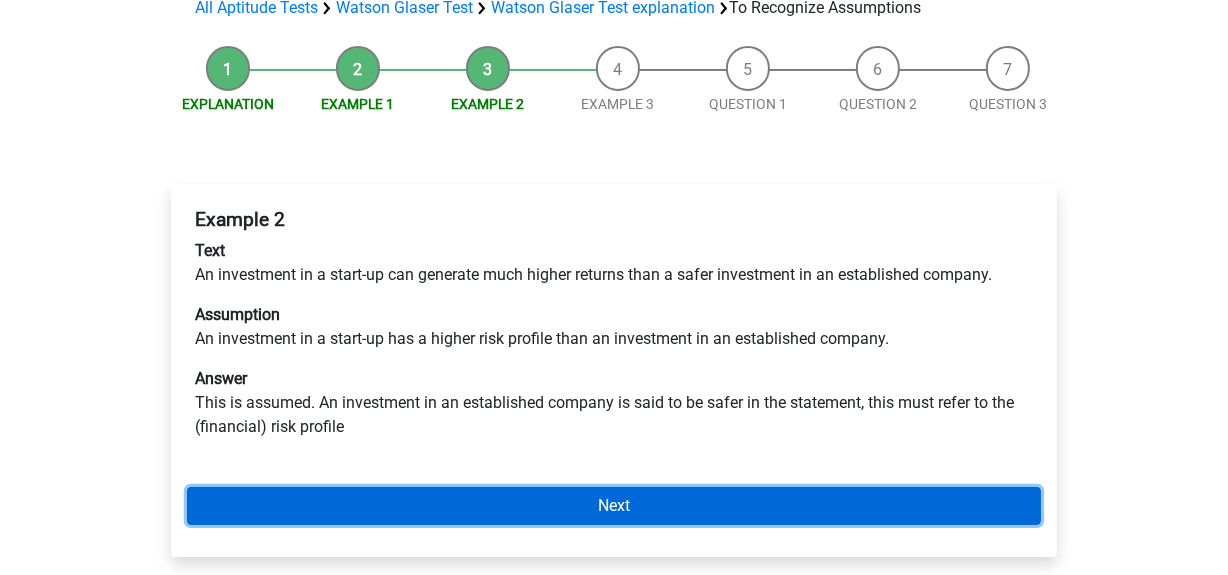 click on "Next" at bounding box center [614, 506] 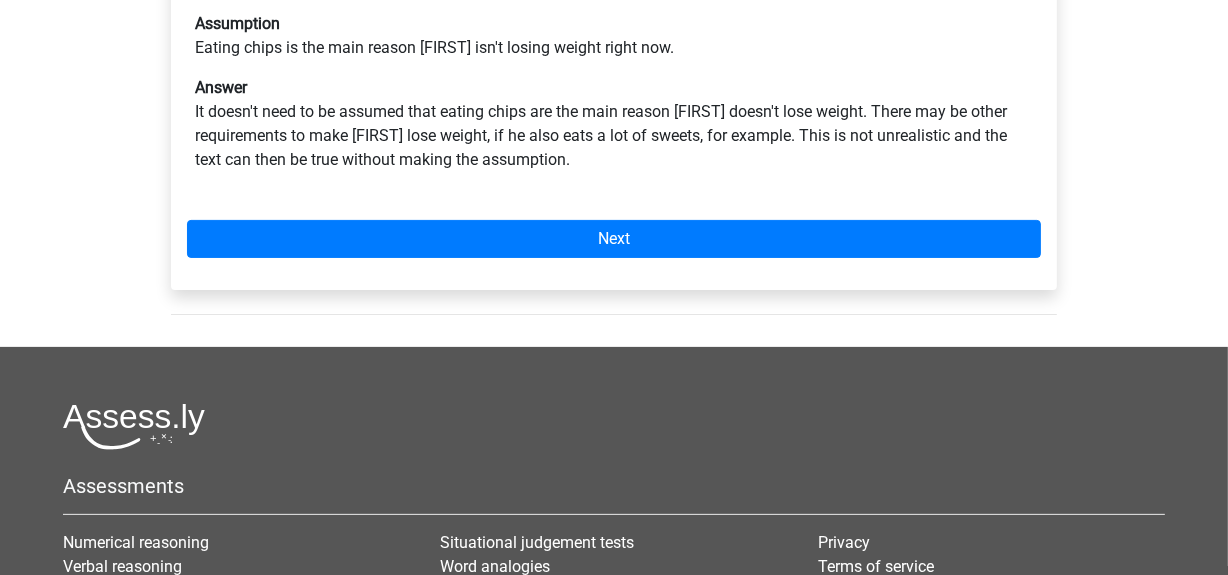 scroll, scrollTop: 452, scrollLeft: 0, axis: vertical 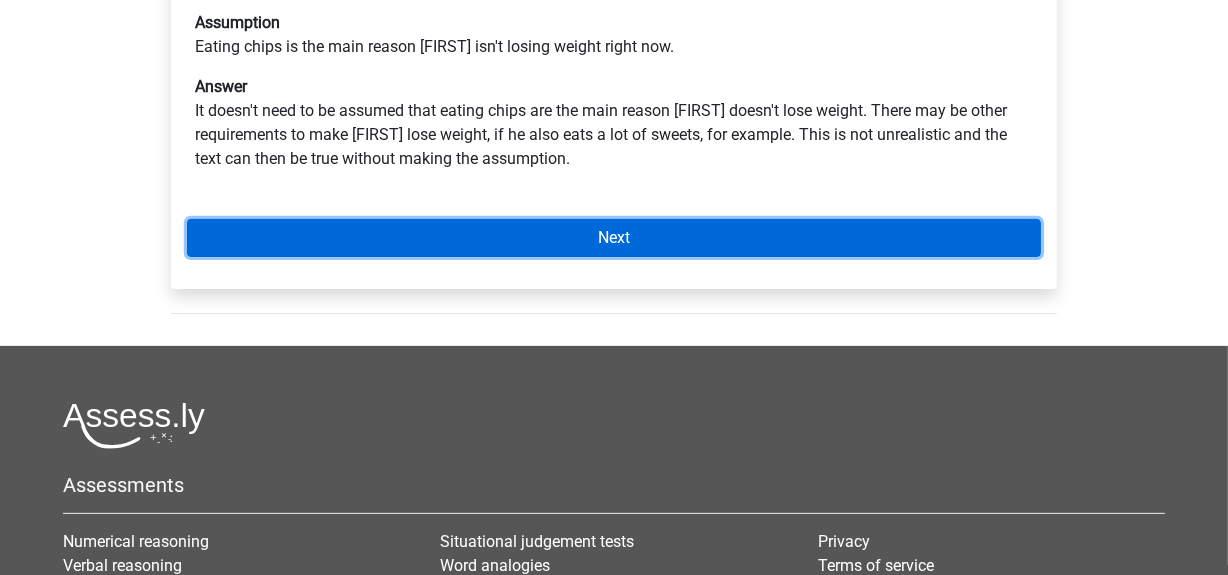 click on "Next" at bounding box center (614, 238) 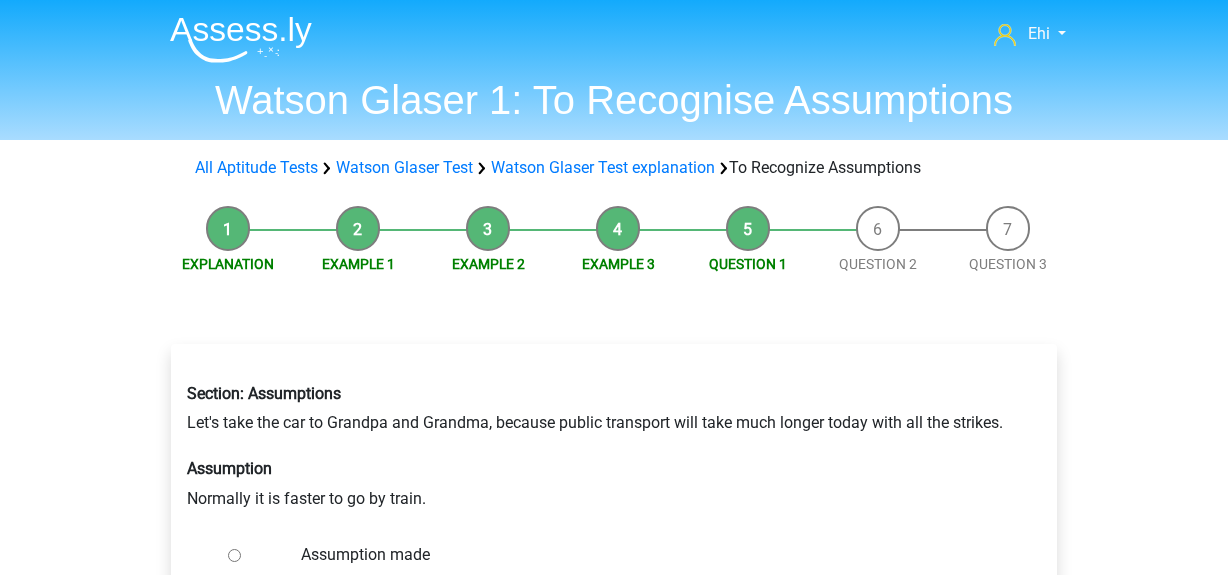 scroll, scrollTop: 202, scrollLeft: 0, axis: vertical 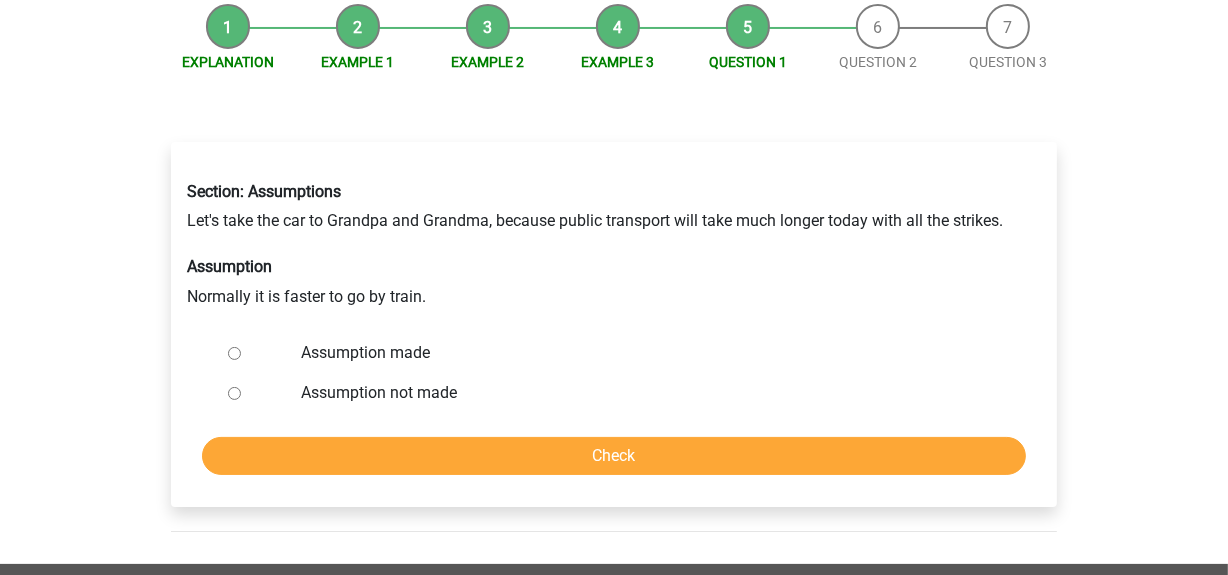 click on "Assumption not made" at bounding box center (234, 393) 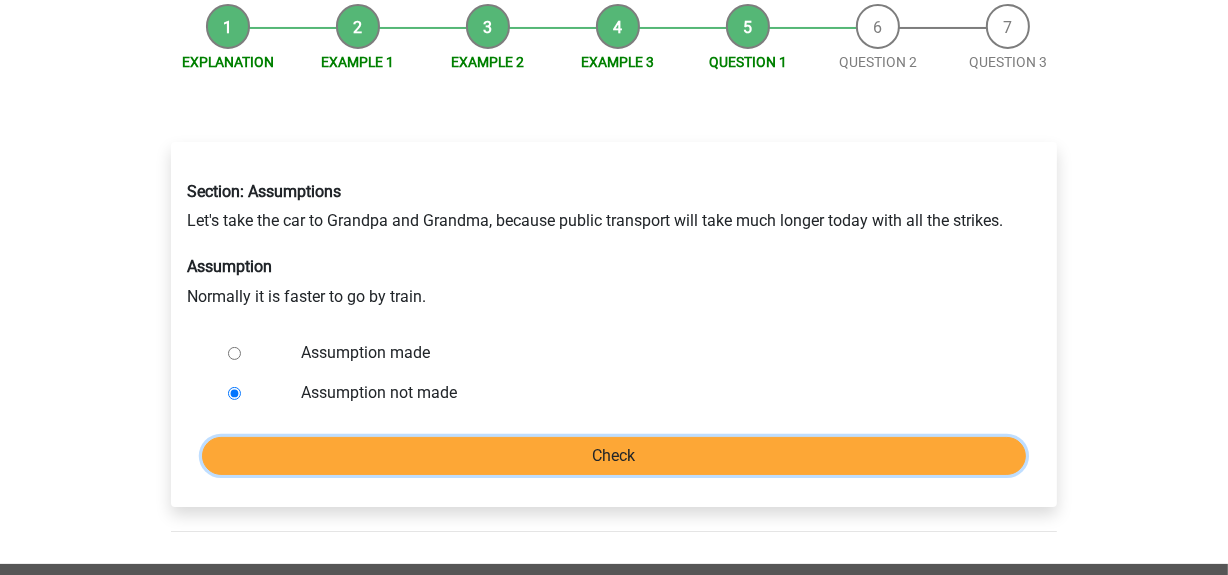 click on "Check" at bounding box center (614, 456) 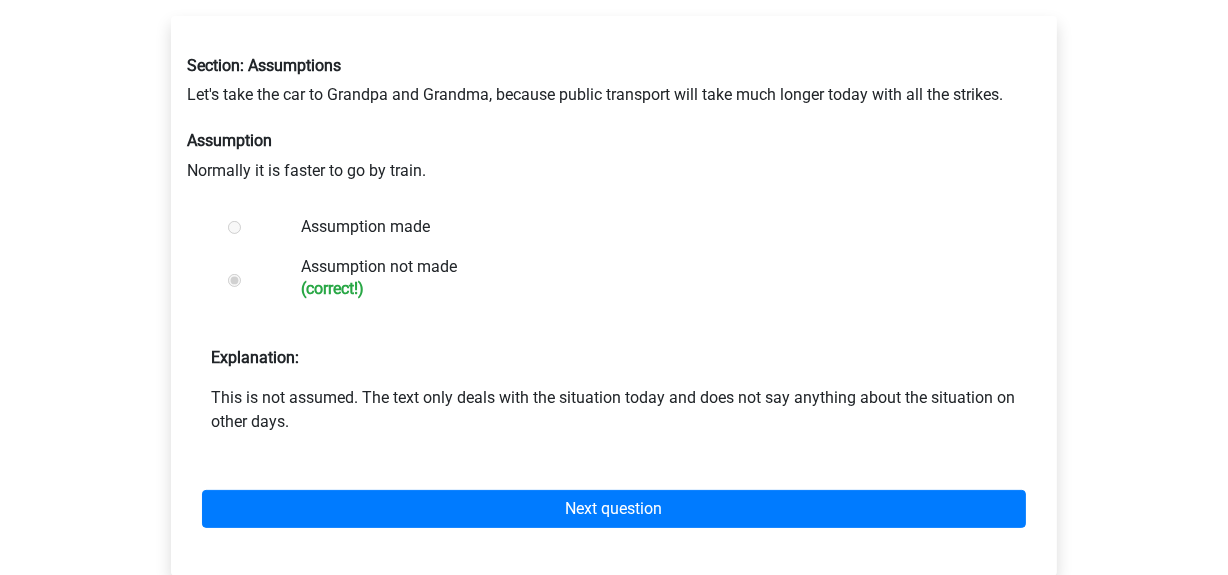 scroll, scrollTop: 330, scrollLeft: 0, axis: vertical 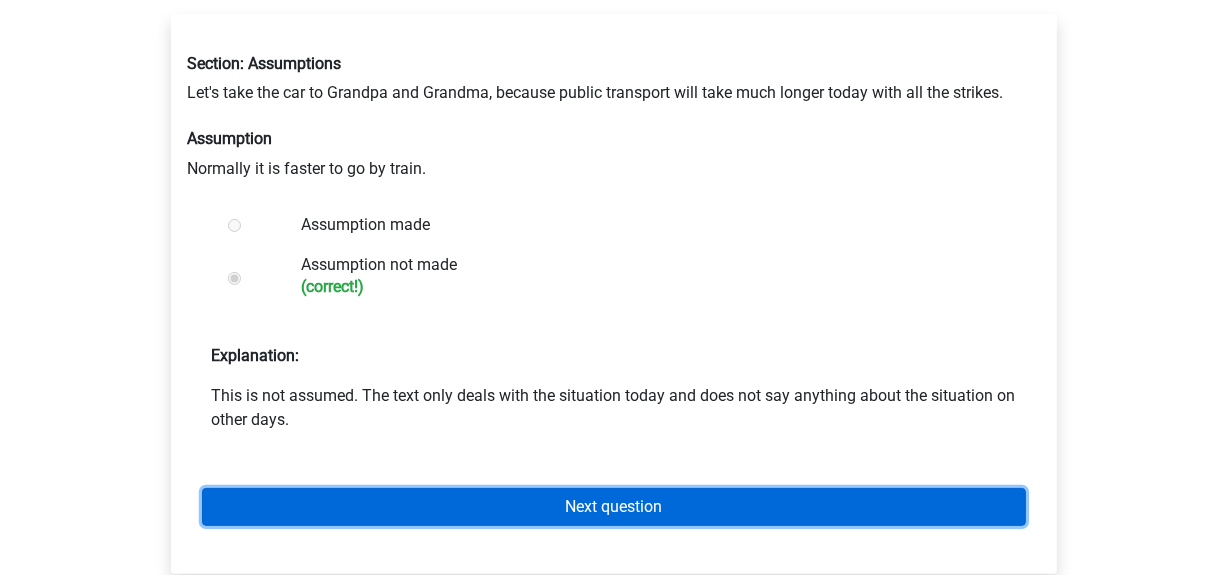 click on "Next question" at bounding box center (614, 507) 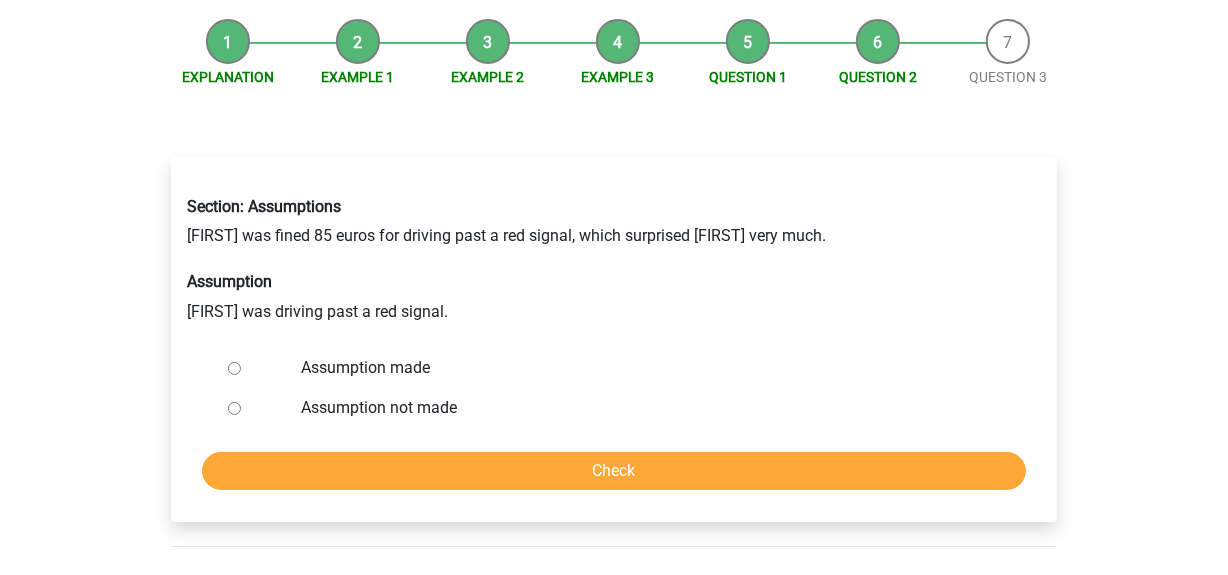 scroll, scrollTop: 192, scrollLeft: 0, axis: vertical 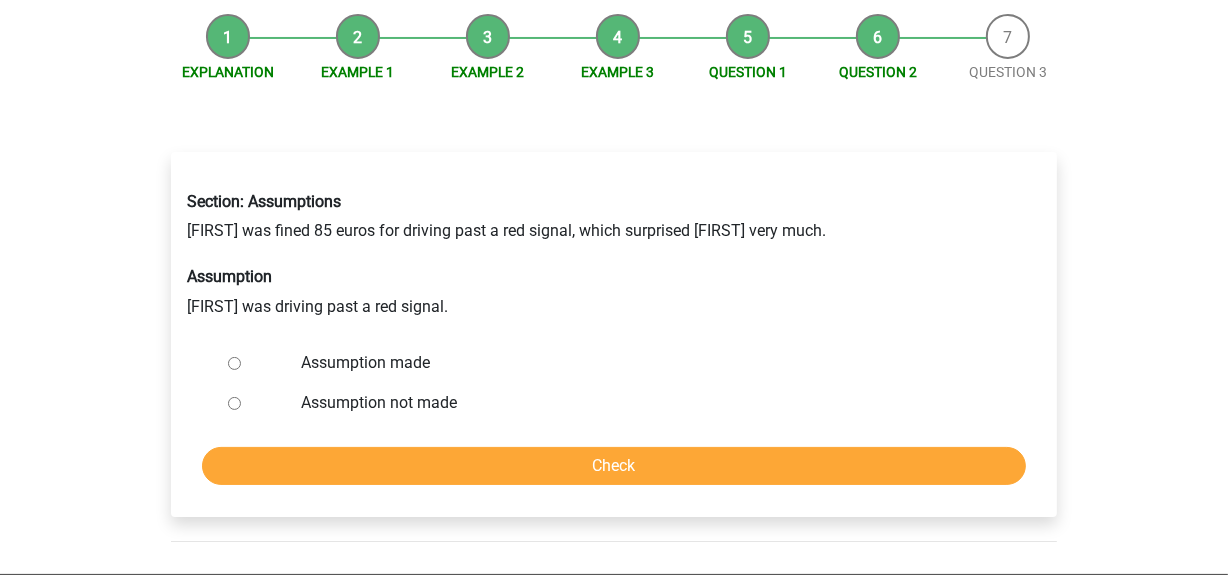 click at bounding box center (253, 363) 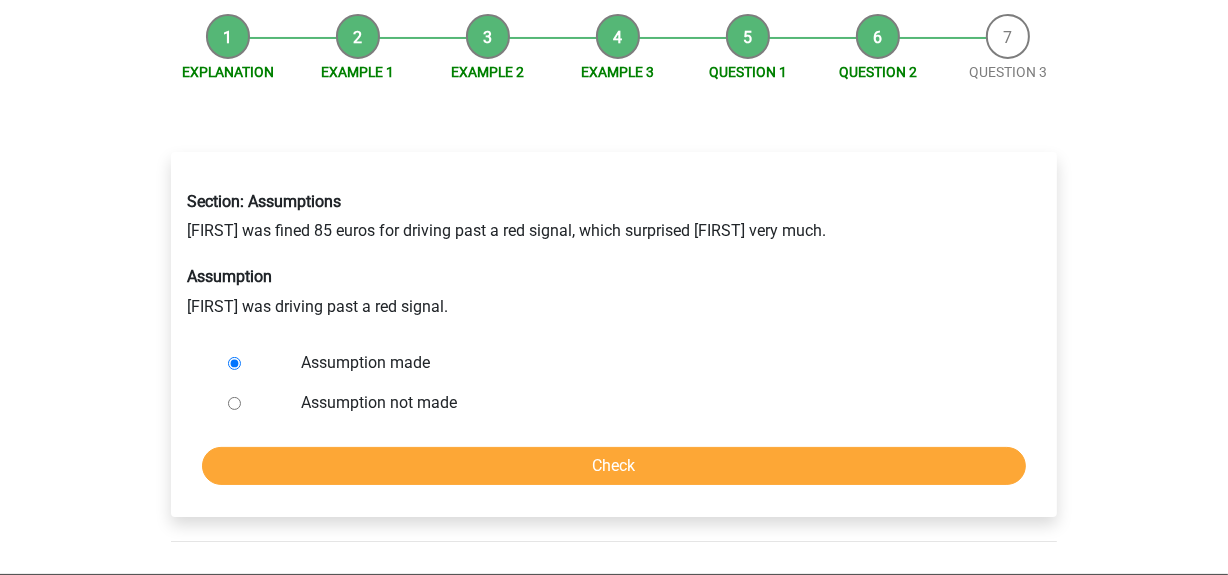 click on "Assumption made
Assumption not made
Check" at bounding box center [614, 414] 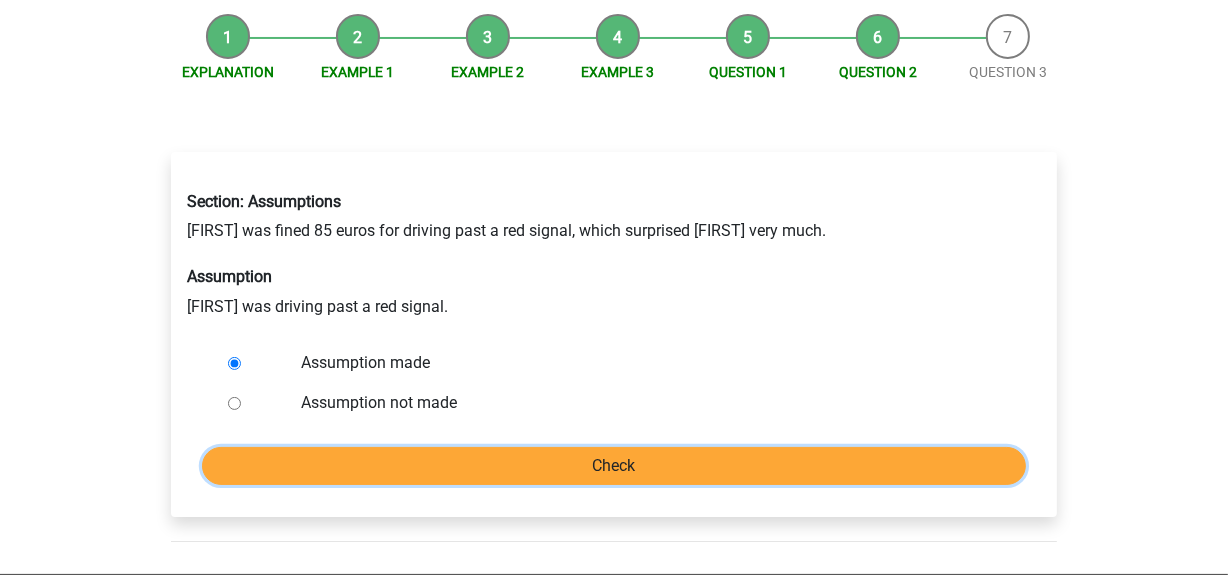 click on "Check" at bounding box center [614, 466] 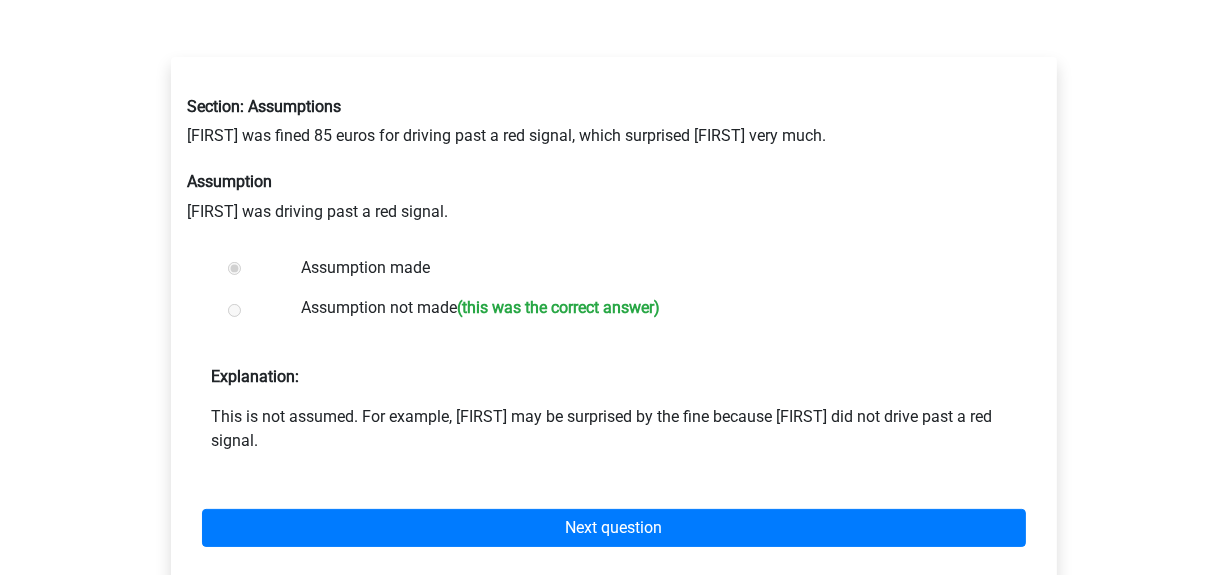 scroll, scrollTop: 290, scrollLeft: 0, axis: vertical 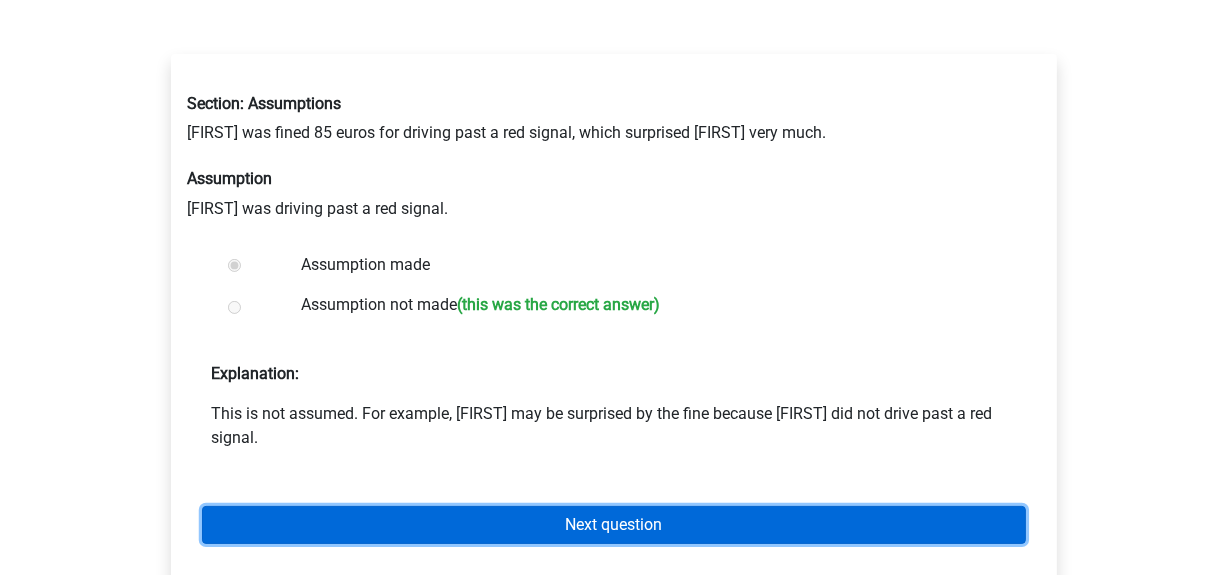click on "Next question" at bounding box center [614, 525] 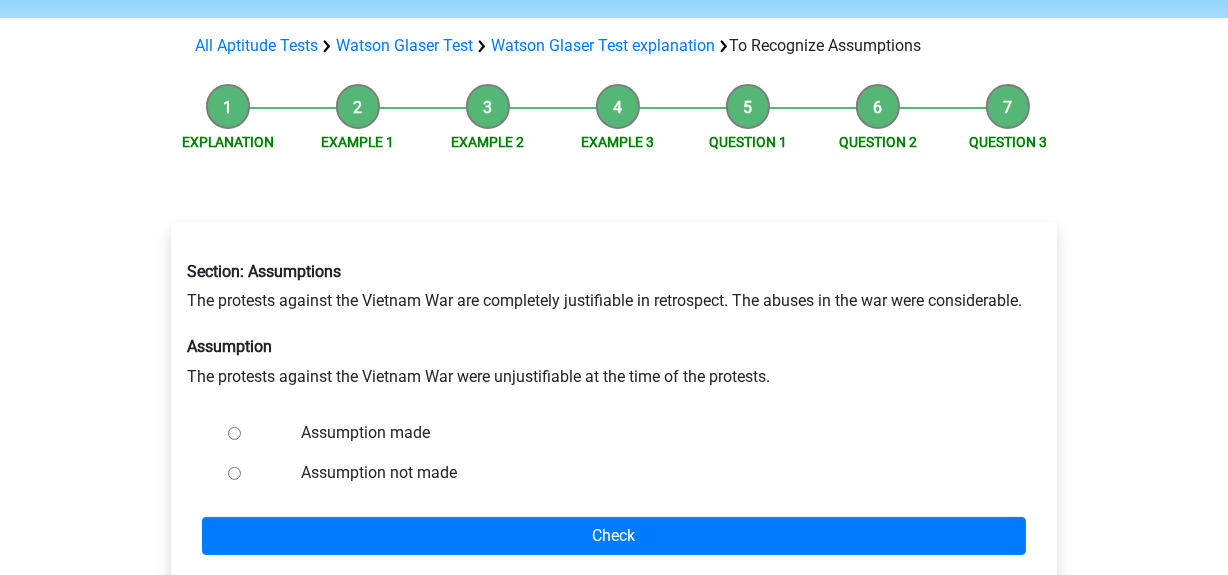 scroll, scrollTop: 142, scrollLeft: 0, axis: vertical 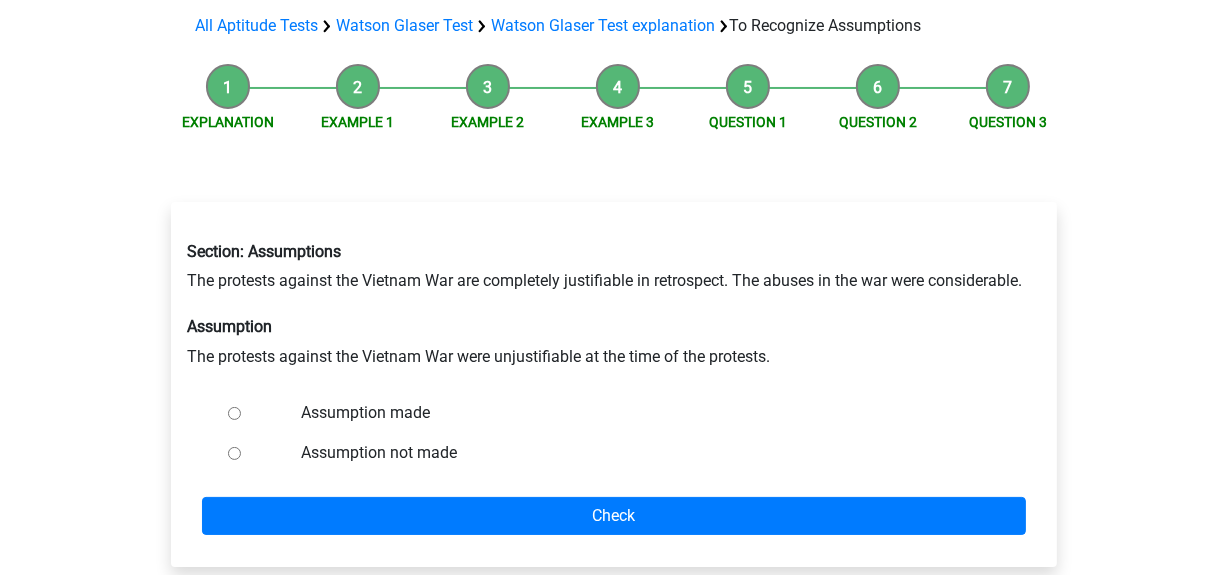 click on "Assumption made" at bounding box center [234, 413] 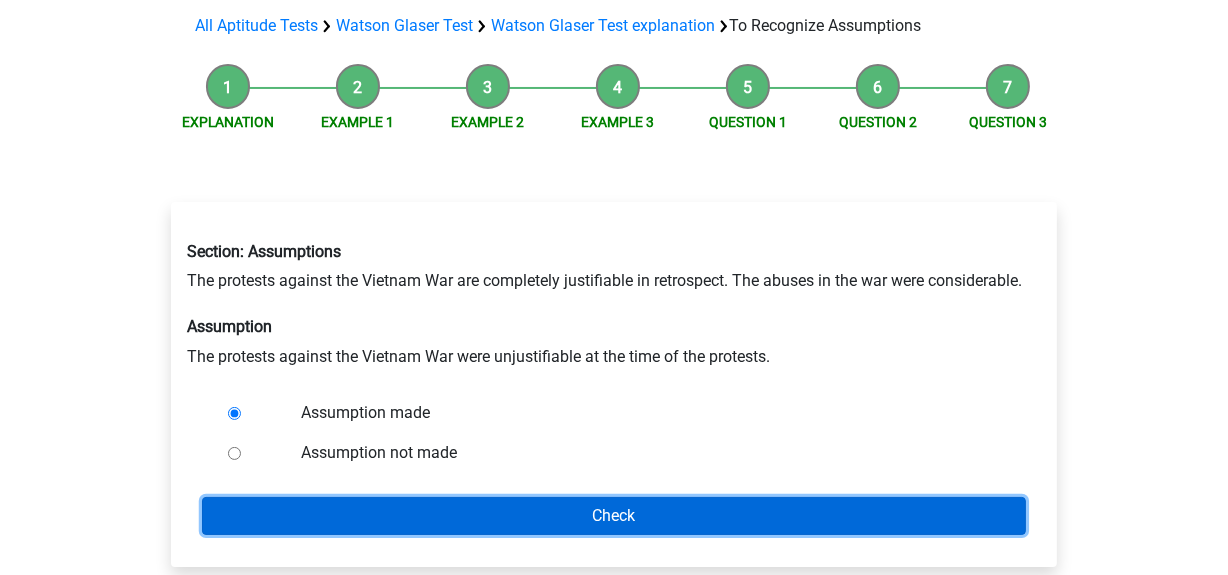 click on "Check" at bounding box center (614, 516) 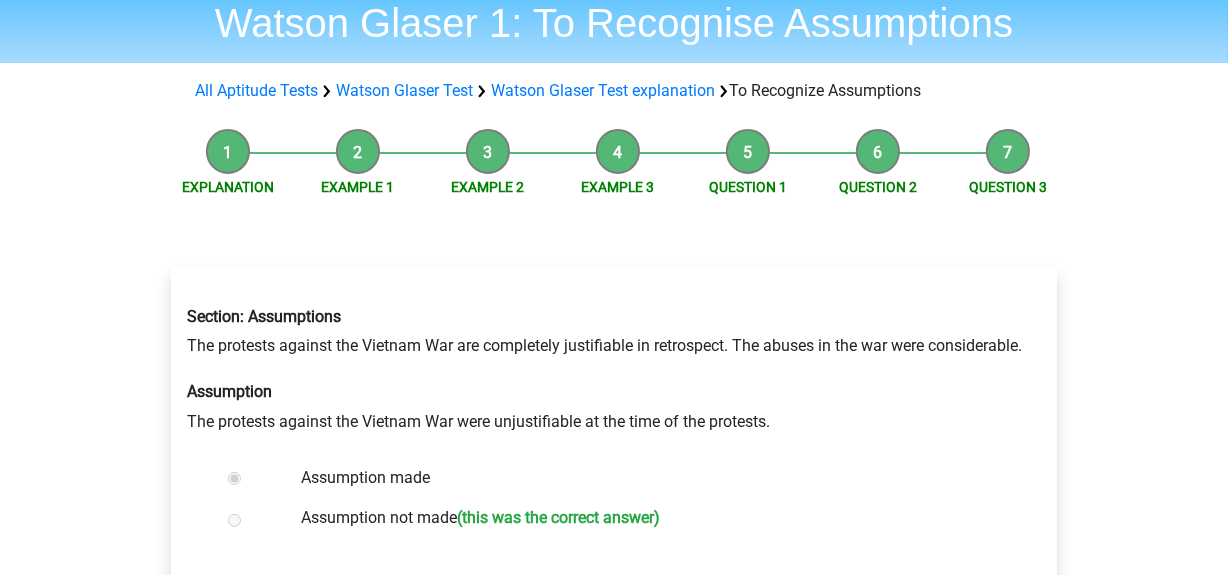 scroll, scrollTop: 122, scrollLeft: 0, axis: vertical 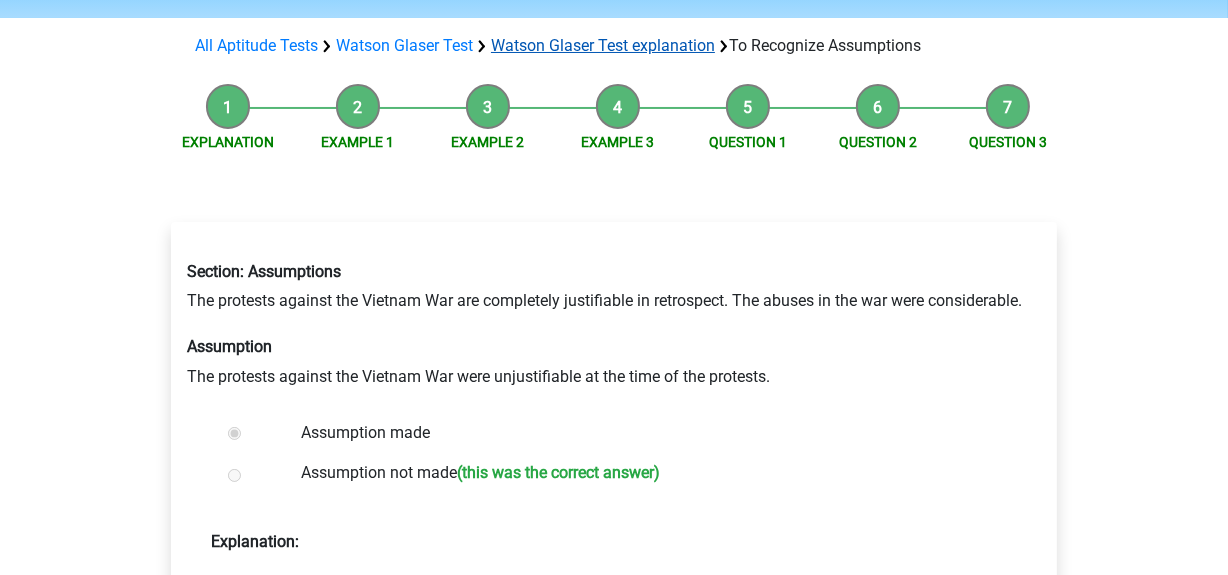 click on "Watson Glaser Test explanation" at bounding box center [603, 45] 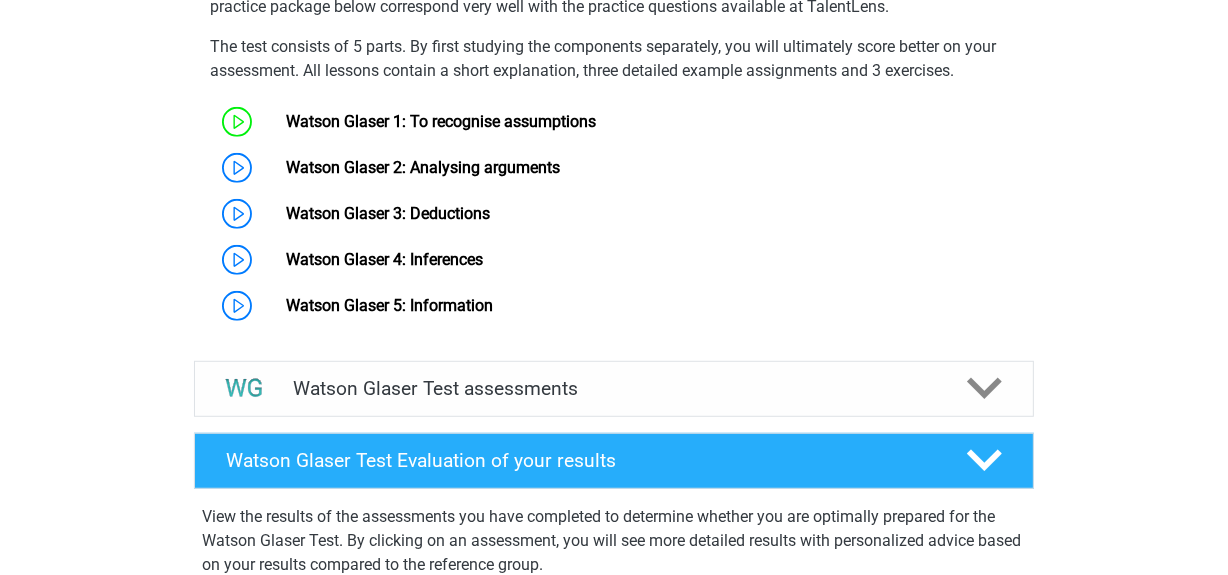 scroll, scrollTop: 1091, scrollLeft: 0, axis: vertical 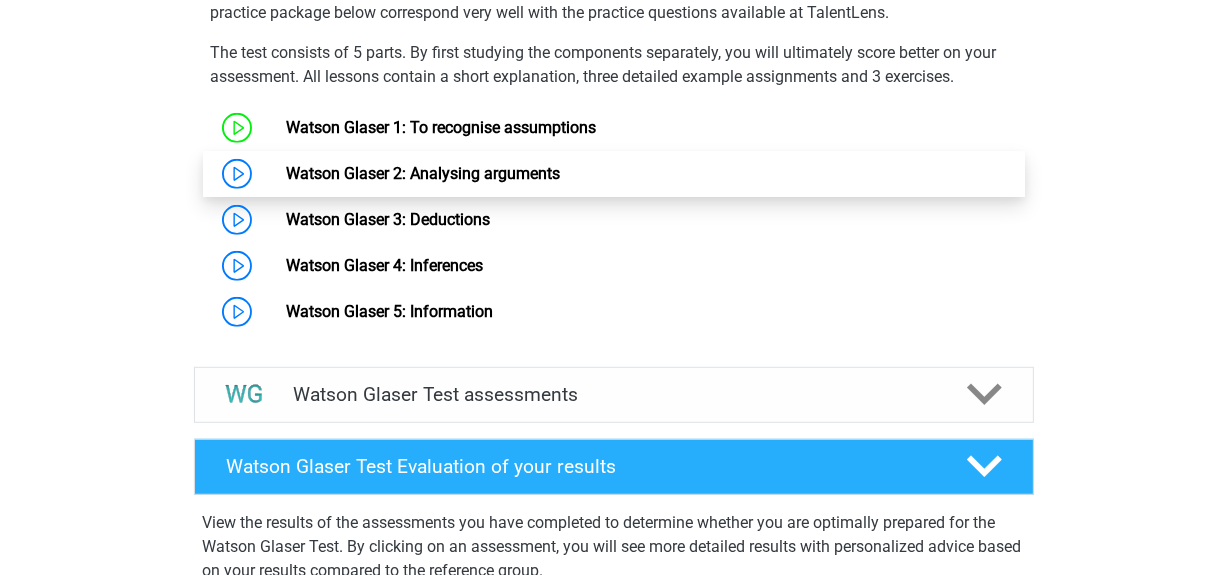 click on "Watson Glaser 2: Analysing arguments" at bounding box center (423, 173) 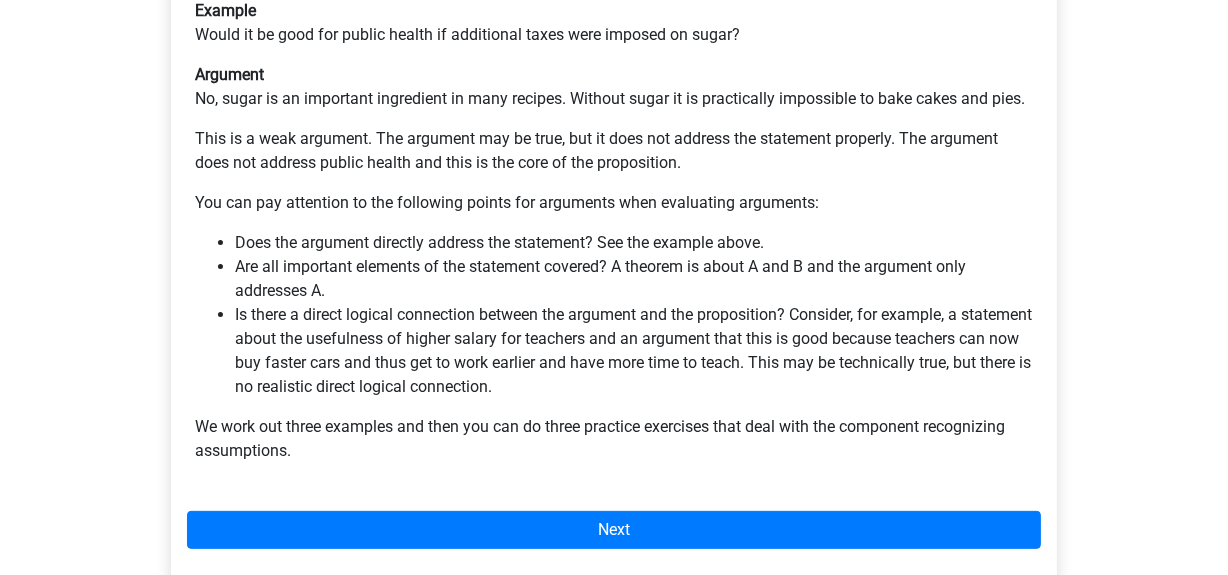 scroll, scrollTop: 489, scrollLeft: 0, axis: vertical 